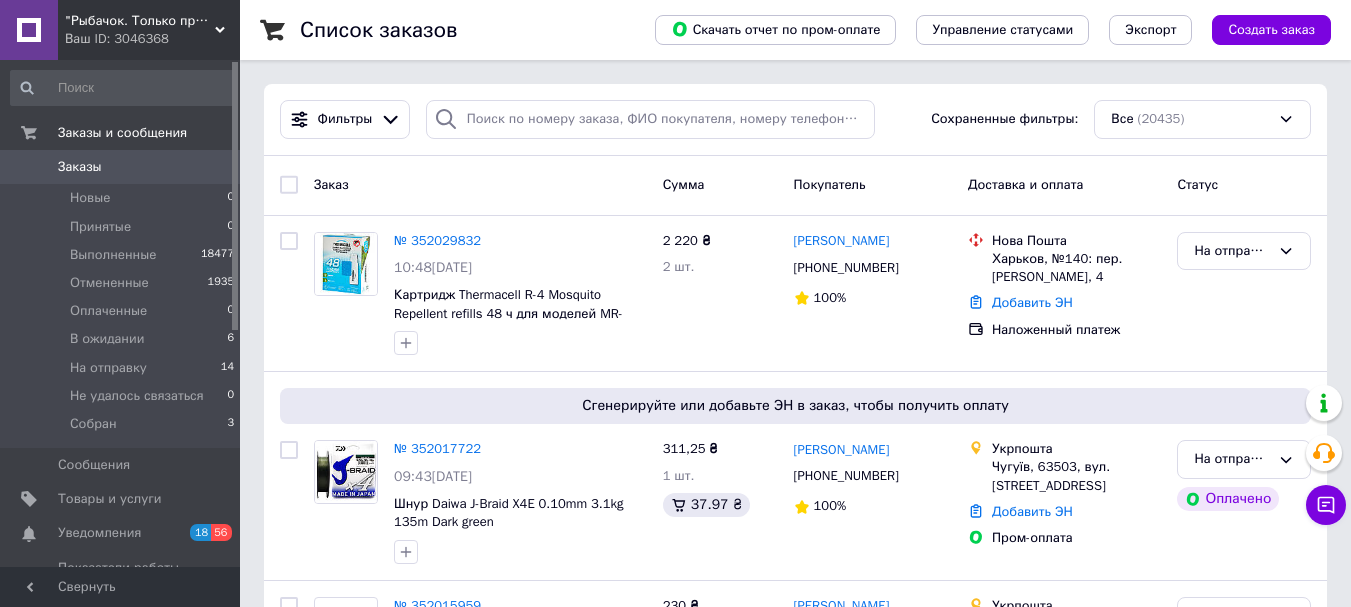 scroll, scrollTop: 0, scrollLeft: 0, axis: both 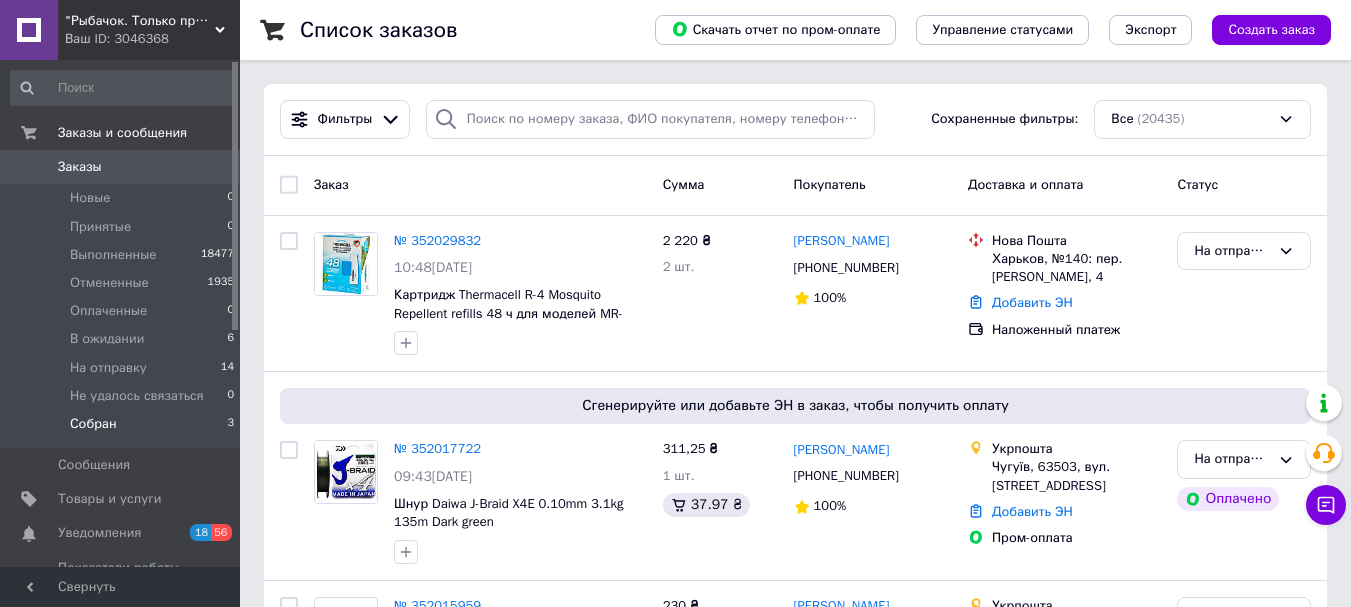 click on "Собран" at bounding box center (93, 424) 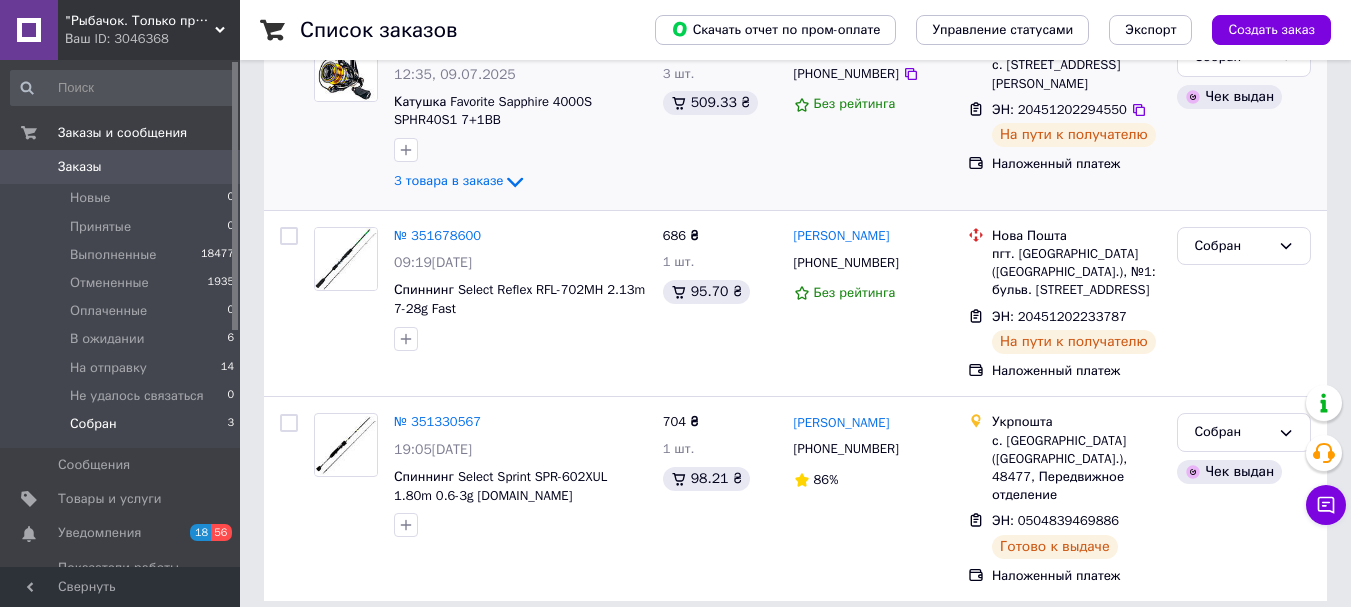 scroll, scrollTop: 165, scrollLeft: 0, axis: vertical 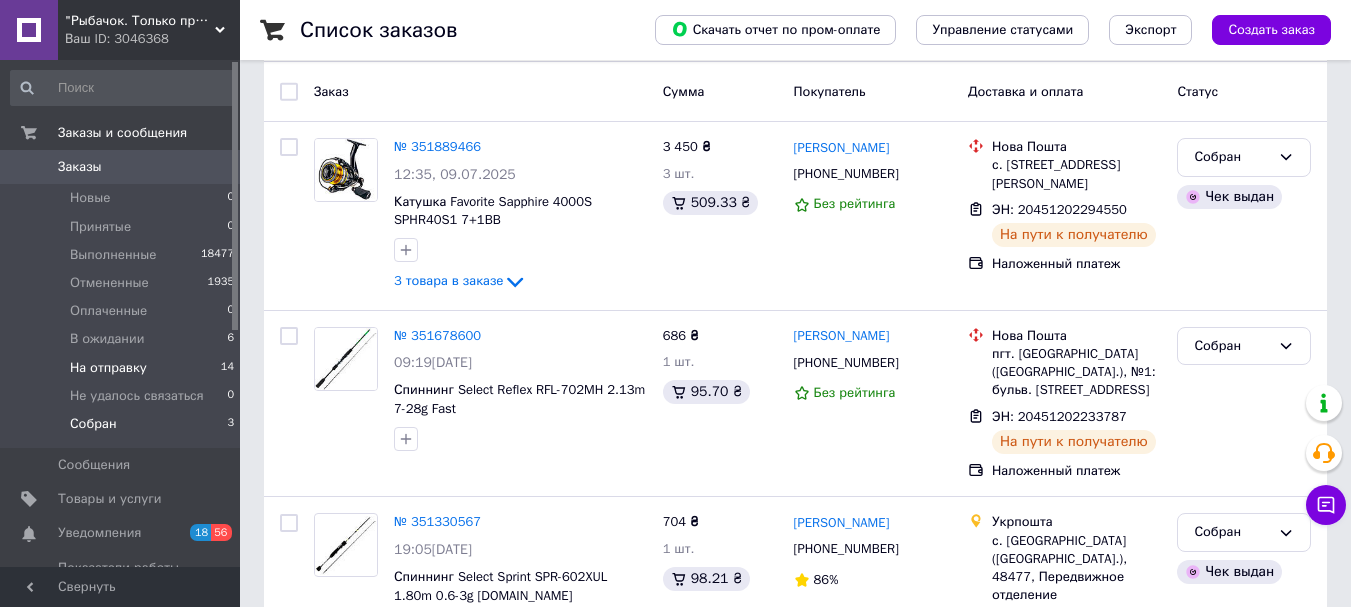 click on "На отправку" at bounding box center (108, 368) 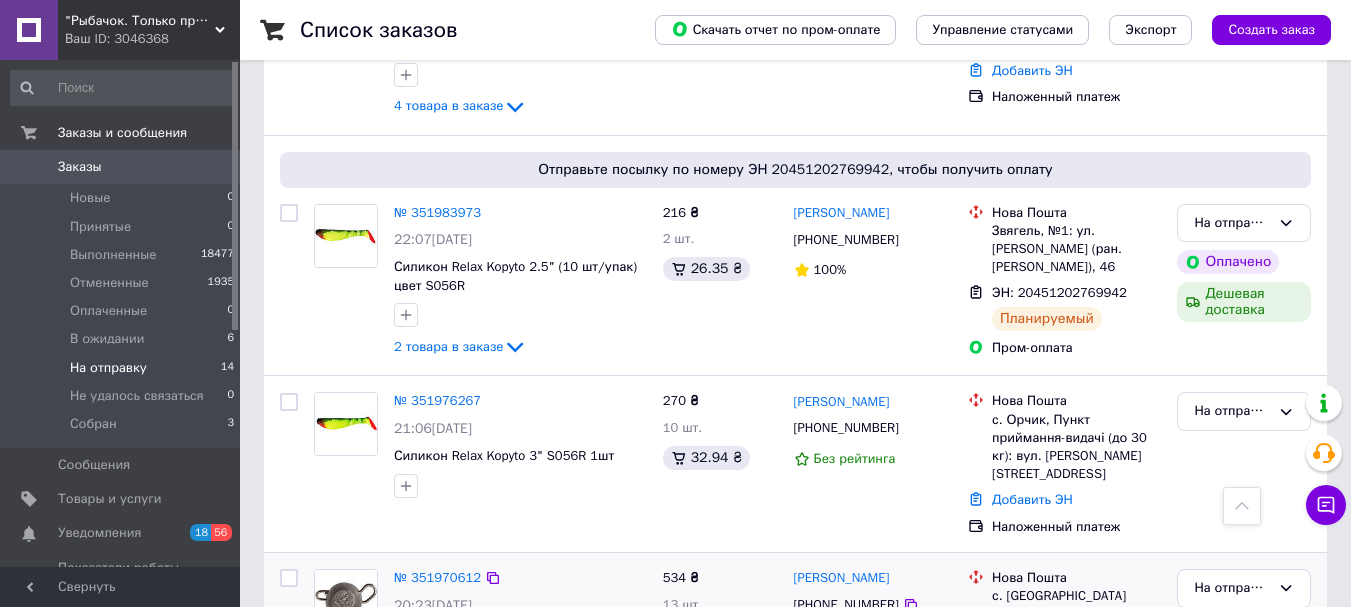 scroll, scrollTop: 1231, scrollLeft: 0, axis: vertical 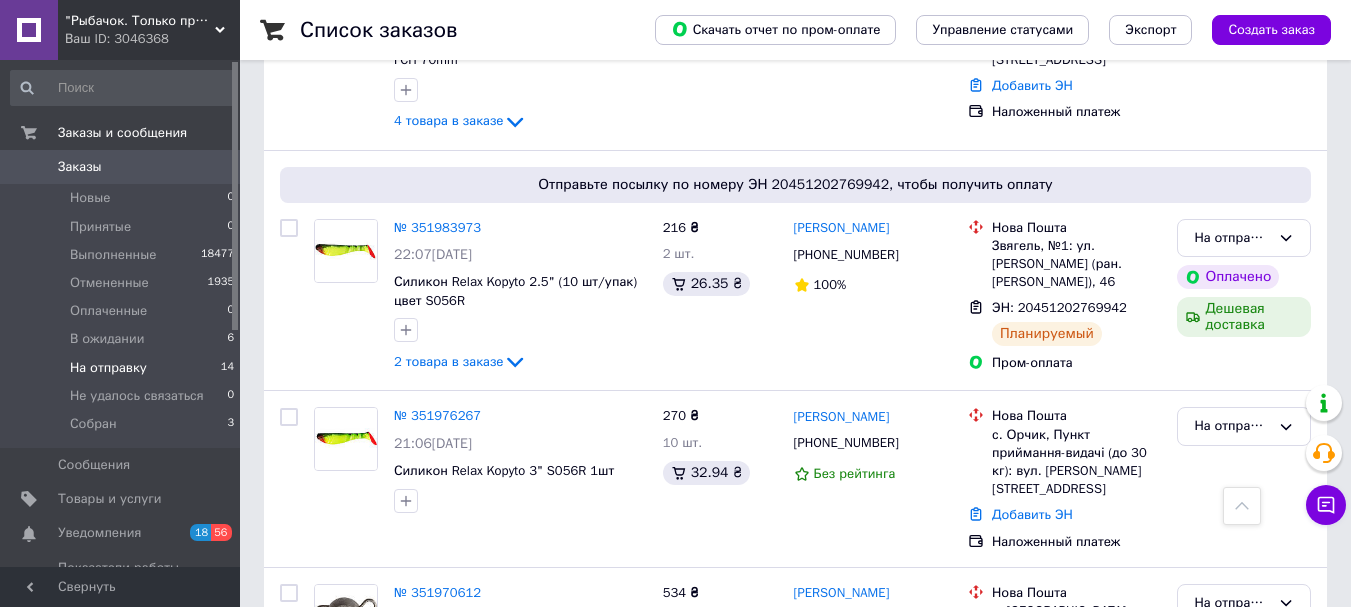 click on "Заказы" at bounding box center [121, 167] 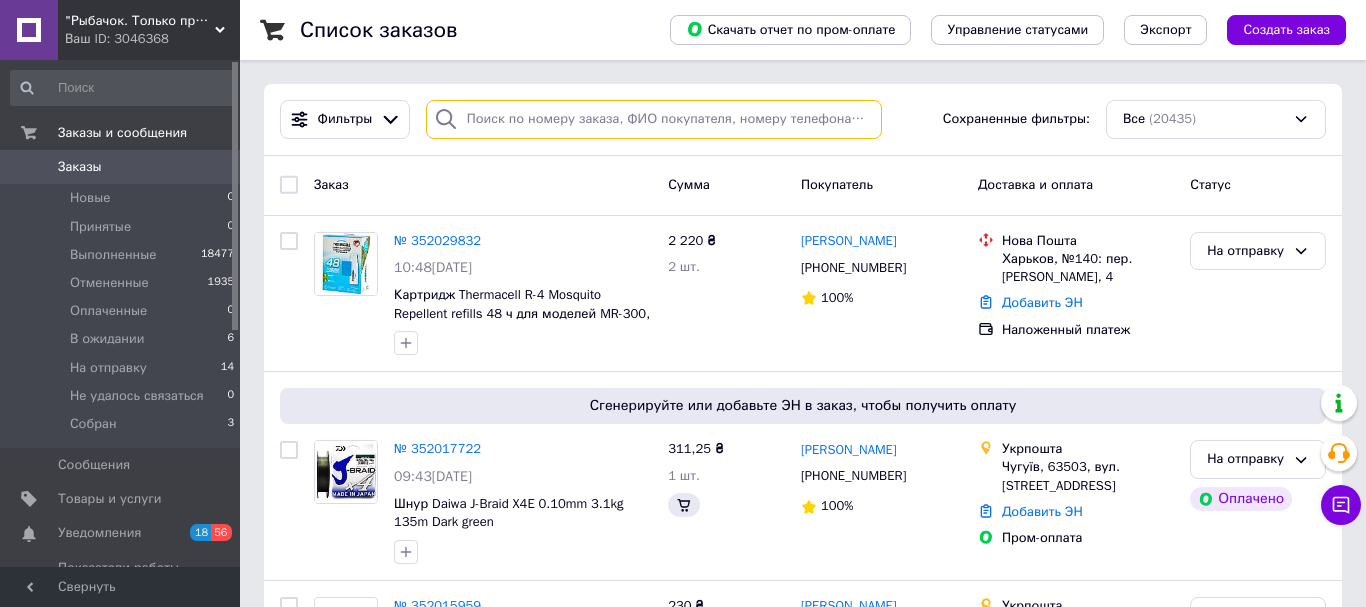 click at bounding box center (654, 119) 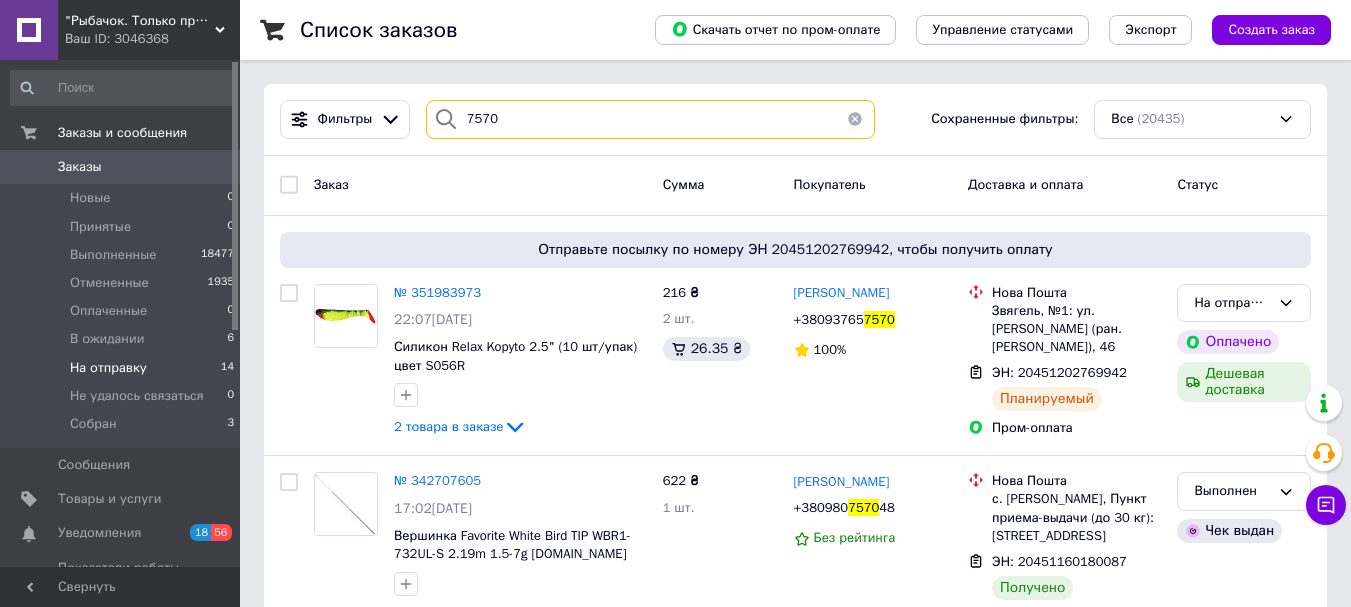 type on "7570" 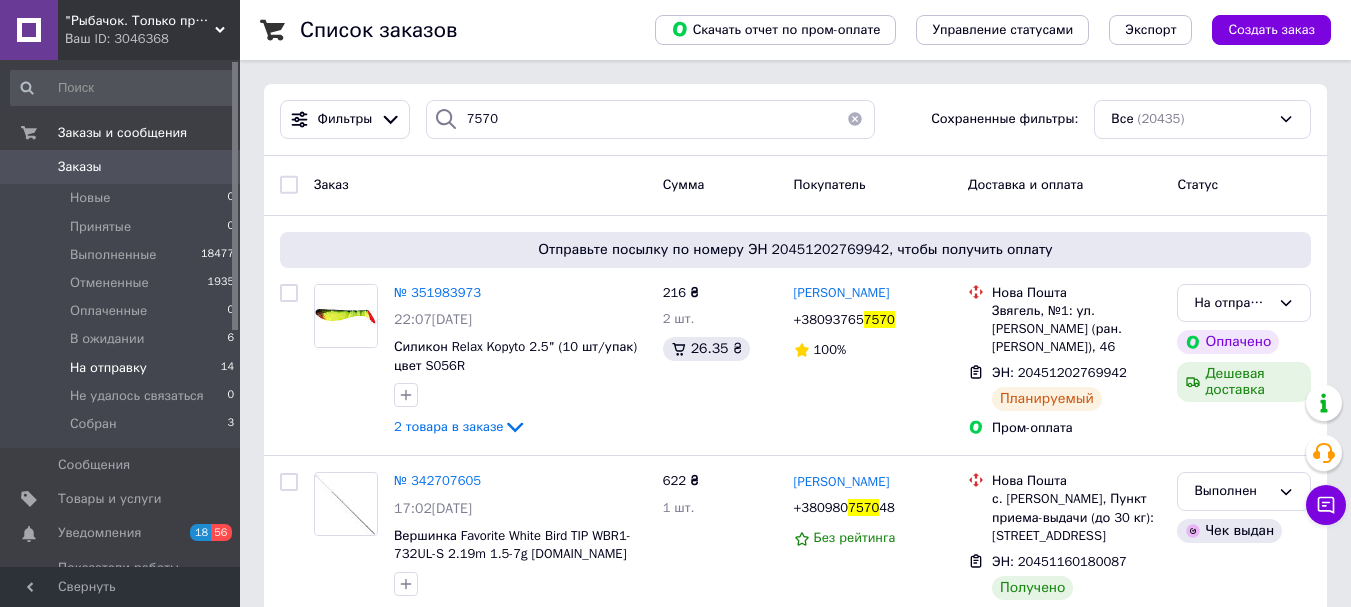 click on "На отправку" at bounding box center (108, 368) 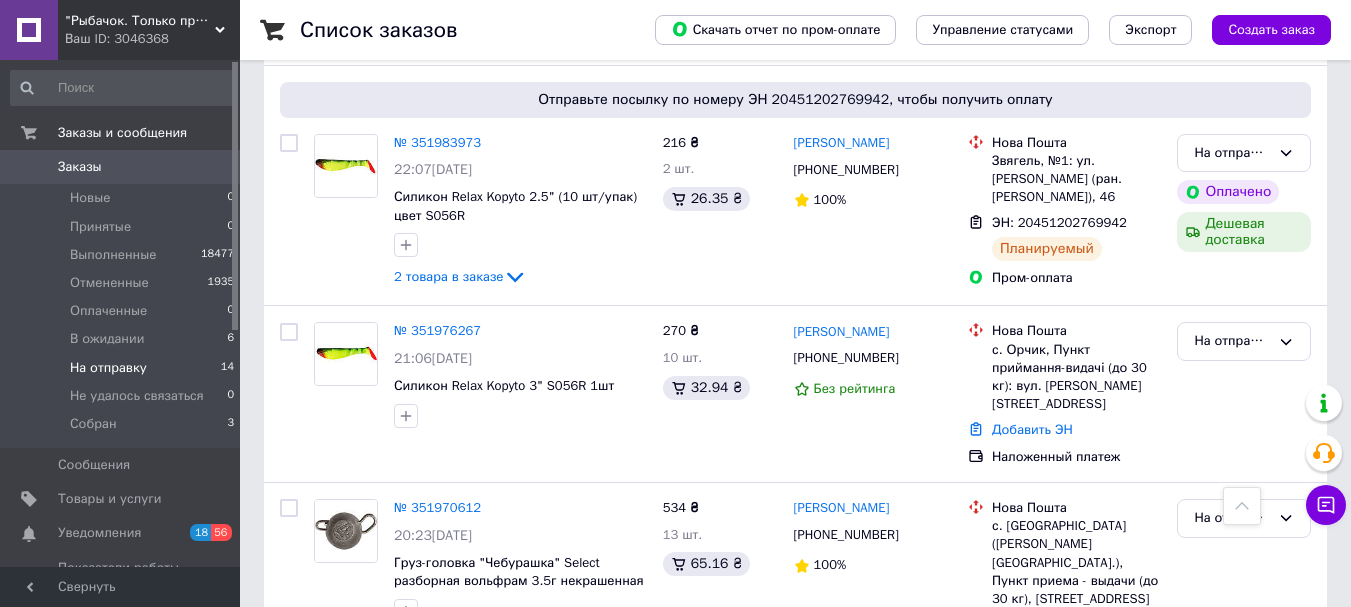 scroll, scrollTop: 1231, scrollLeft: 0, axis: vertical 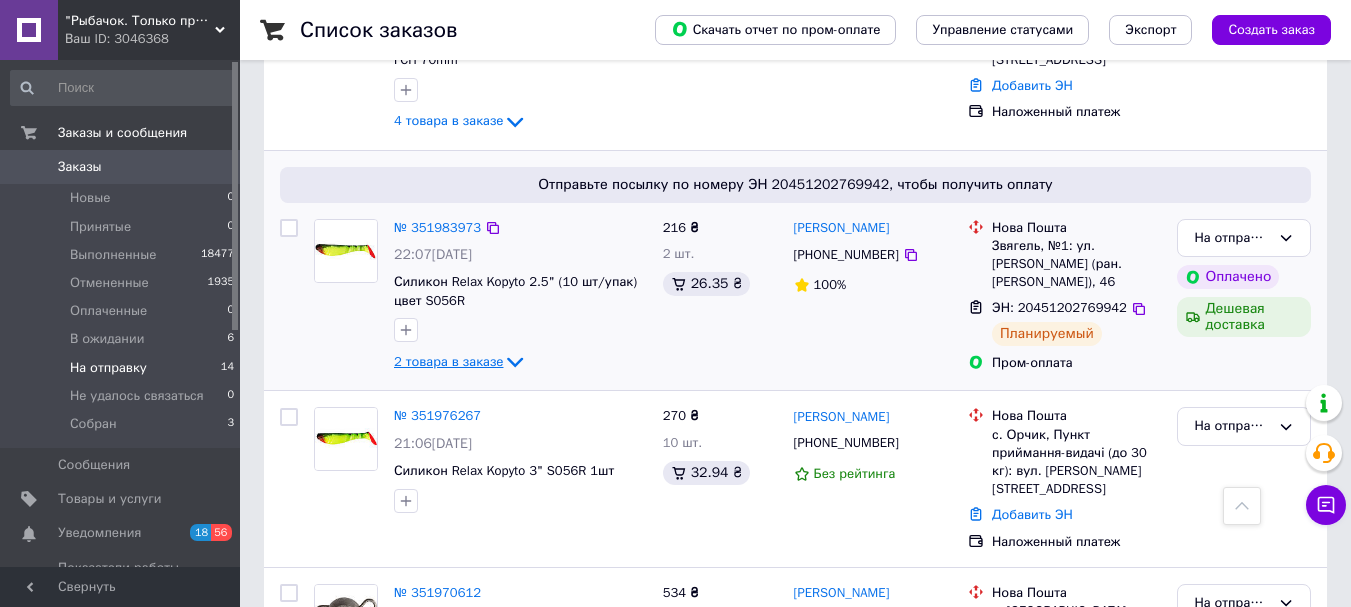 click 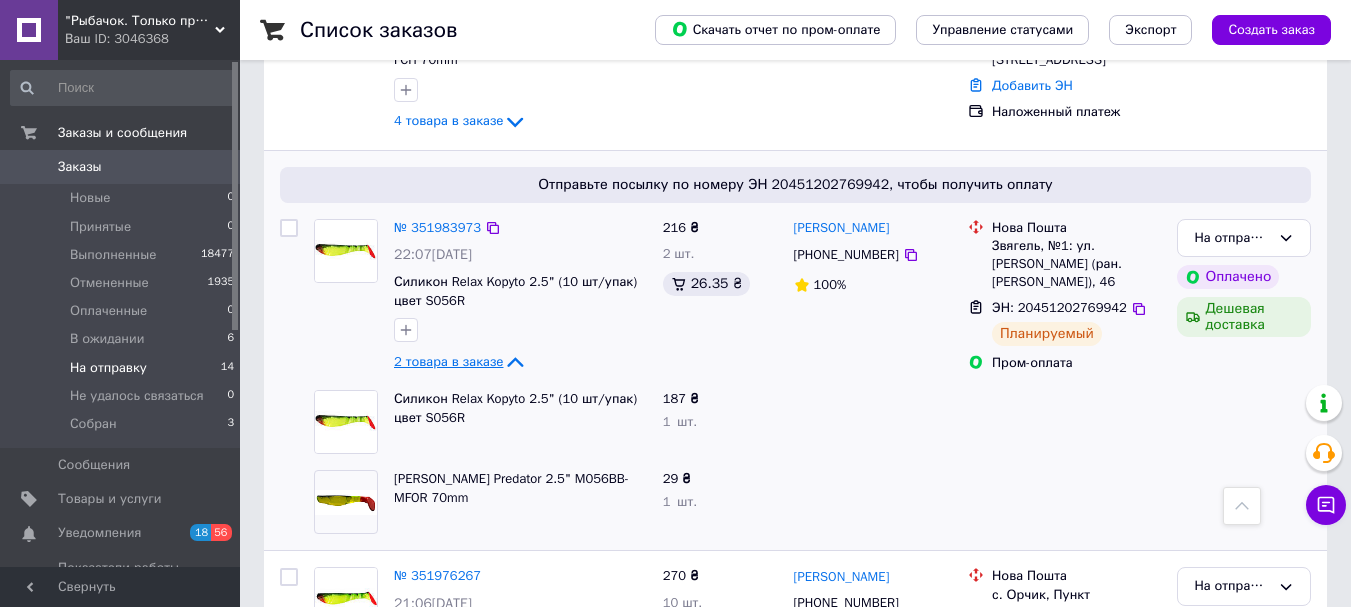 click 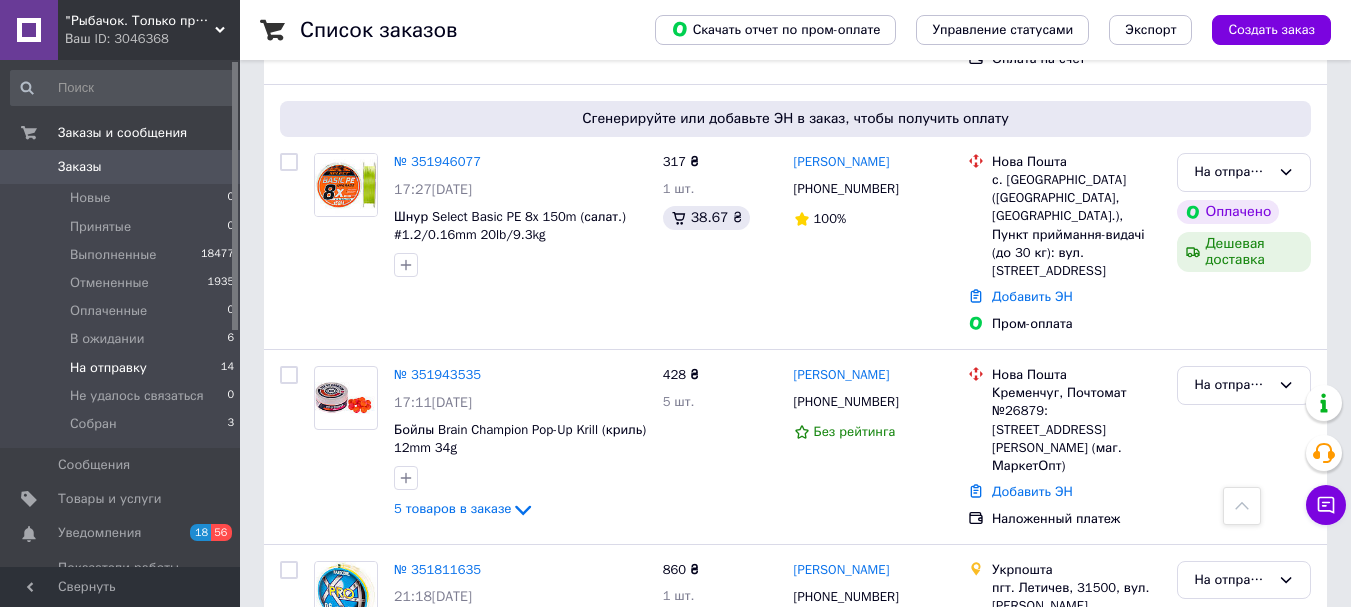 scroll, scrollTop: 2331, scrollLeft: 0, axis: vertical 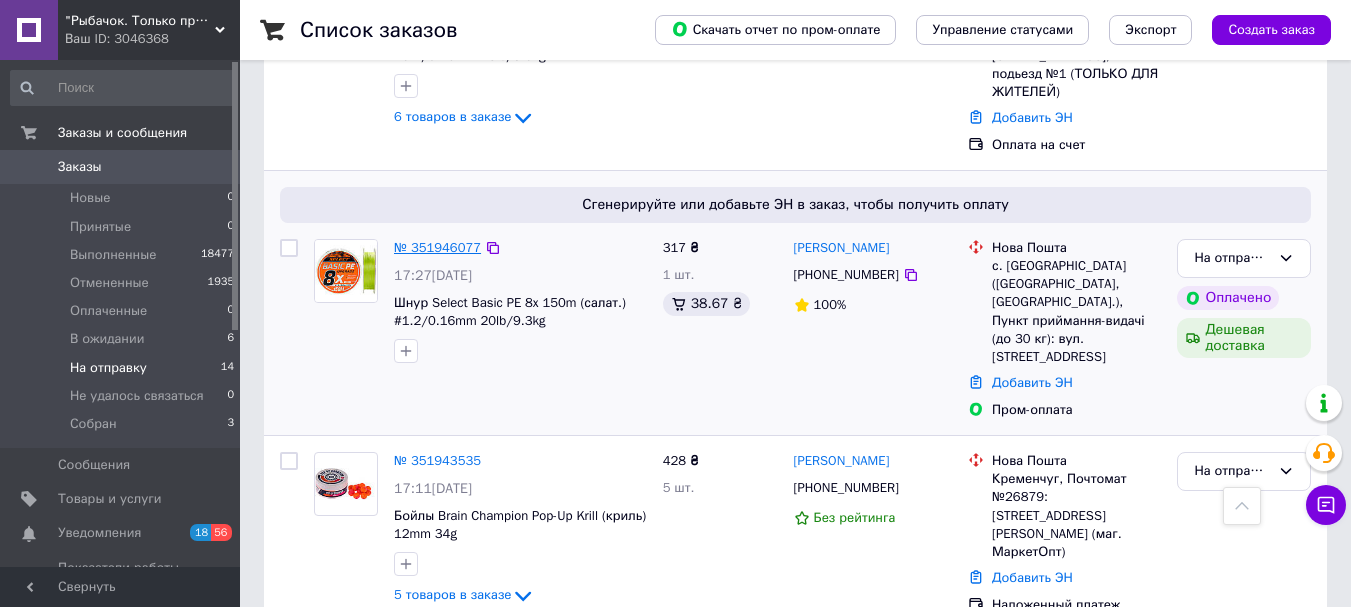 click on "№ 351946077" at bounding box center (437, 247) 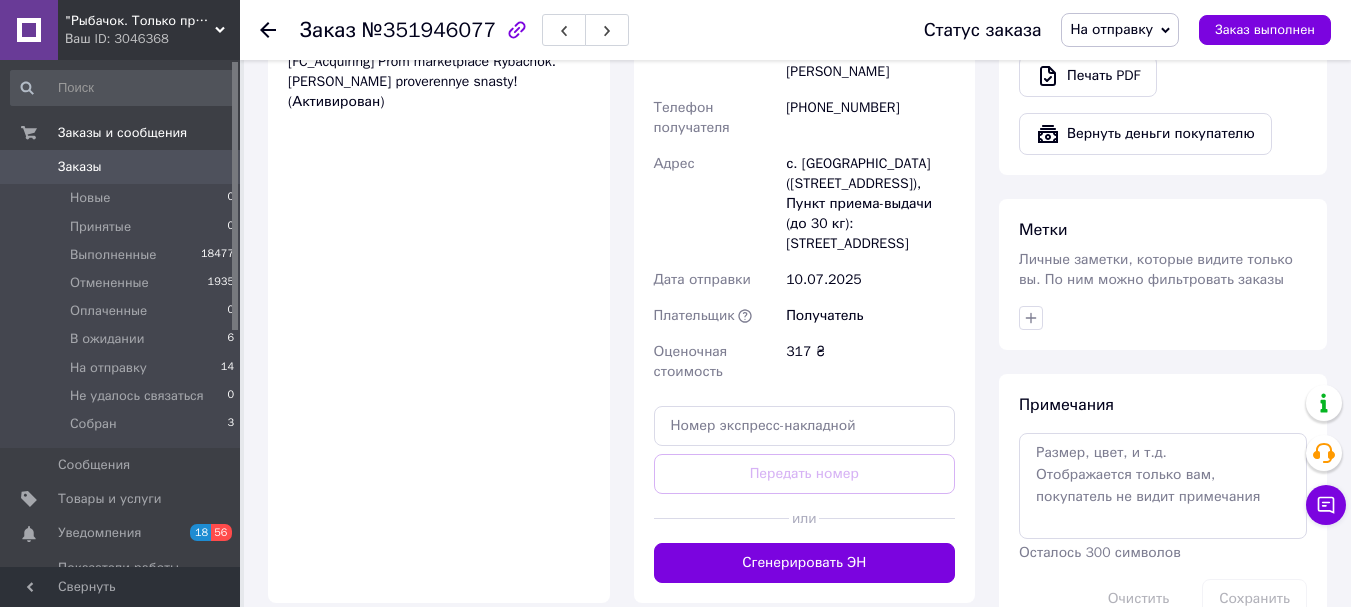 scroll, scrollTop: 900, scrollLeft: 0, axis: vertical 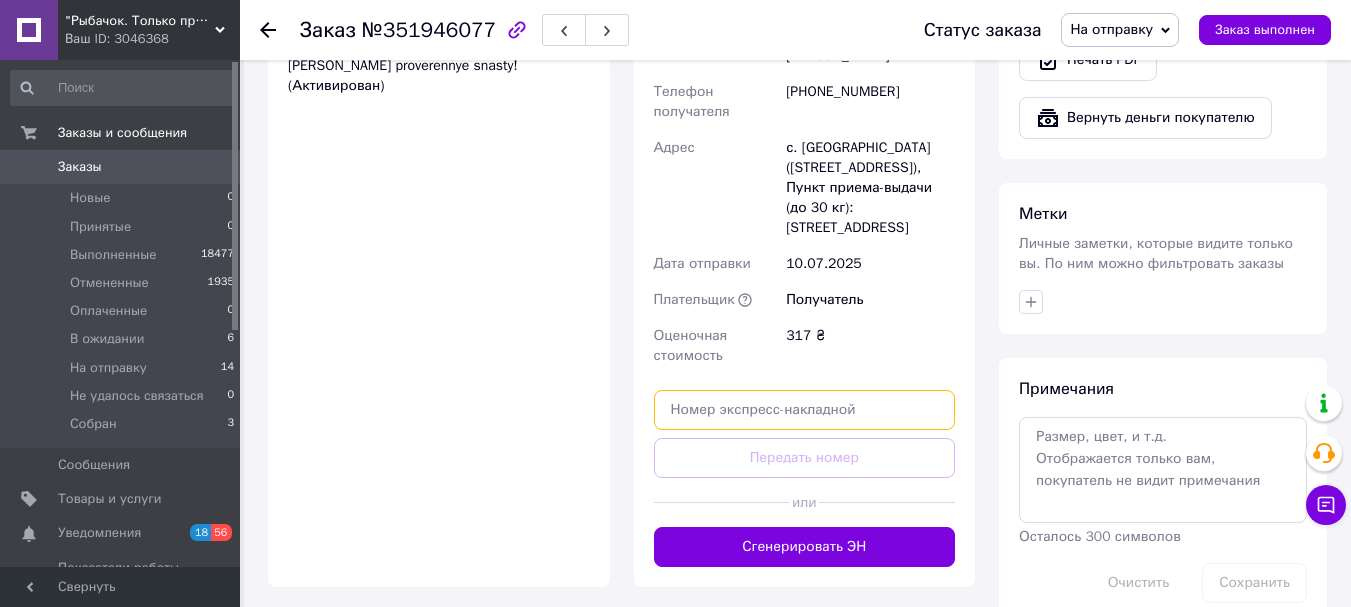 click at bounding box center [805, 410] 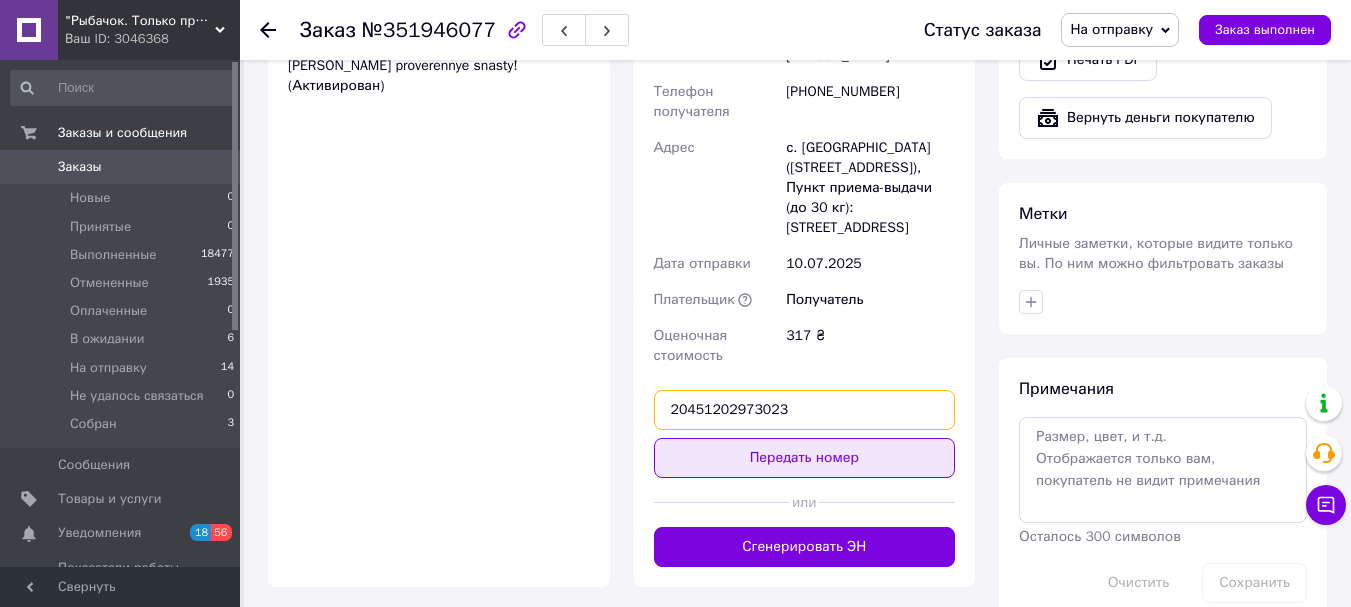 type on "20451202973023" 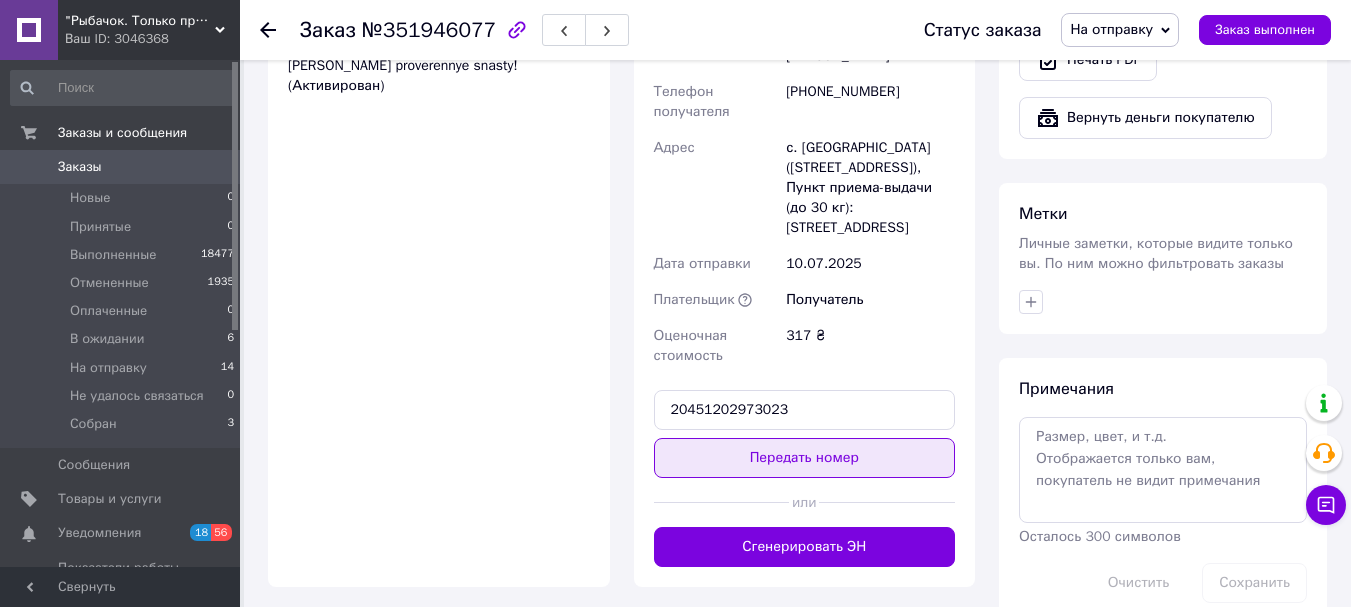 click on "Передать номер" at bounding box center [805, 458] 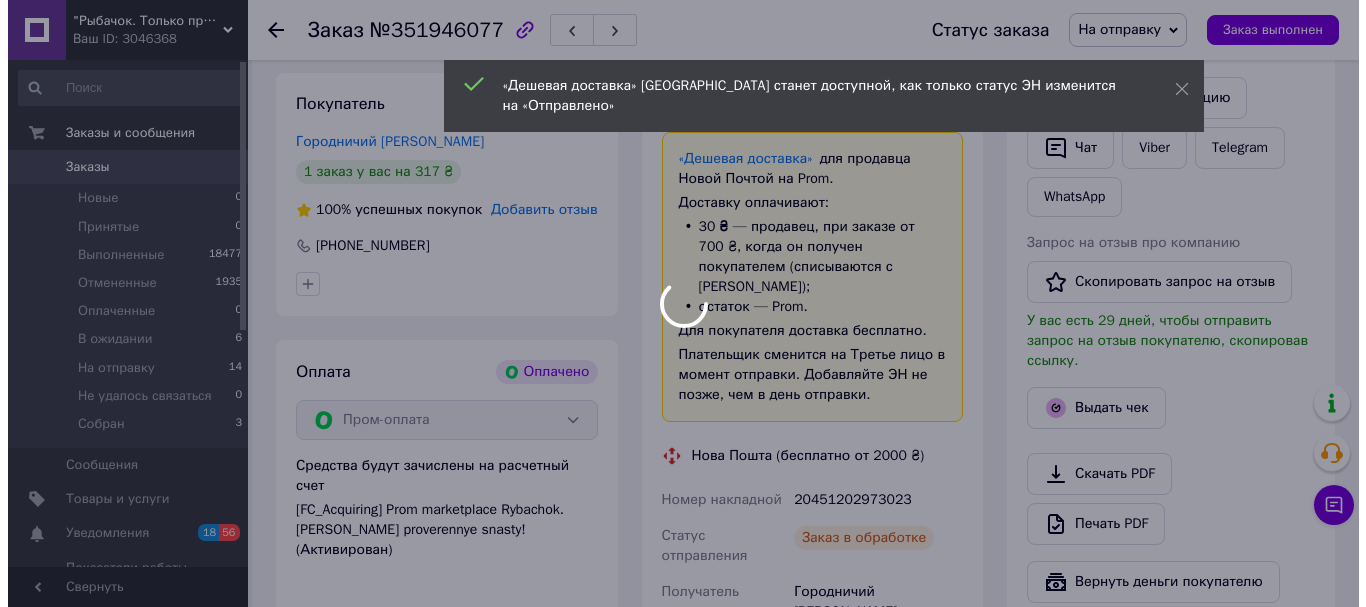 scroll, scrollTop: 400, scrollLeft: 0, axis: vertical 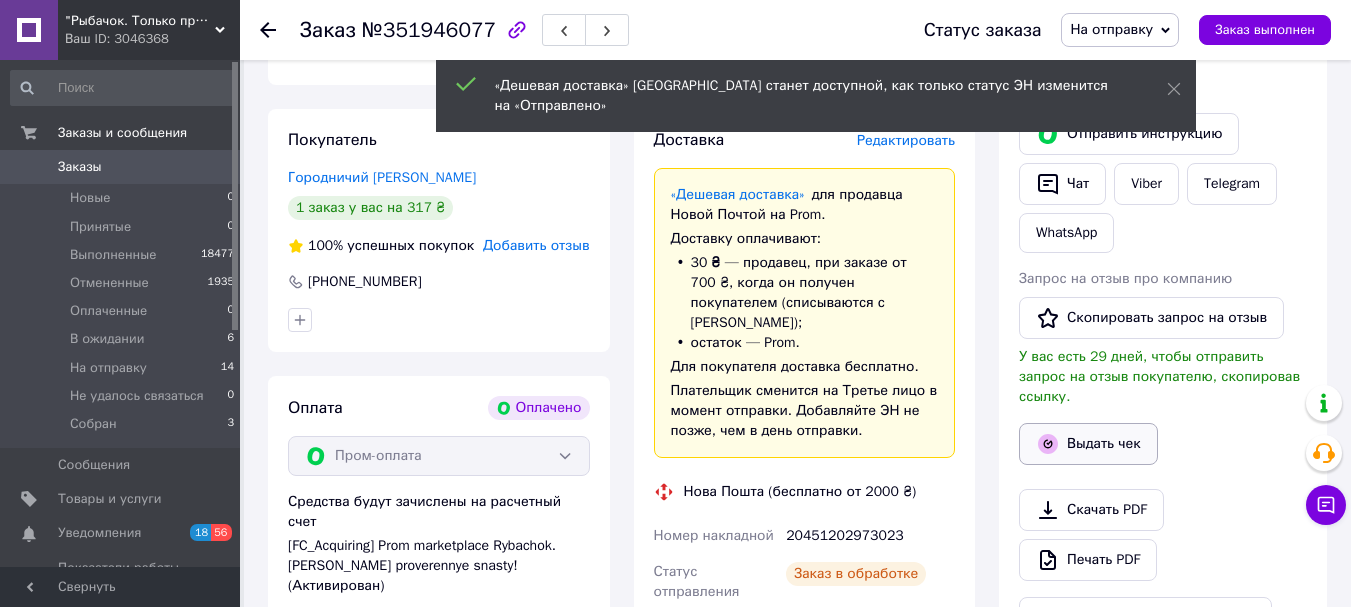 click on "Выдать чек" at bounding box center (1088, 444) 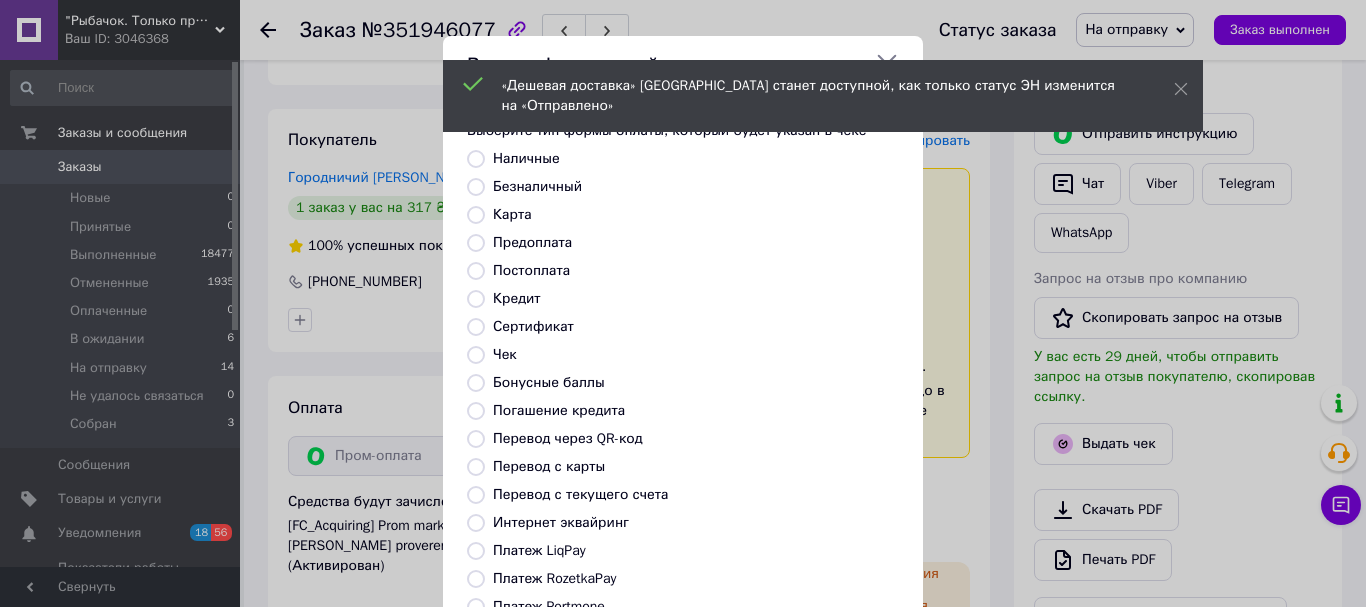click on "Безналичный" at bounding box center [537, 186] 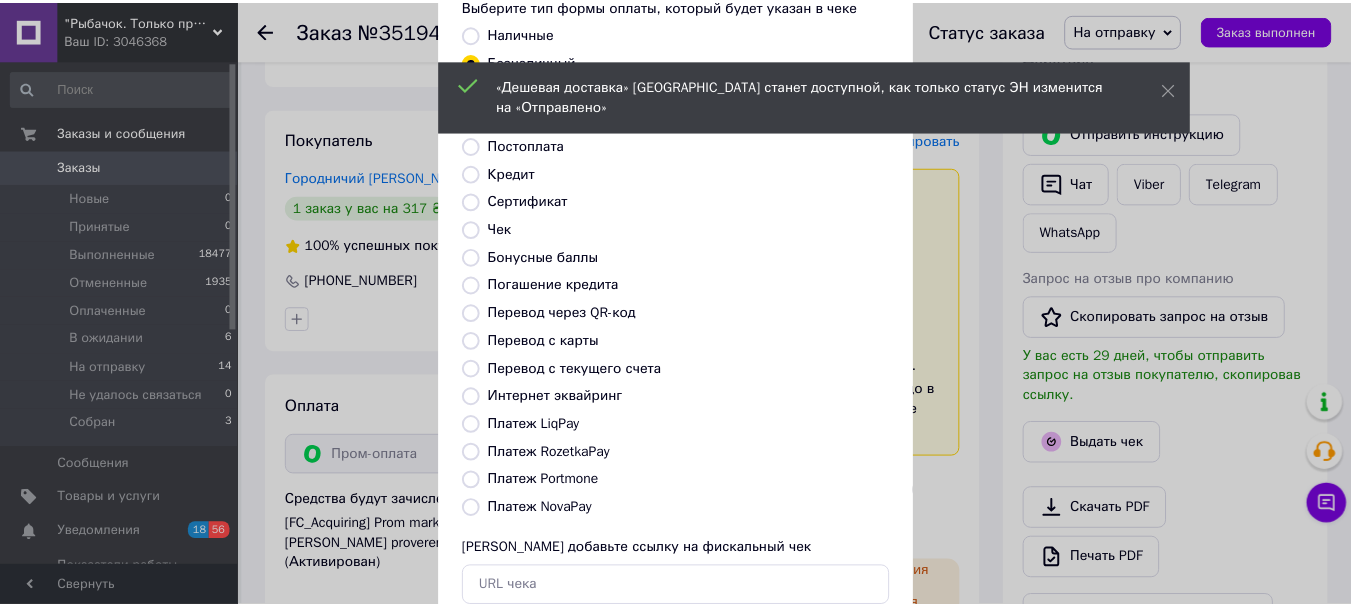 scroll, scrollTop: 252, scrollLeft: 0, axis: vertical 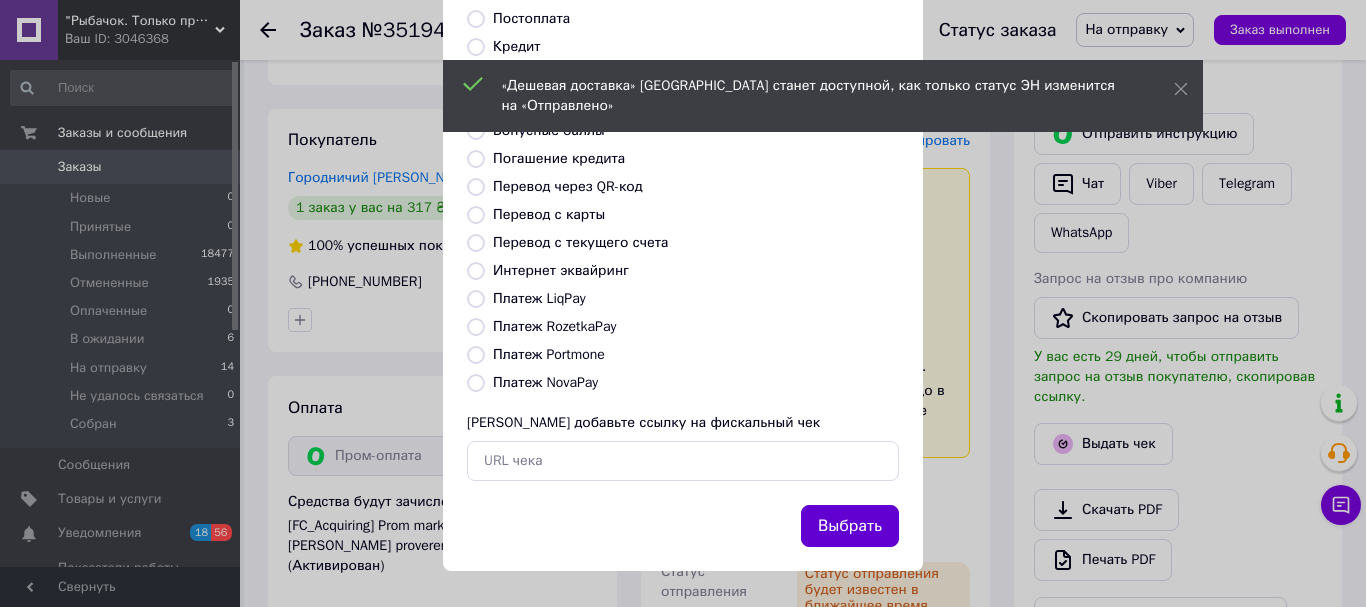 click on "Выбрать" at bounding box center (850, 526) 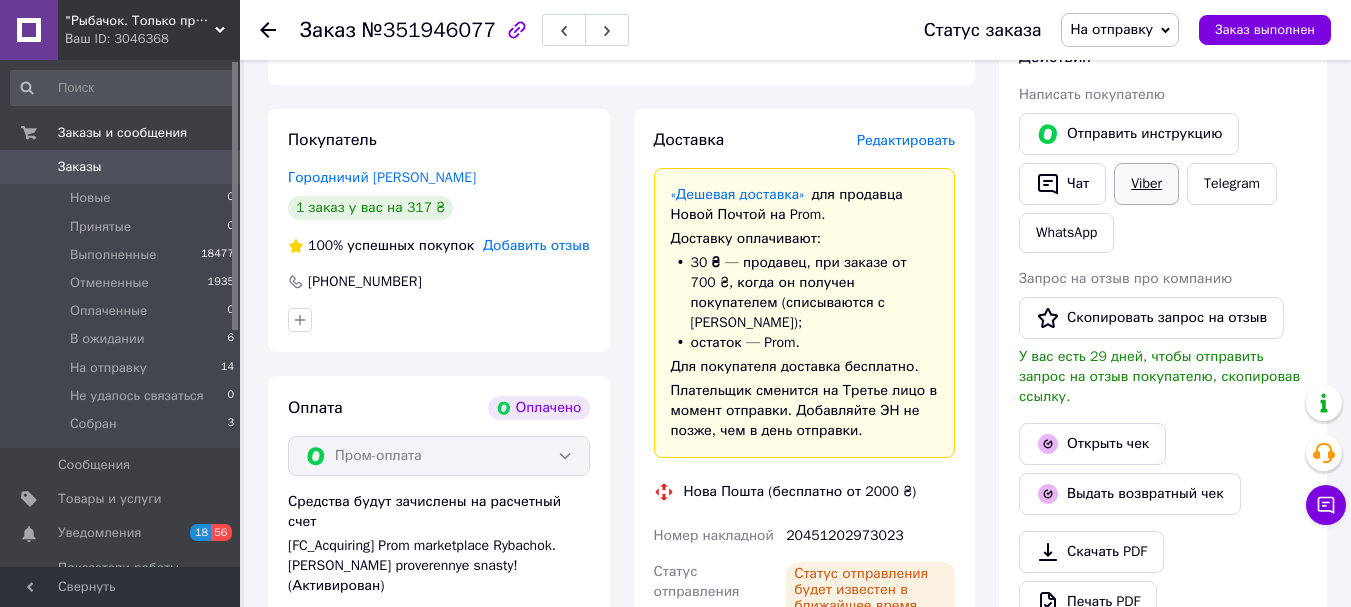 click on "Viber" at bounding box center (1146, 184) 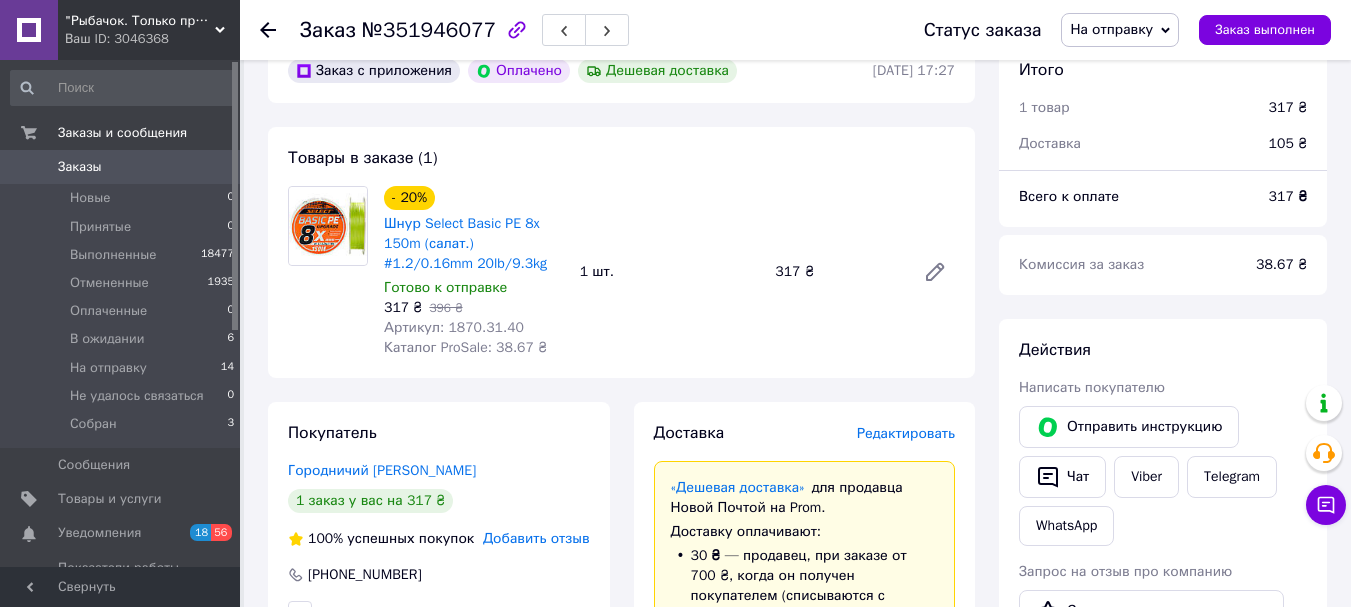 scroll, scrollTop: 100, scrollLeft: 0, axis: vertical 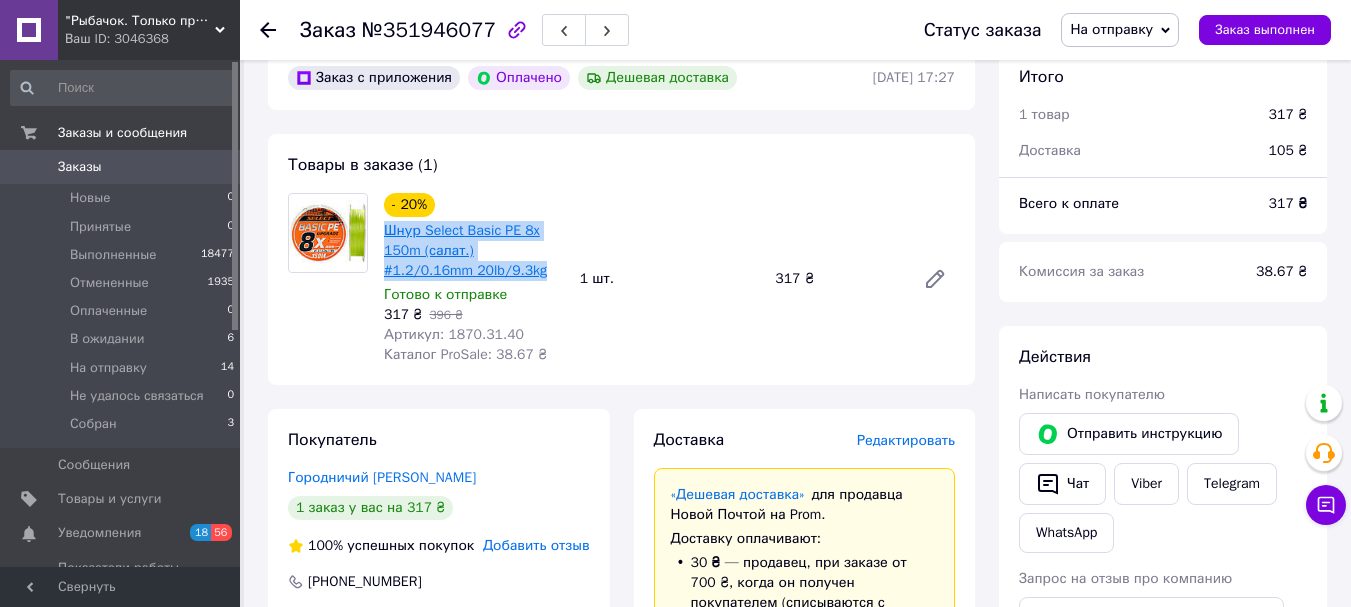 drag, startPoint x: 457, startPoint y: 275, endPoint x: 384, endPoint y: 240, distance: 80.95678 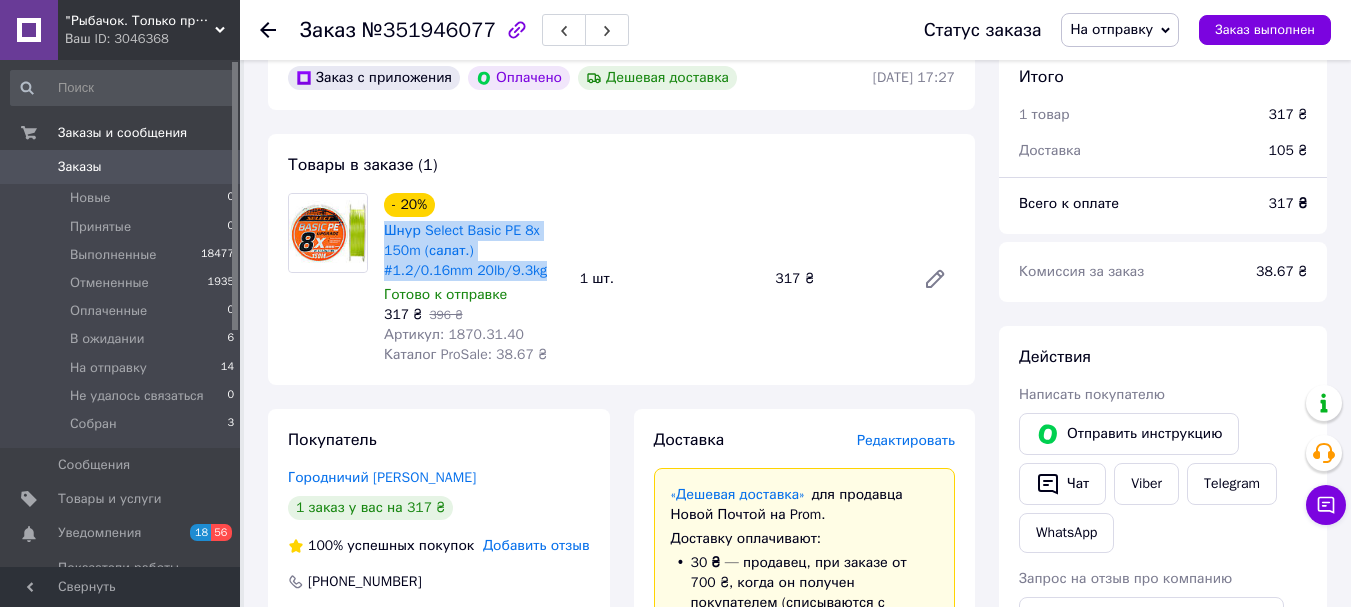 copy on "Шнур Select Basic PE 8x 150m (салат.) #1.2/0.16mm 20lb/9.3kg" 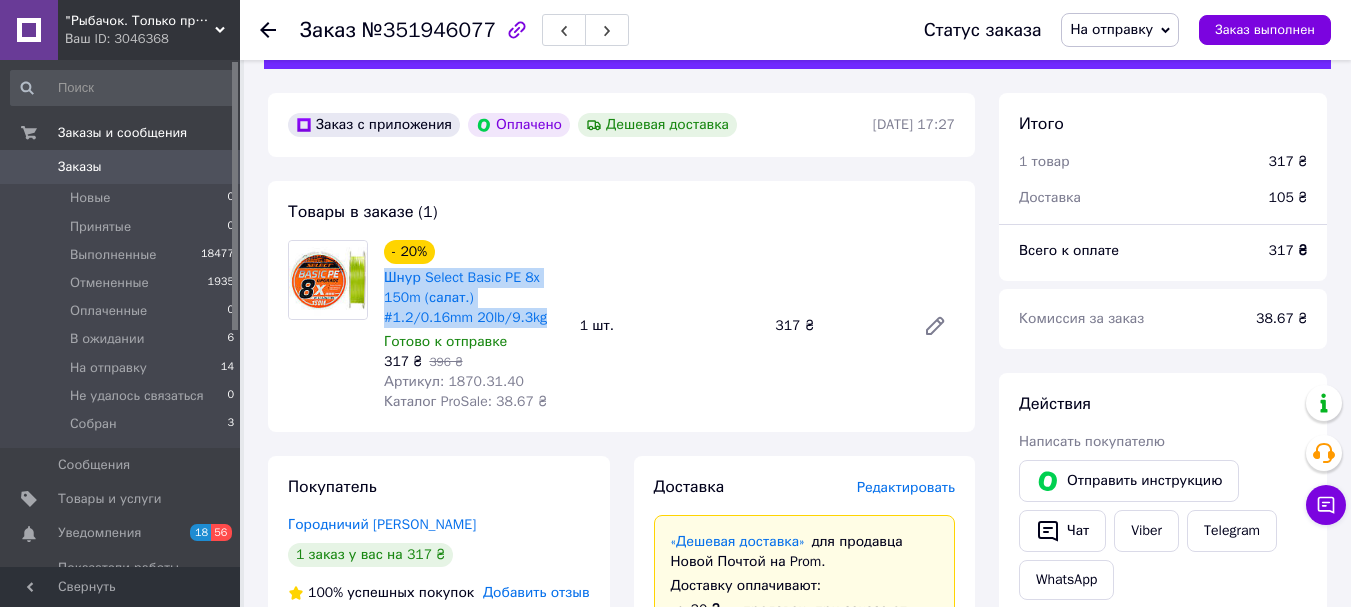 scroll, scrollTop: 0, scrollLeft: 0, axis: both 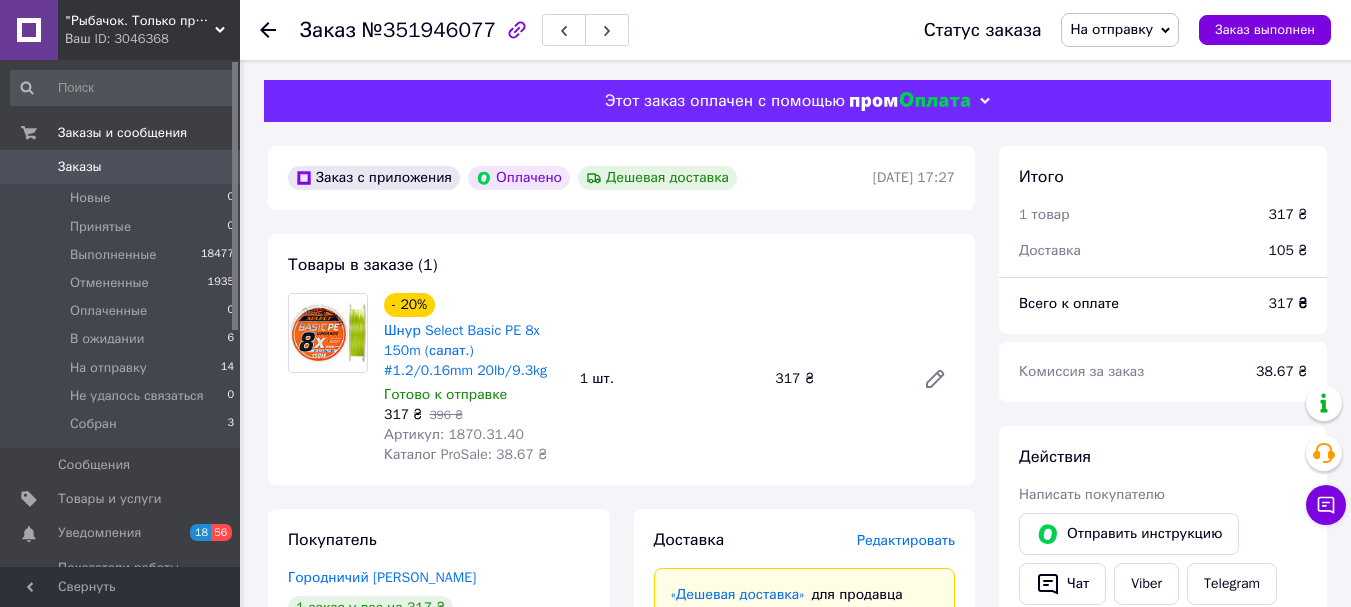 click on "- 20% Шнур Select Basic PE 8x 150m (салат.) #1.2/0.16mm 20lb/9.3kg Готово к отправке 317 ₴   396 ₴ Артикул: 1870.31.40 Каталог ProSale: 38.67 ₴  1 шт. 317 ₴" at bounding box center (669, 379) 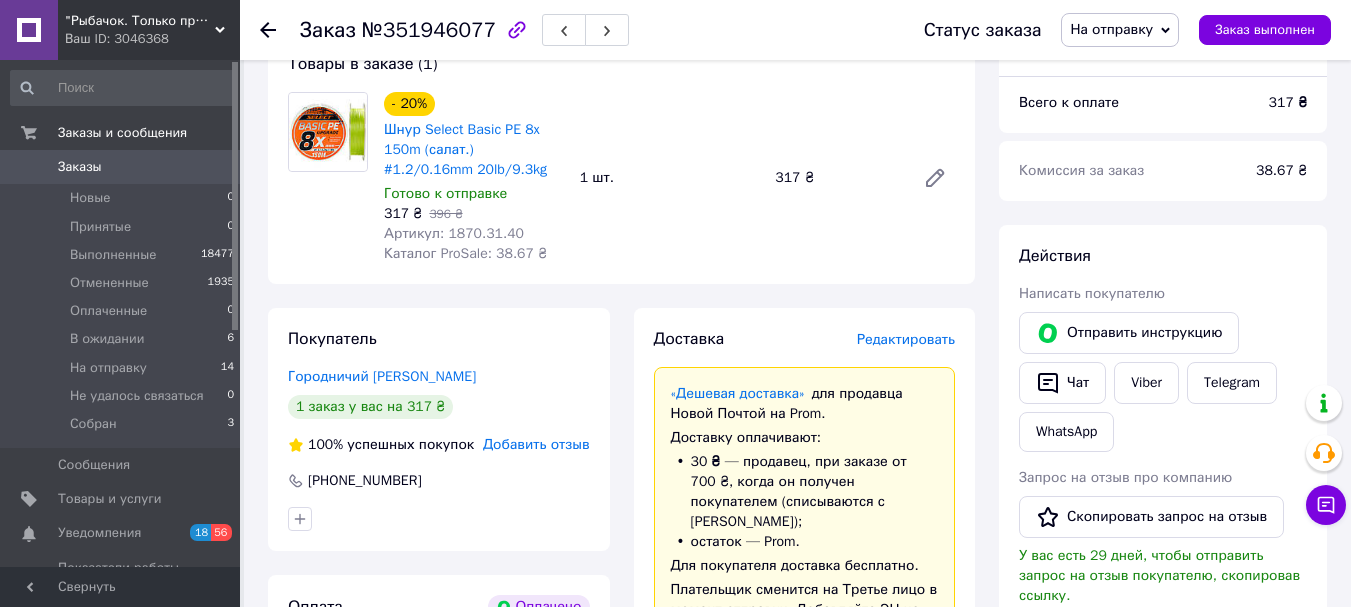 scroll, scrollTop: 200, scrollLeft: 0, axis: vertical 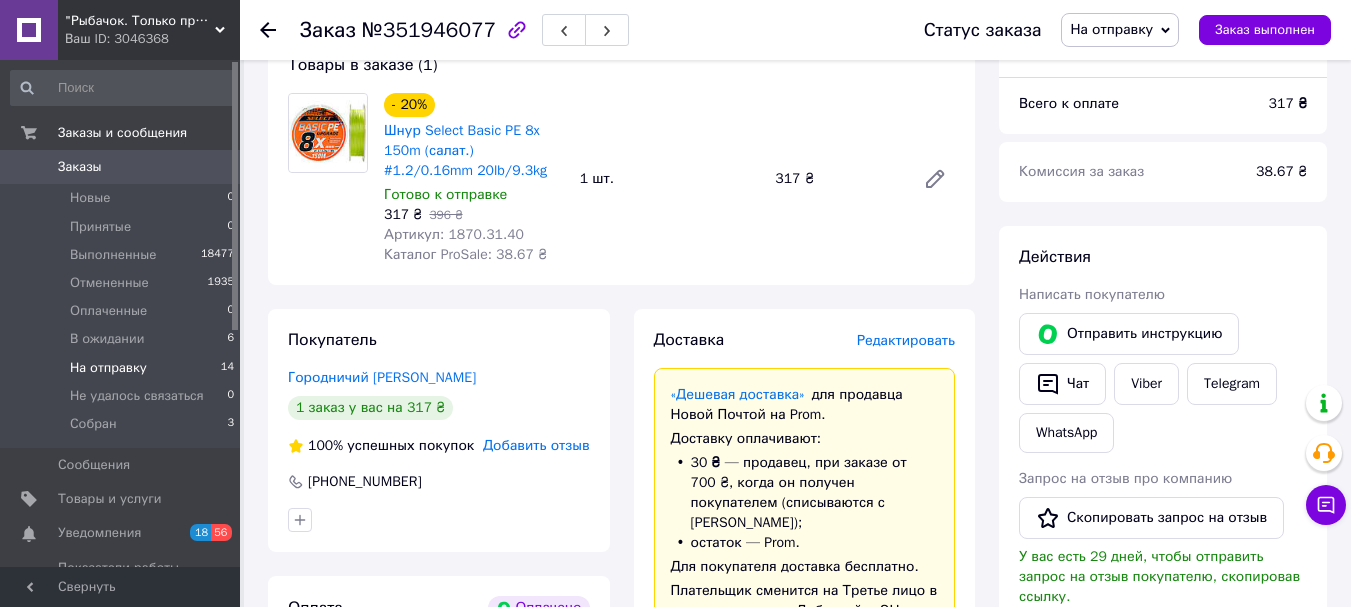 click on "На отправку" at bounding box center [108, 368] 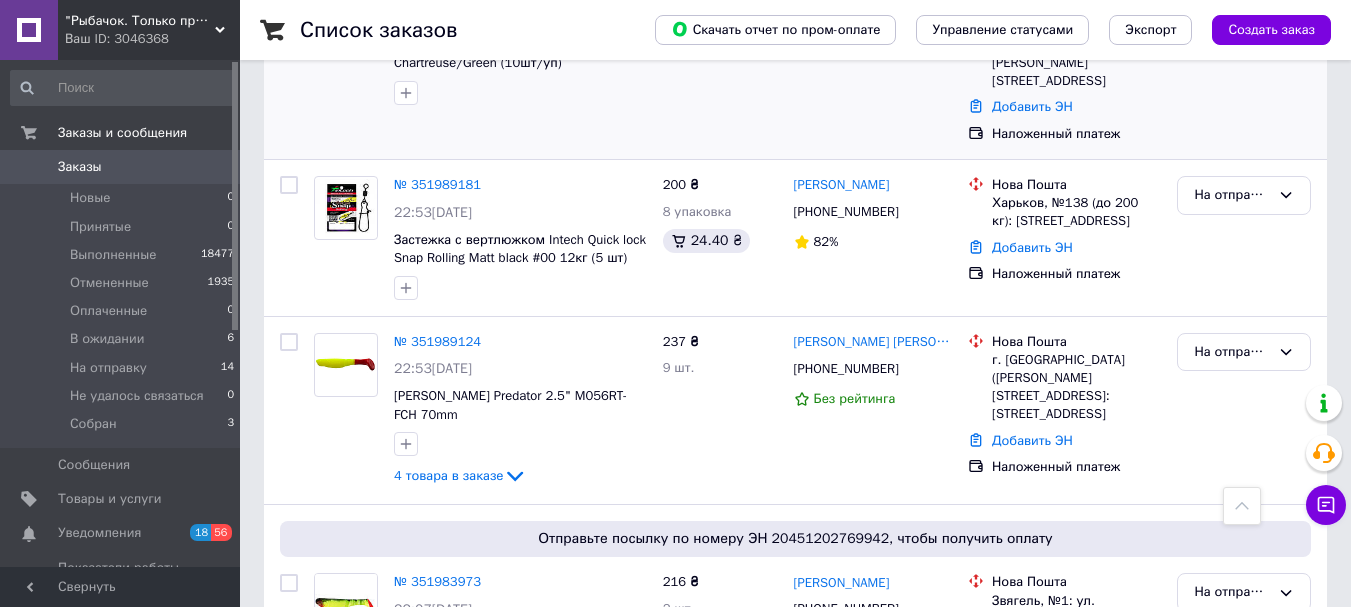 scroll, scrollTop: 1000, scrollLeft: 0, axis: vertical 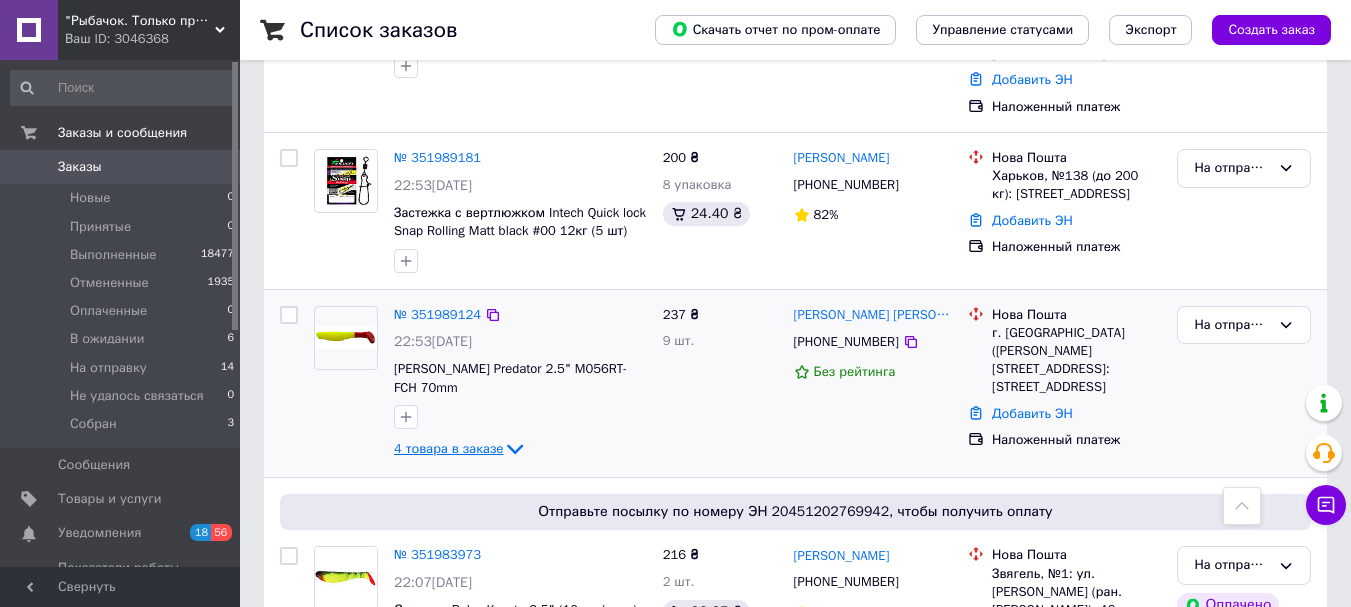 click 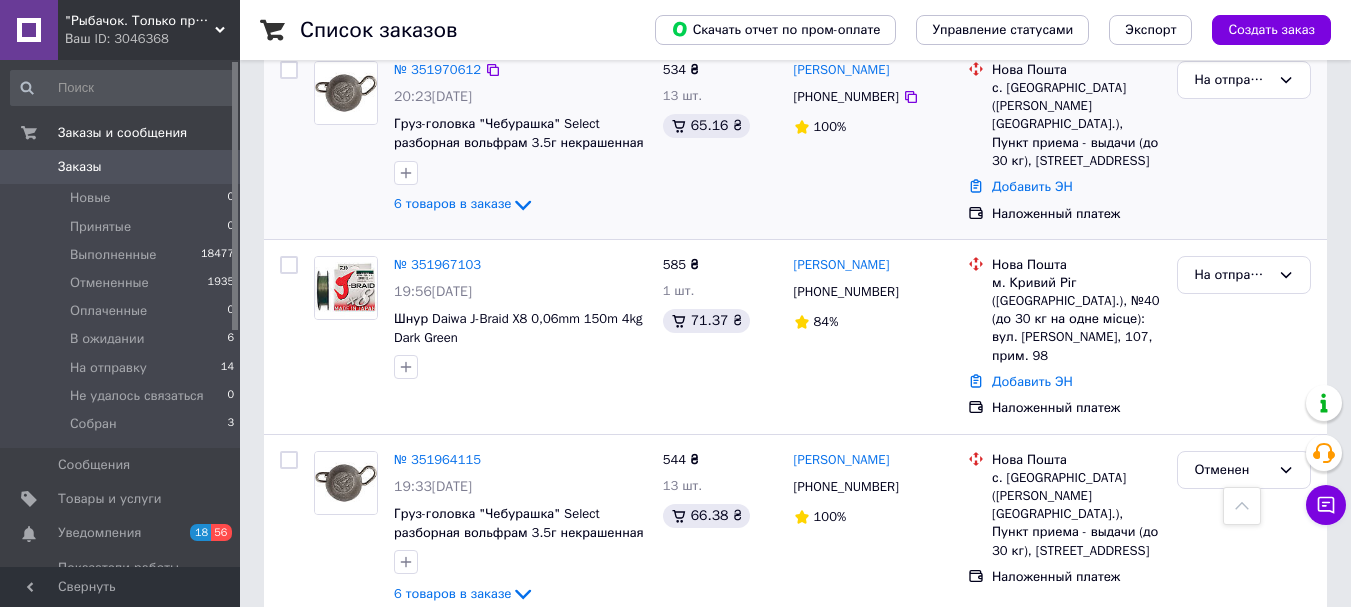 scroll, scrollTop: 2200, scrollLeft: 0, axis: vertical 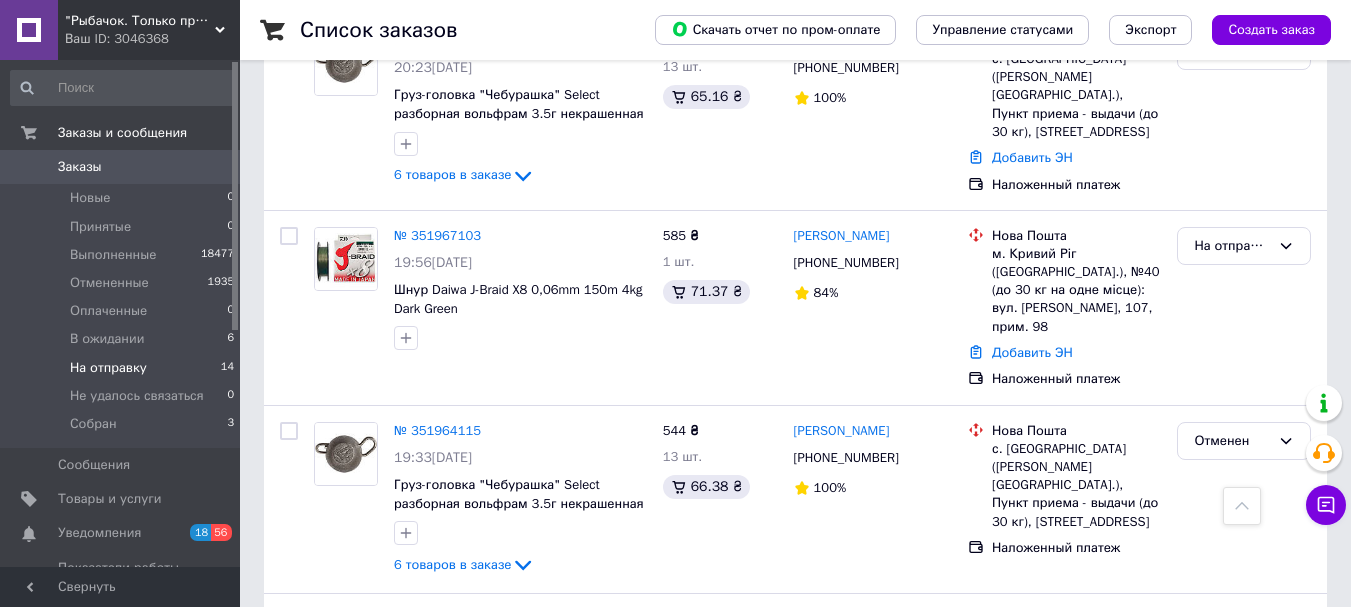 click on "На отправку" at bounding box center (108, 368) 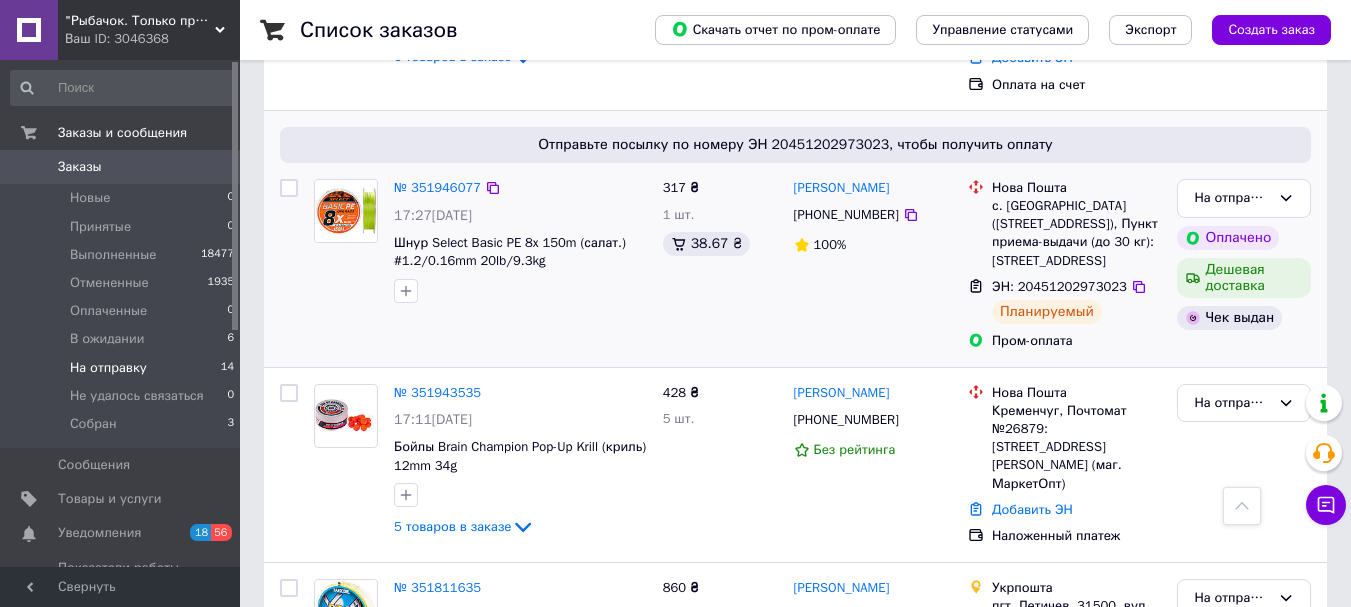 scroll, scrollTop: 2679, scrollLeft: 0, axis: vertical 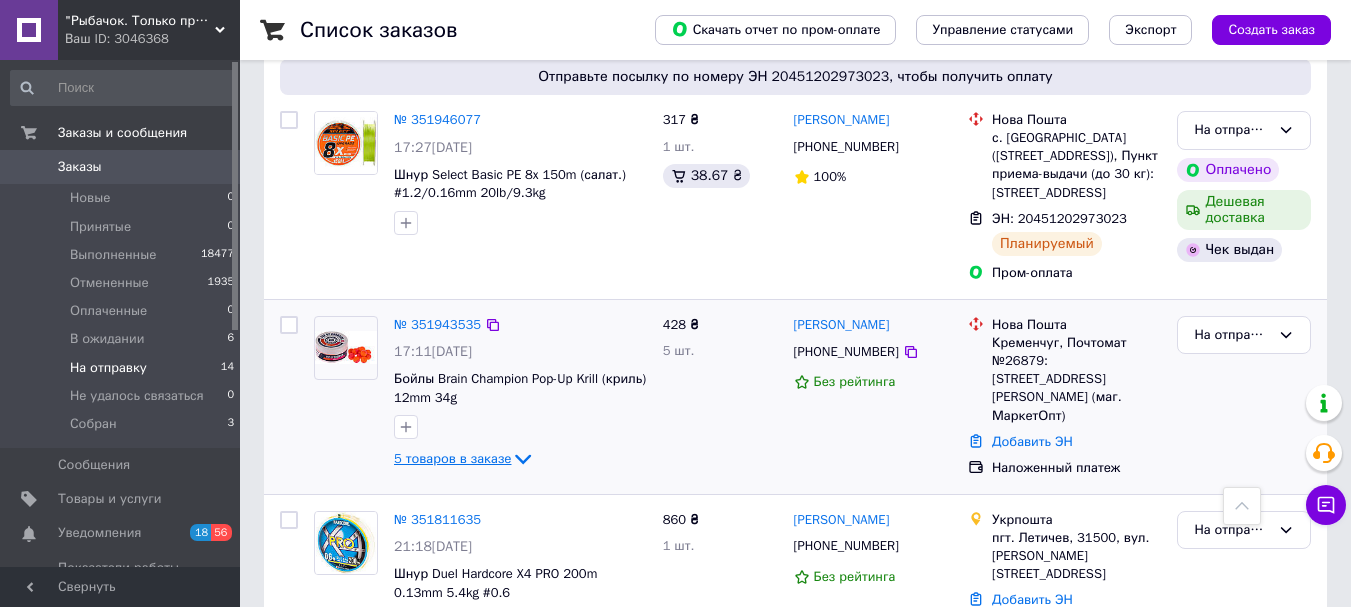 click 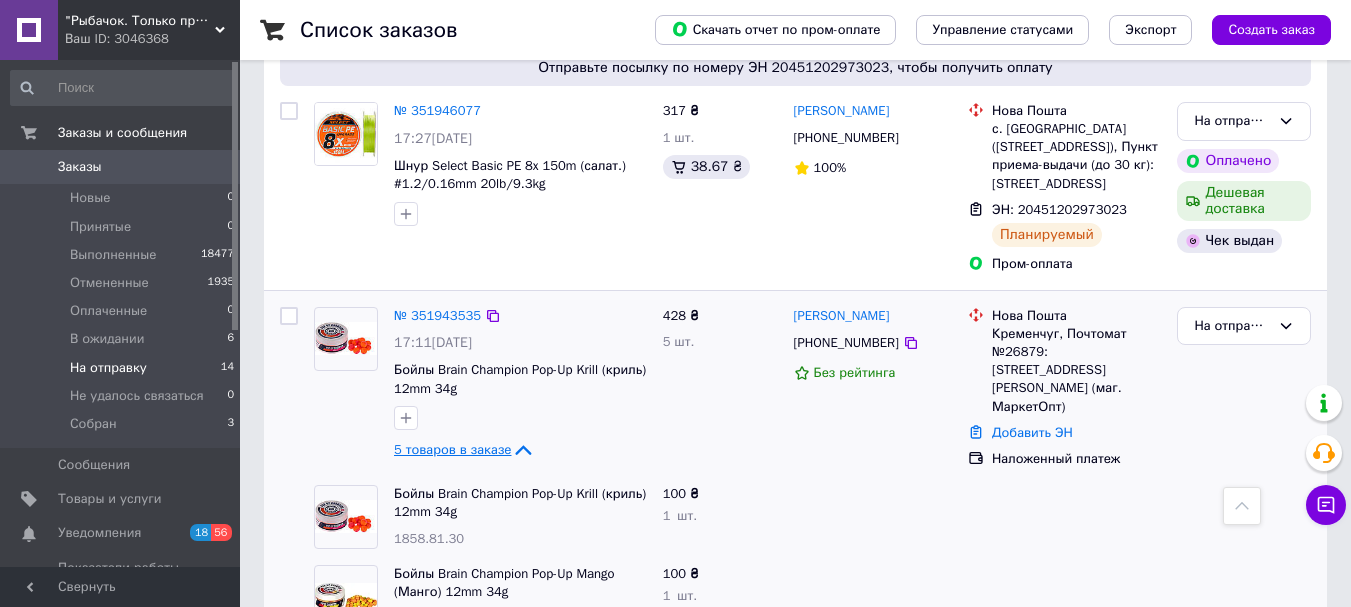 scroll, scrollTop: 2679, scrollLeft: 0, axis: vertical 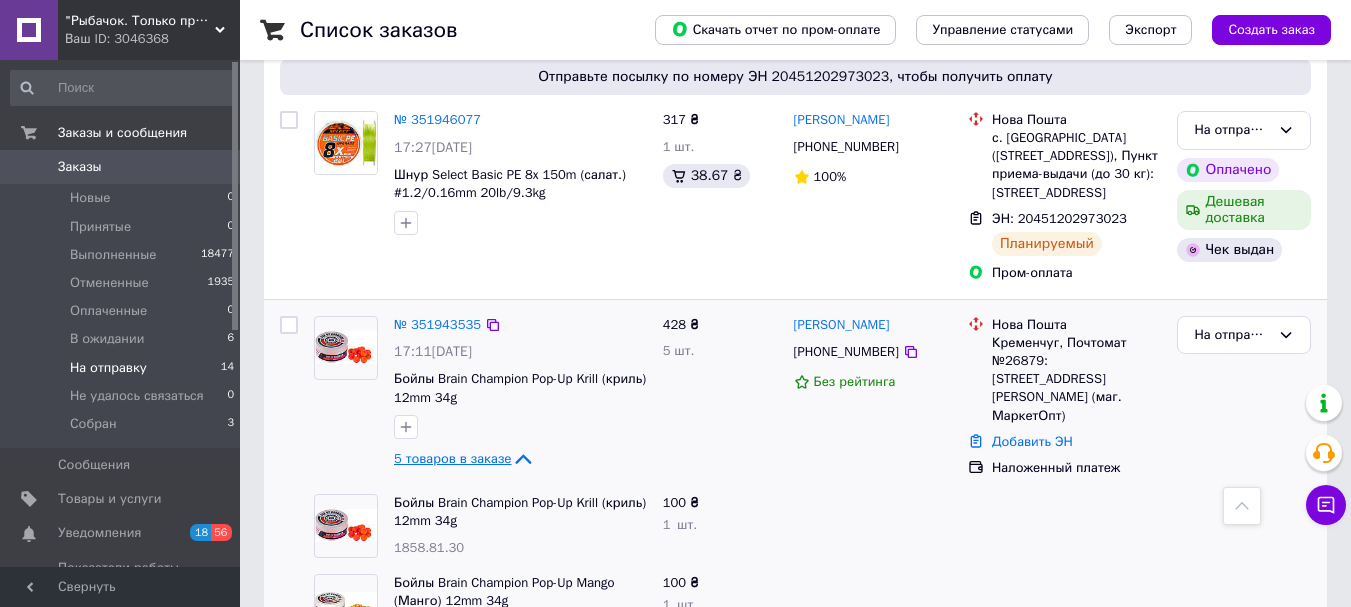 click 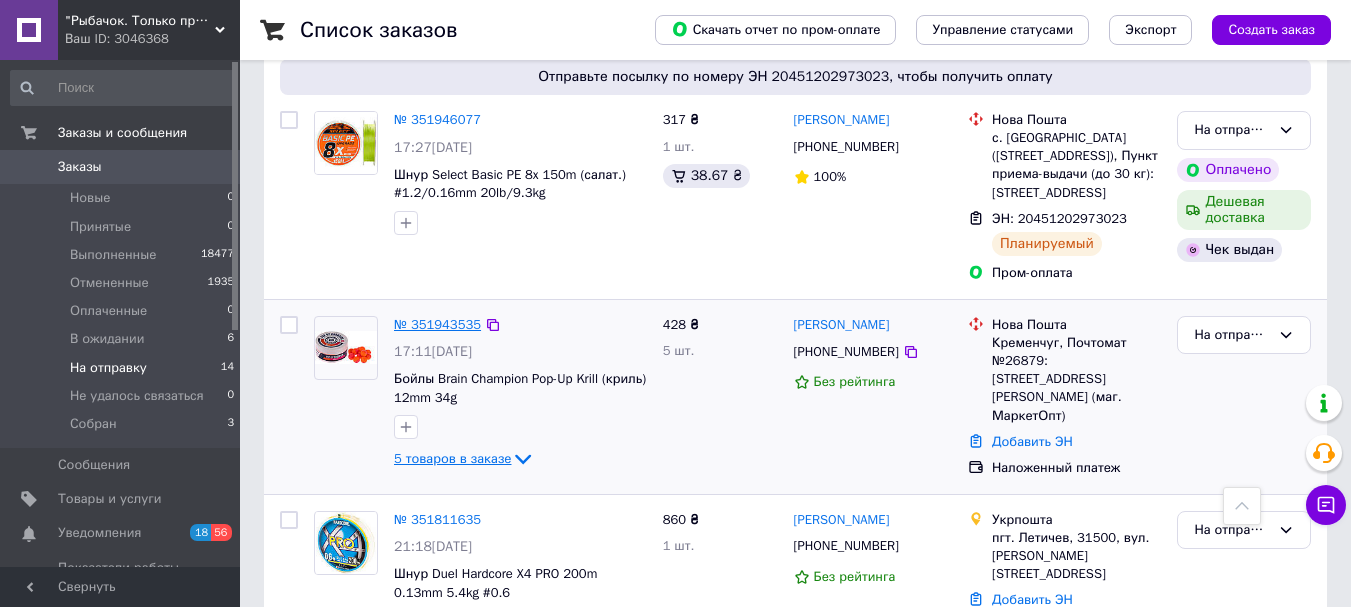 click on "№ 351943535" at bounding box center (437, 324) 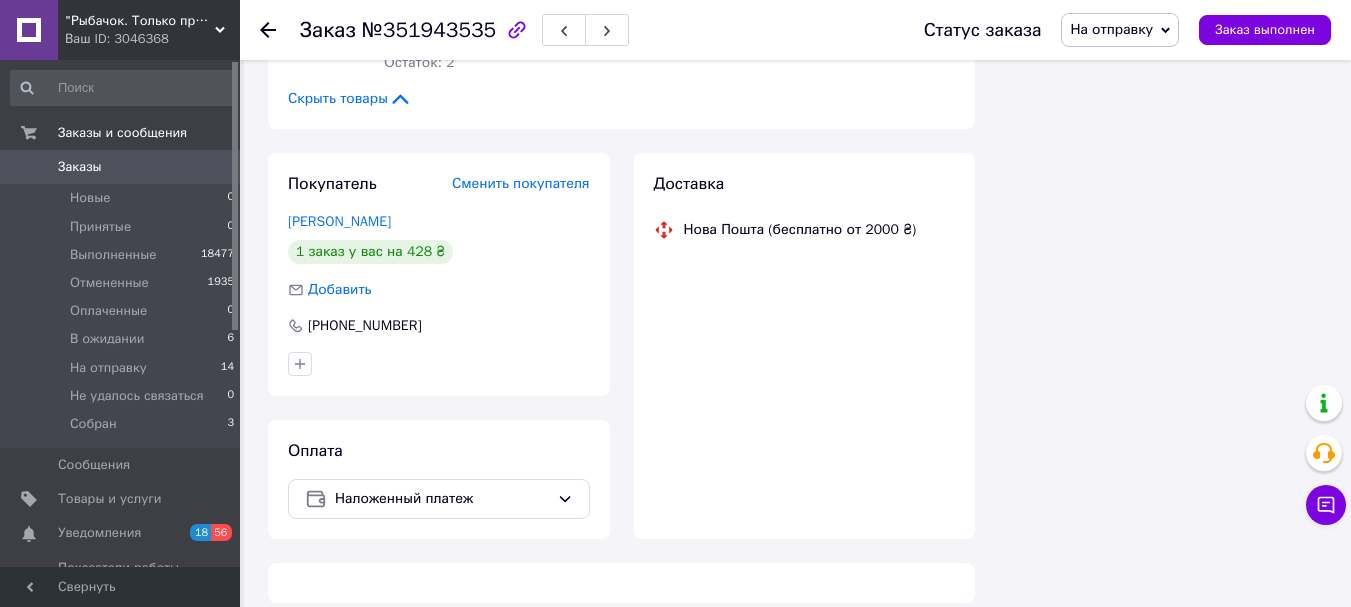 scroll, scrollTop: 1671, scrollLeft: 0, axis: vertical 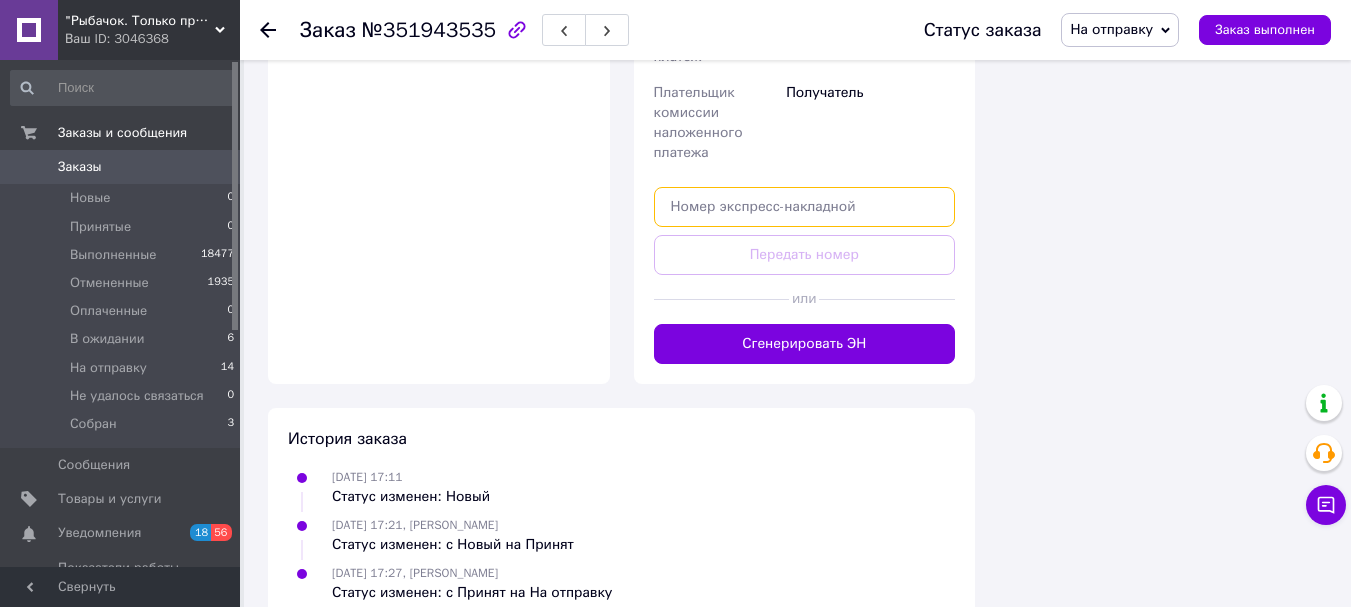 click at bounding box center [805, 207] 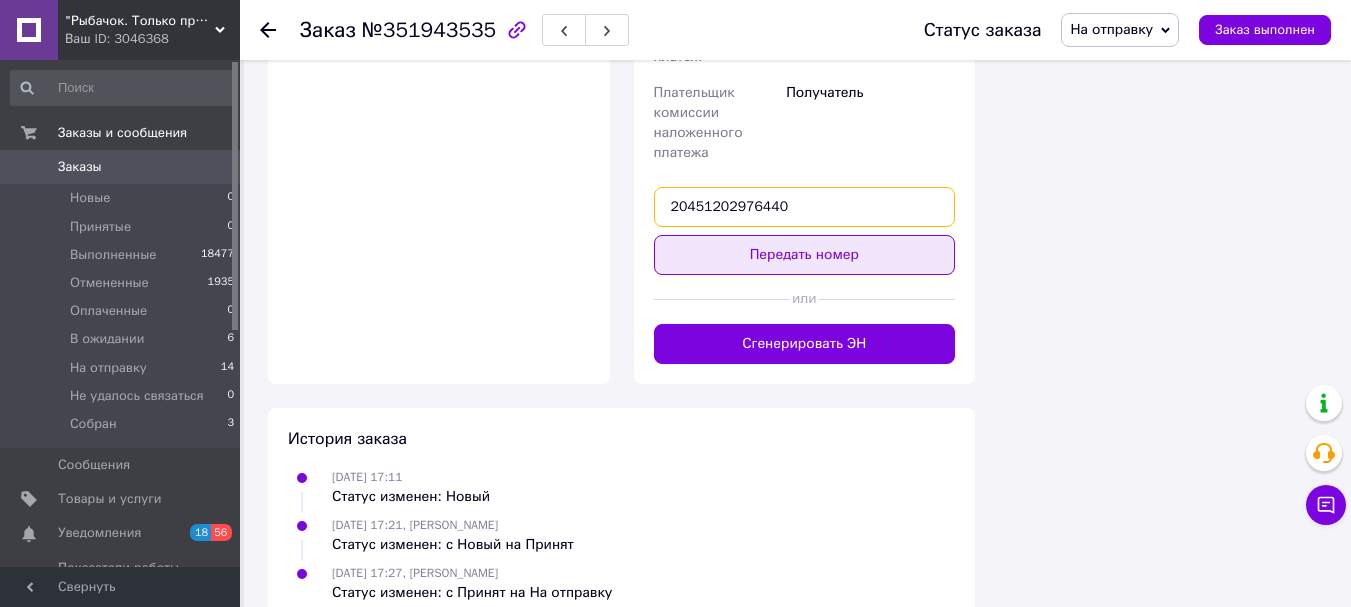type on "20451202976440" 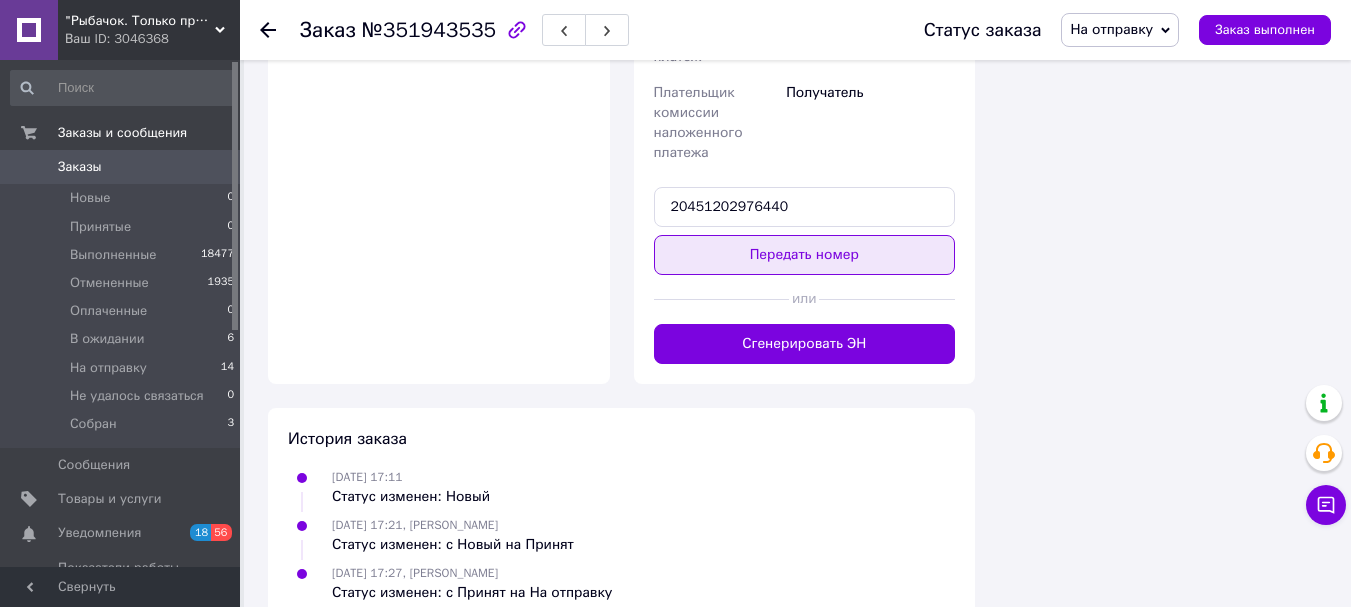 click on "Передать номер" at bounding box center [805, 255] 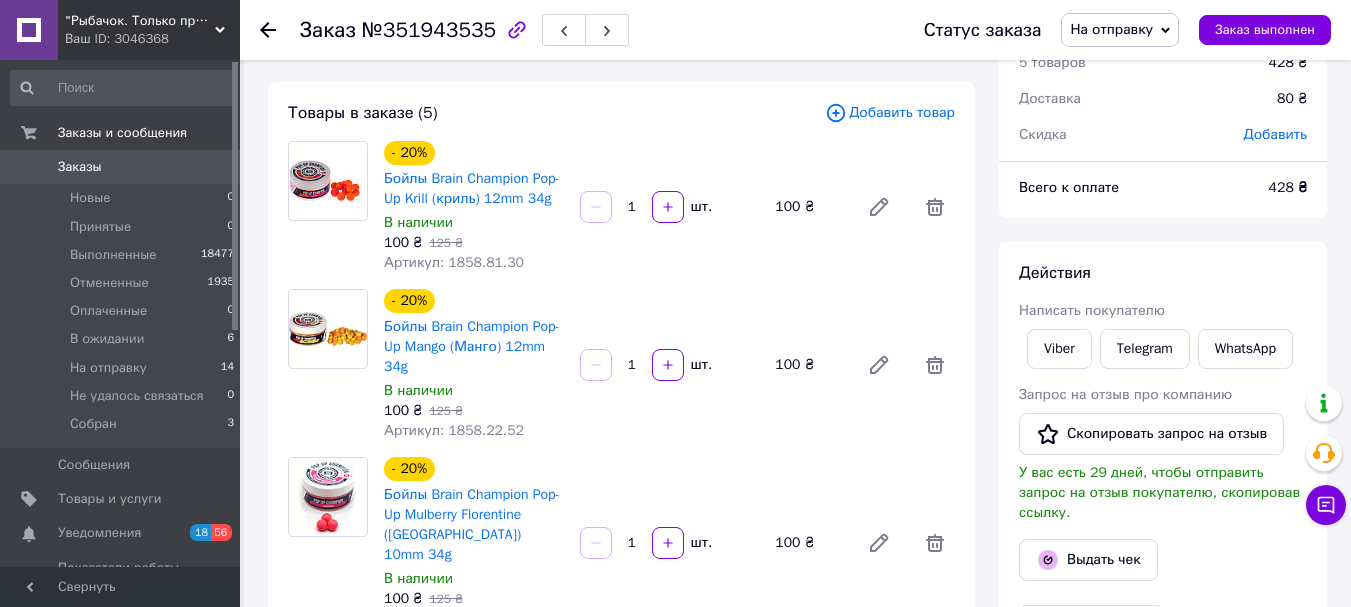 scroll, scrollTop: 50, scrollLeft: 0, axis: vertical 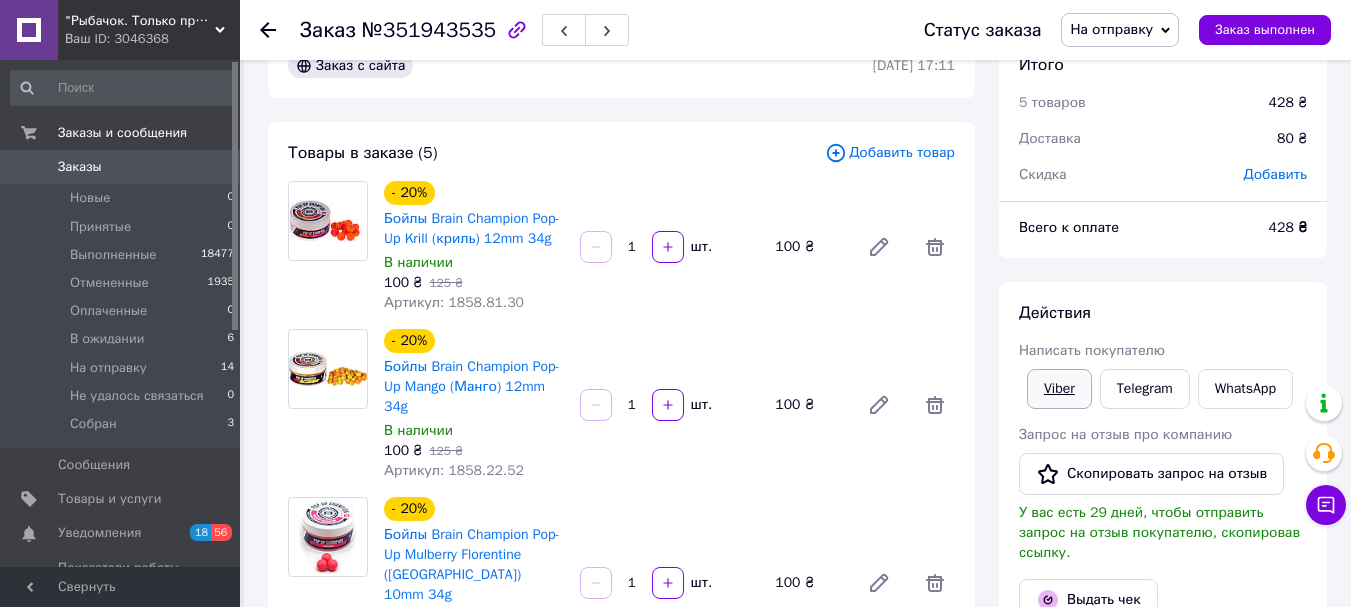 click on "Viber" at bounding box center [1059, 389] 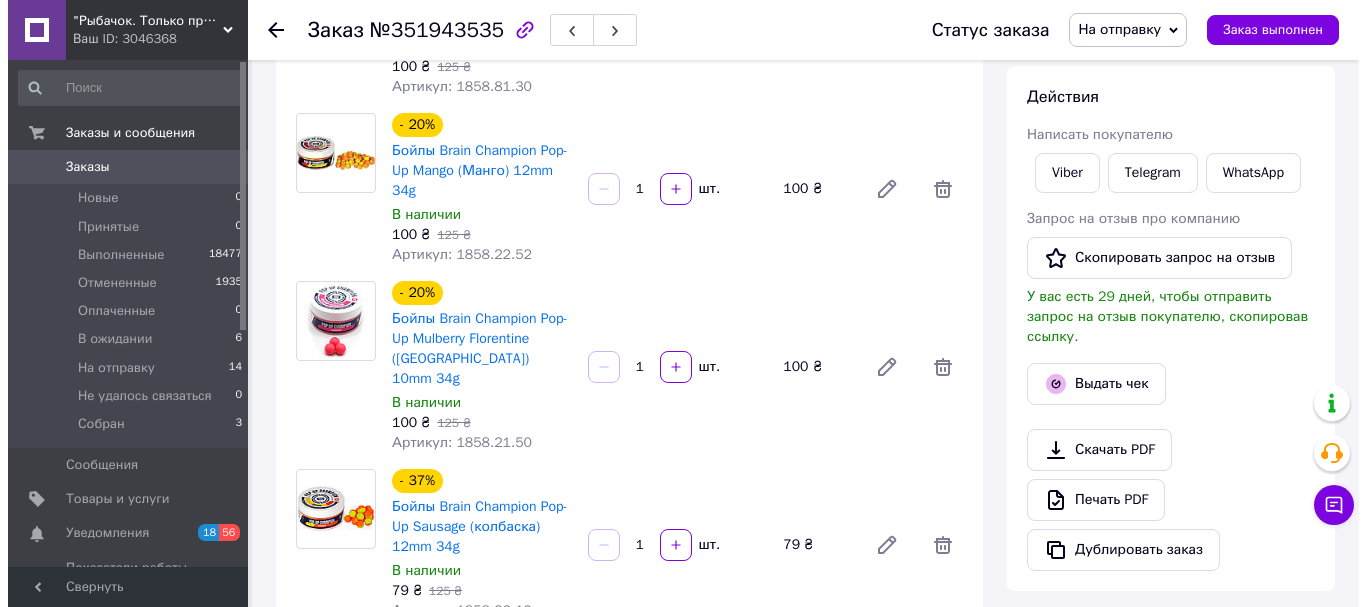 scroll, scrollTop: 350, scrollLeft: 0, axis: vertical 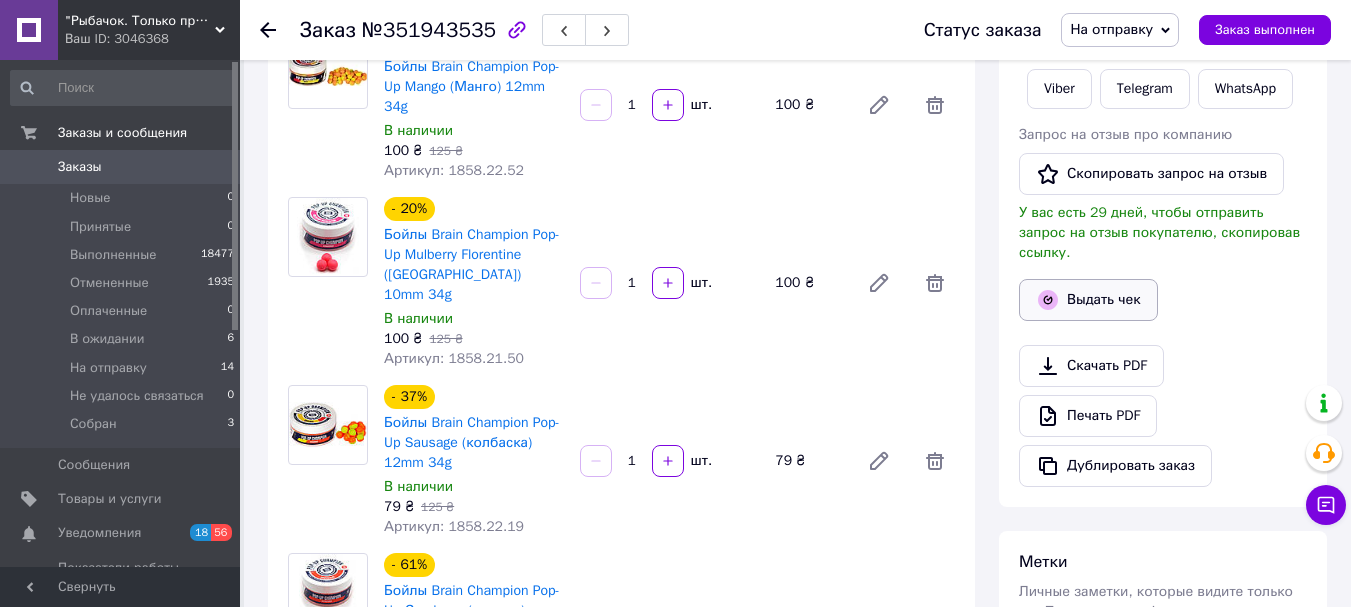 click 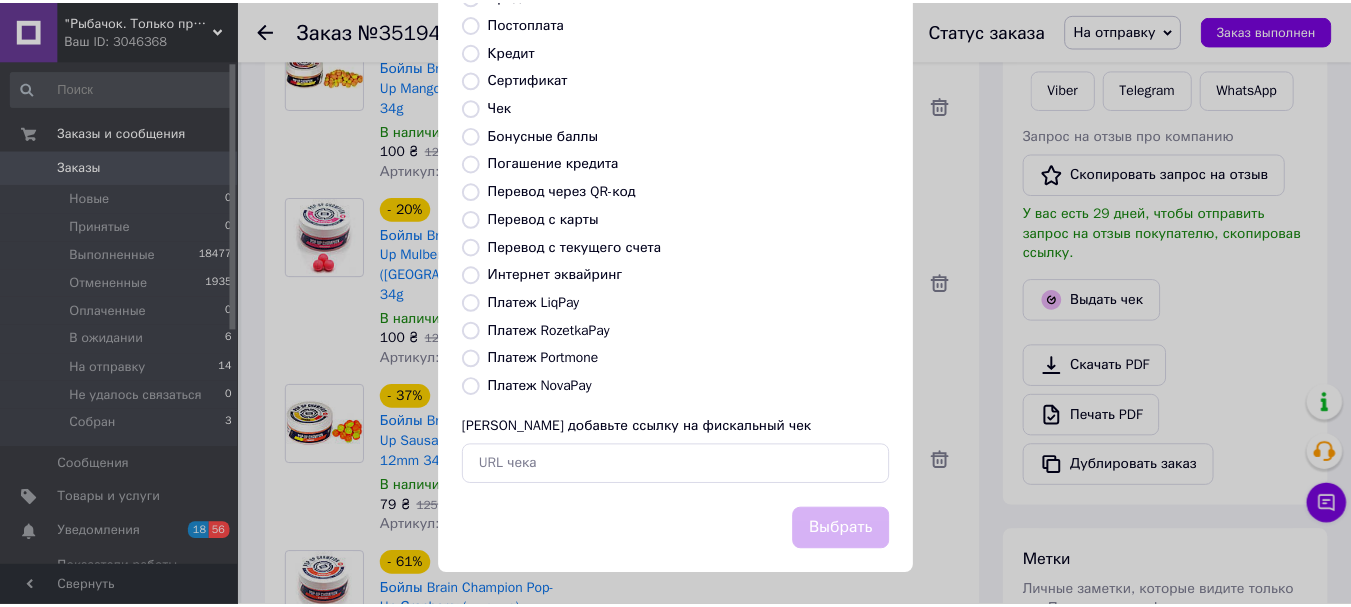 scroll, scrollTop: 252, scrollLeft: 0, axis: vertical 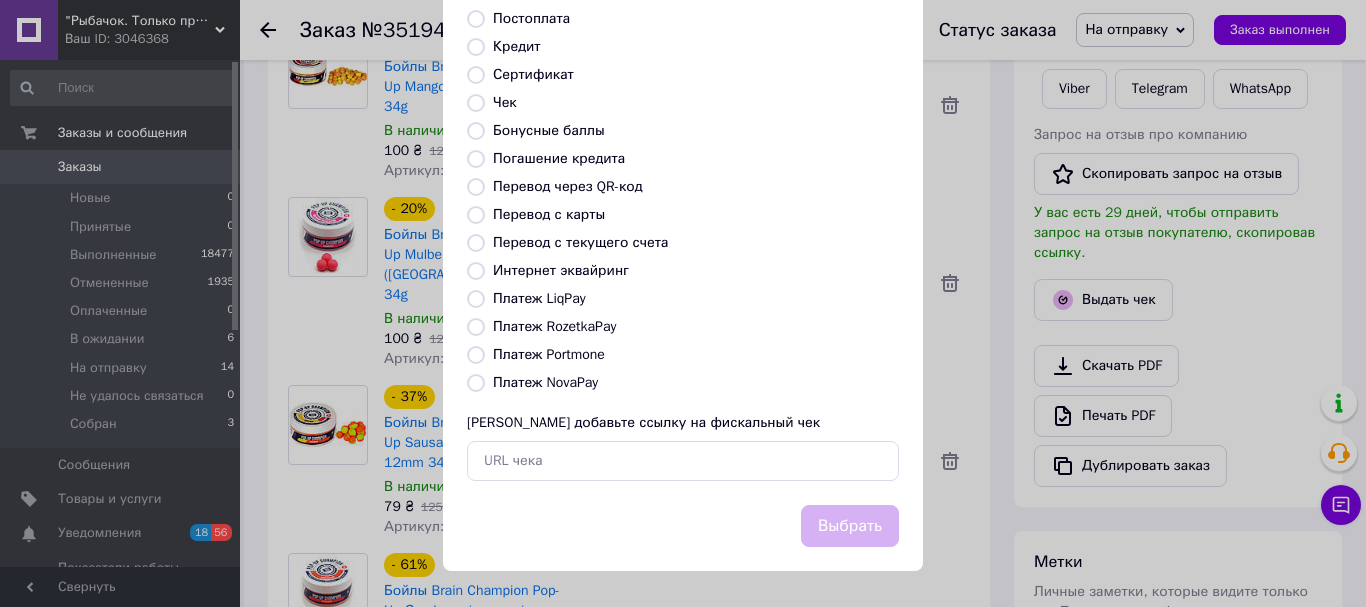 click on "Платеж NovaPay" at bounding box center [545, 382] 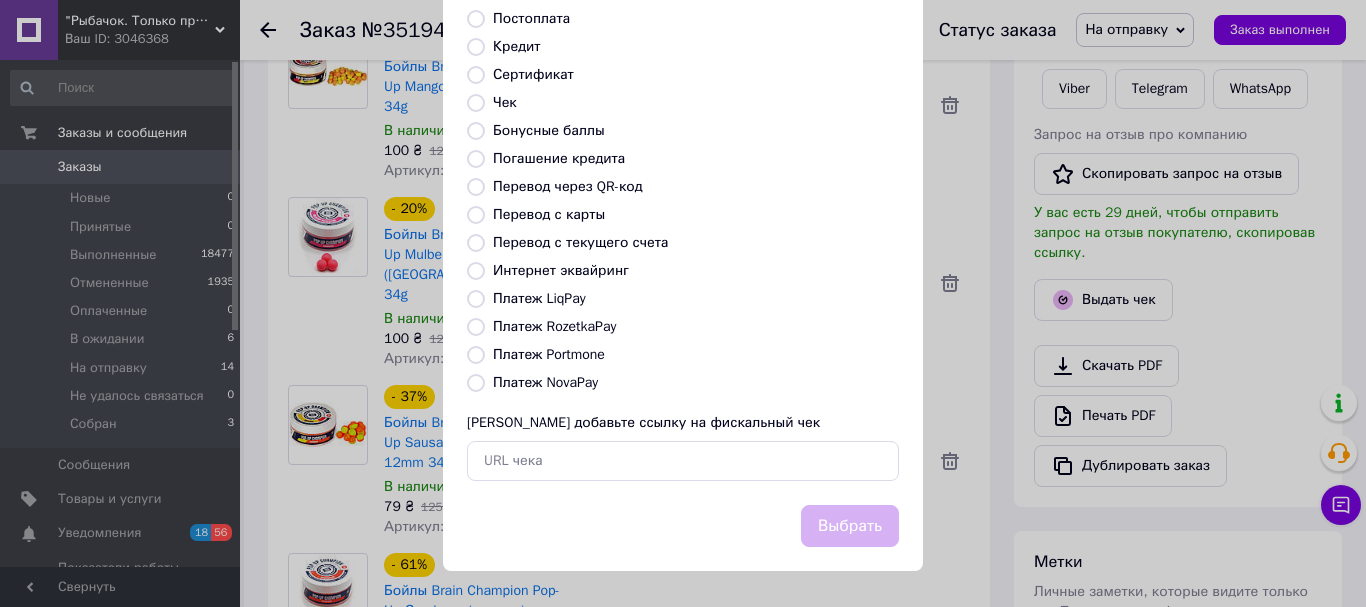radio on "true" 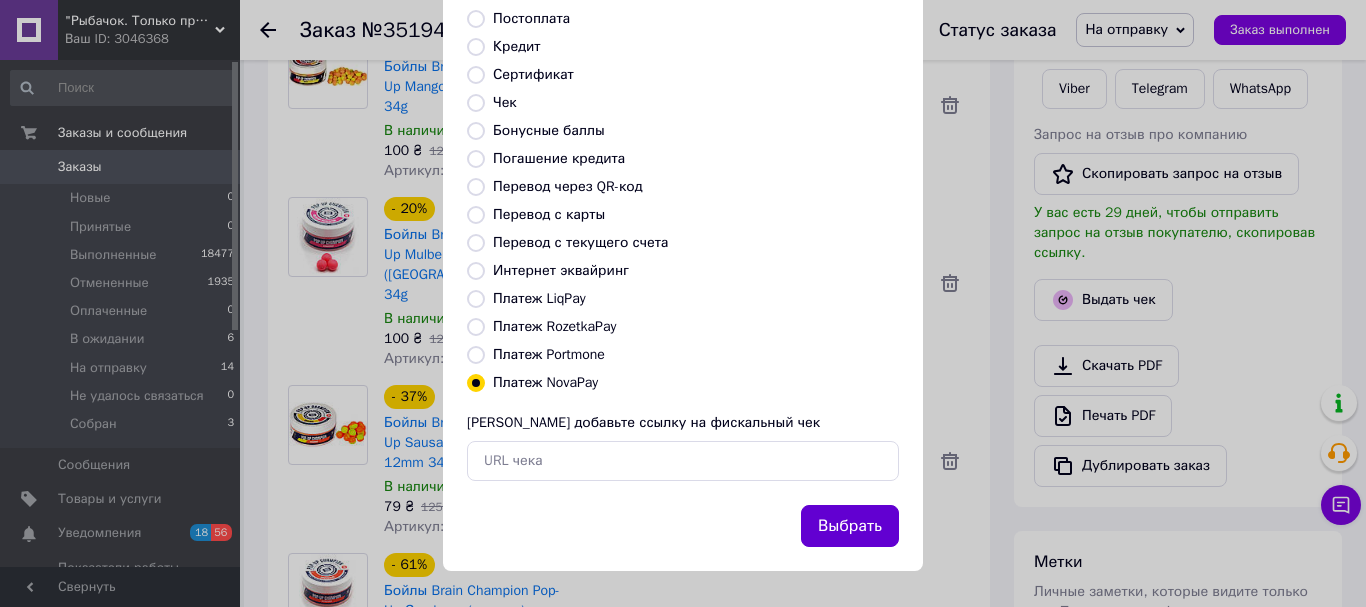 click on "Выбрать" at bounding box center [850, 526] 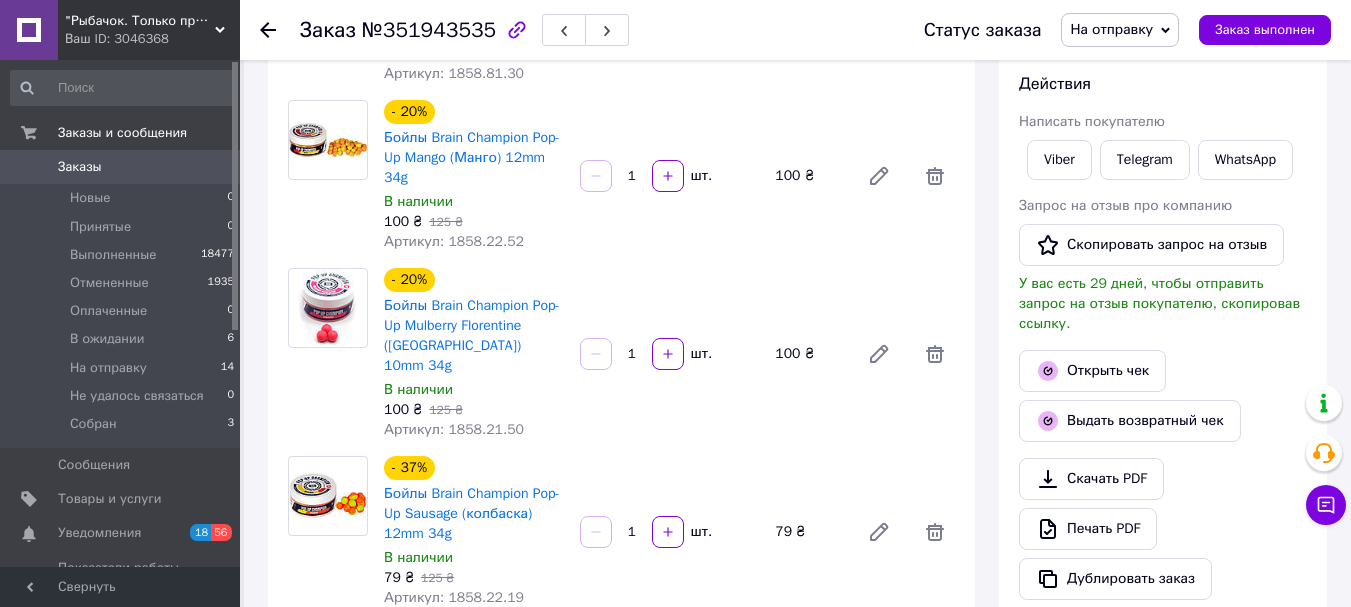 scroll, scrollTop: 250, scrollLeft: 0, axis: vertical 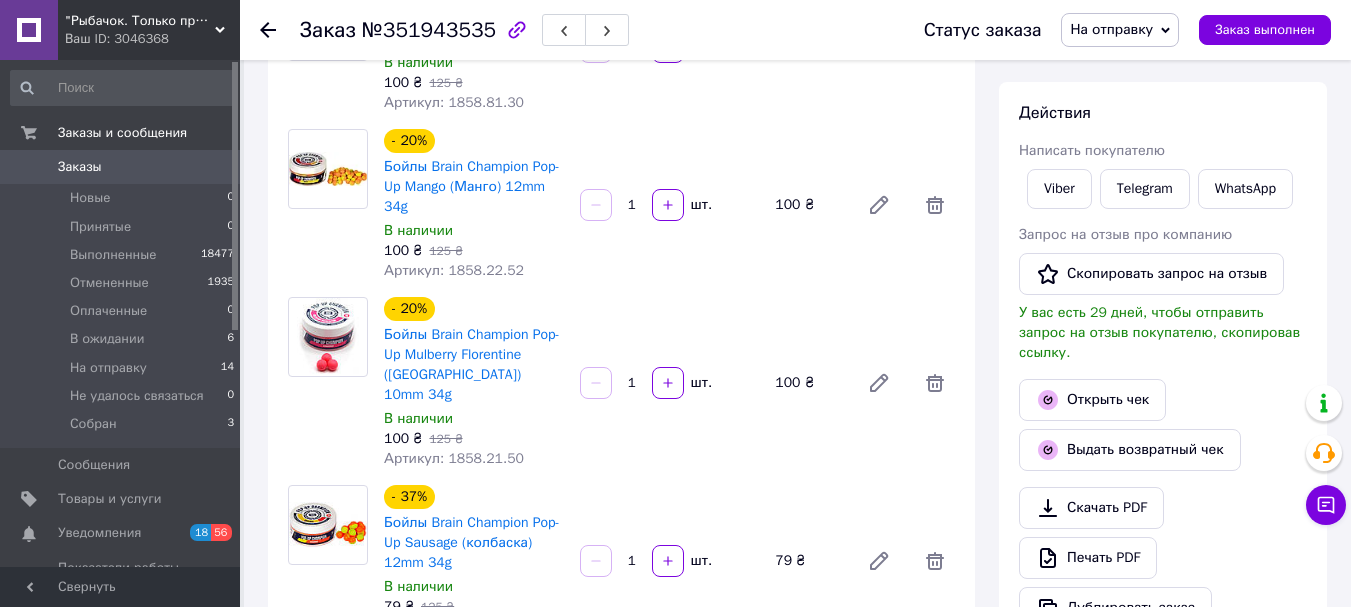 click on "Артикул: 1858.22.52" at bounding box center [454, 270] 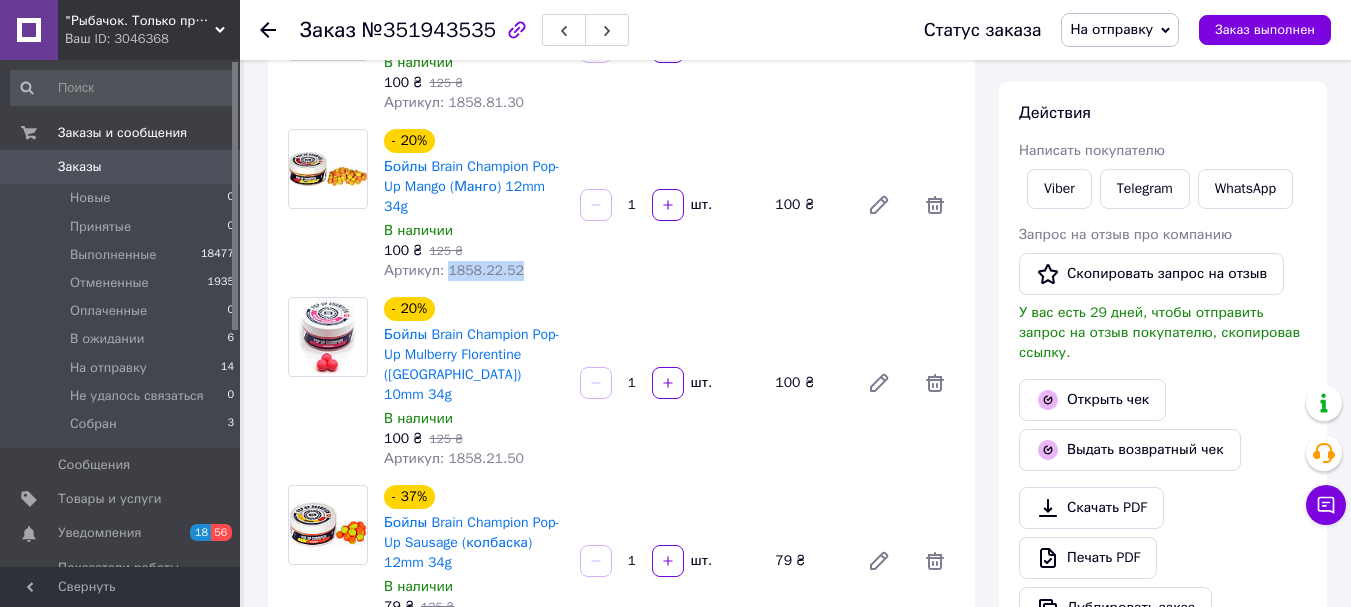 click on "Артикул: 1858.22.52" at bounding box center (454, 270) 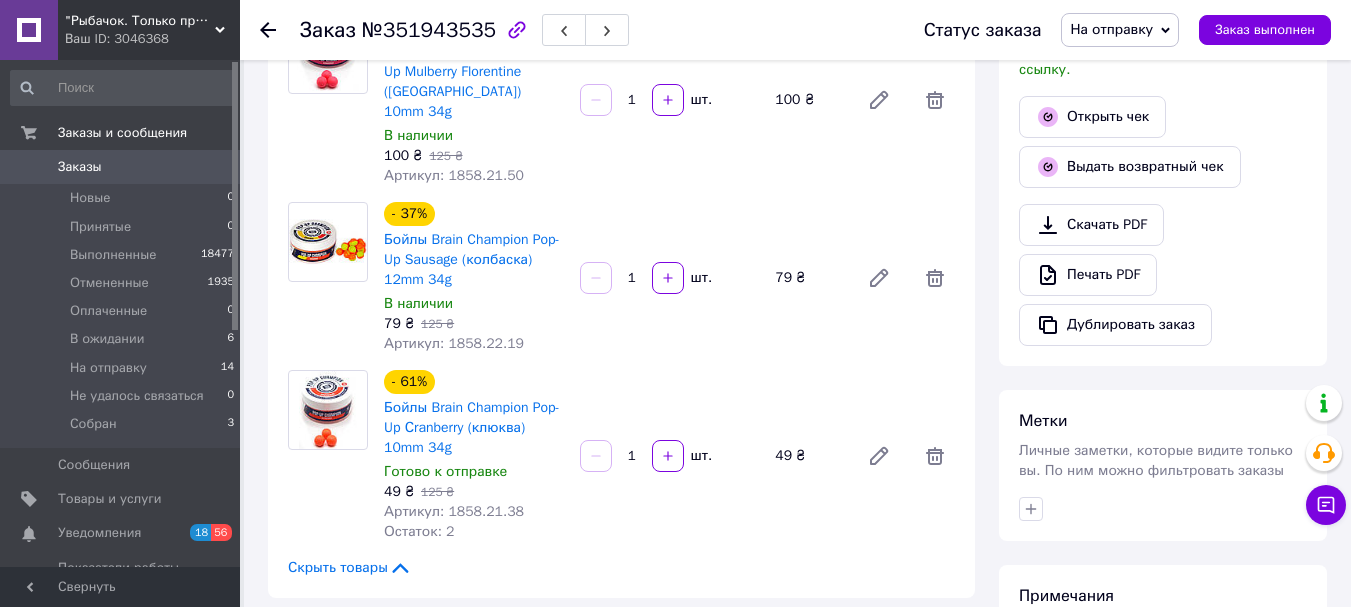 scroll, scrollTop: 550, scrollLeft: 0, axis: vertical 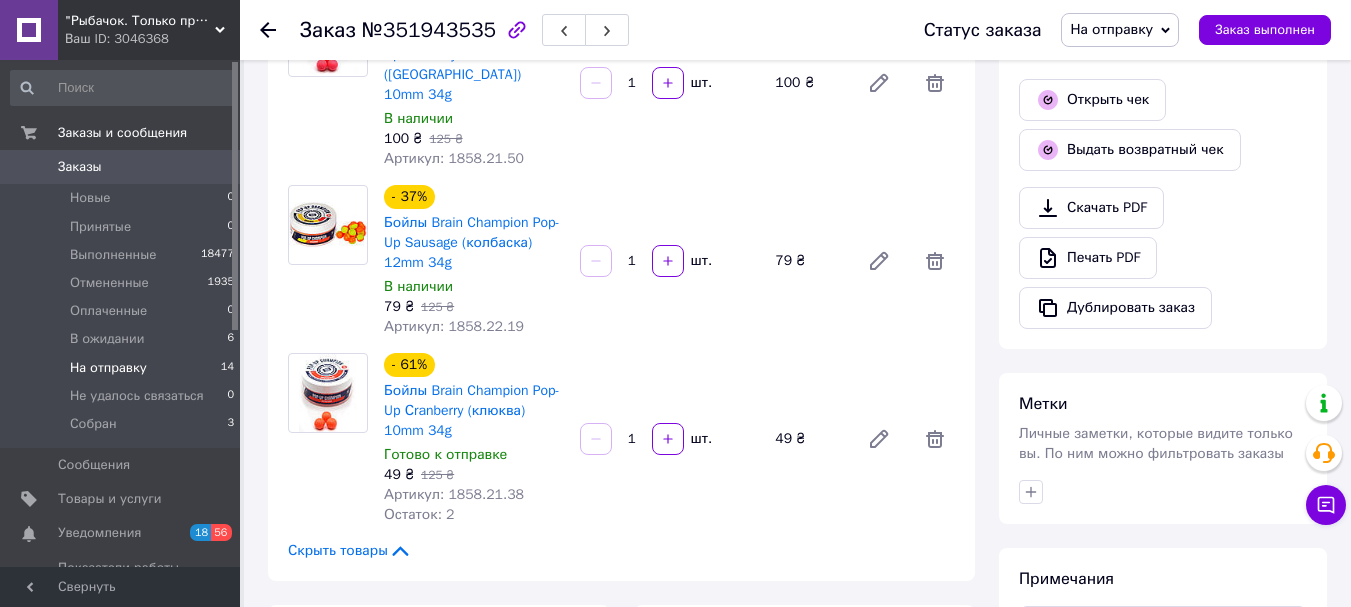 click on "На отправку" at bounding box center (108, 368) 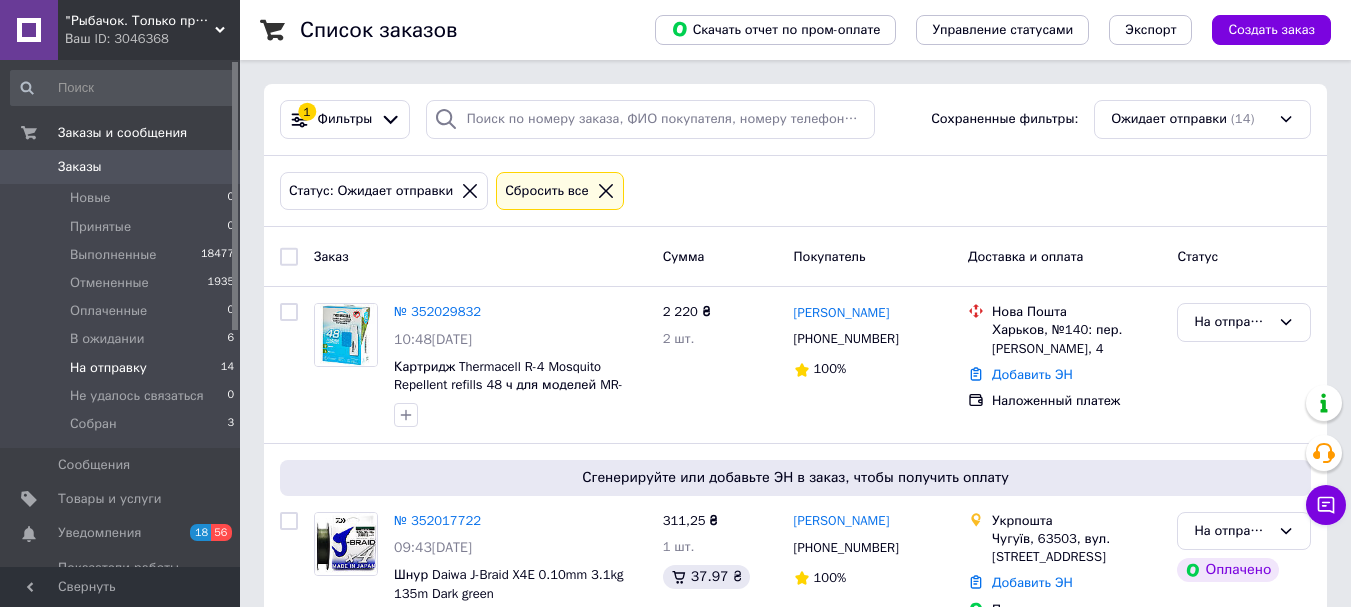 click on "На отправку" at bounding box center [108, 368] 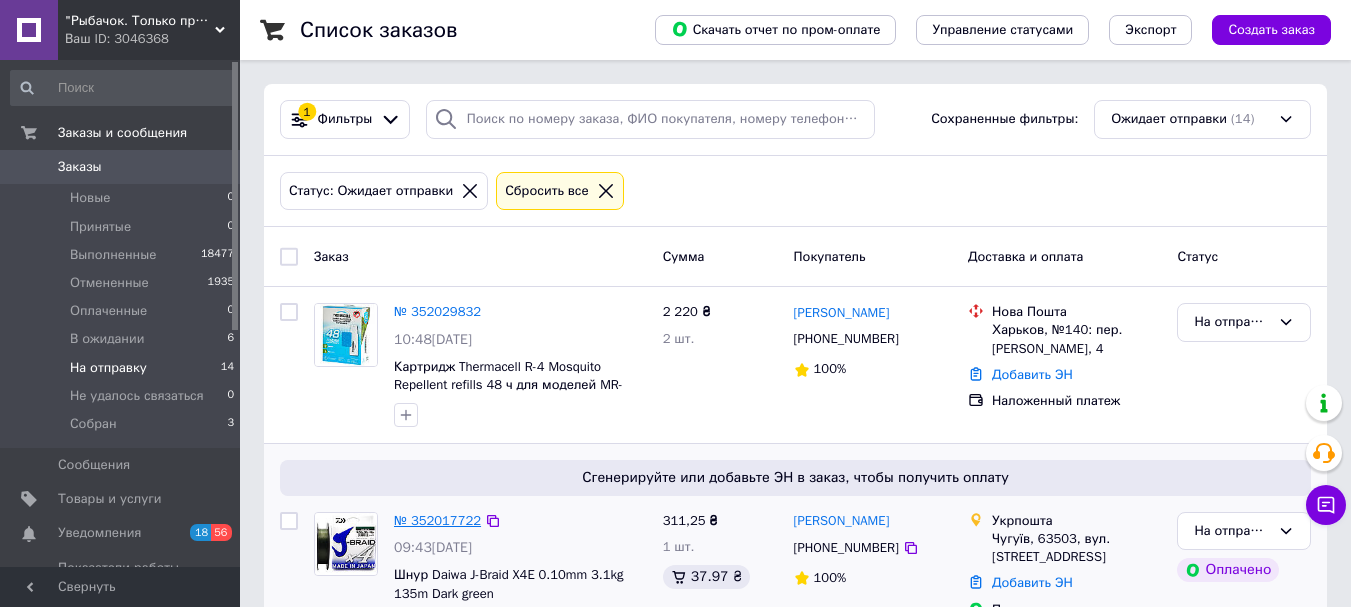 click on "№ 352017722" at bounding box center [437, 520] 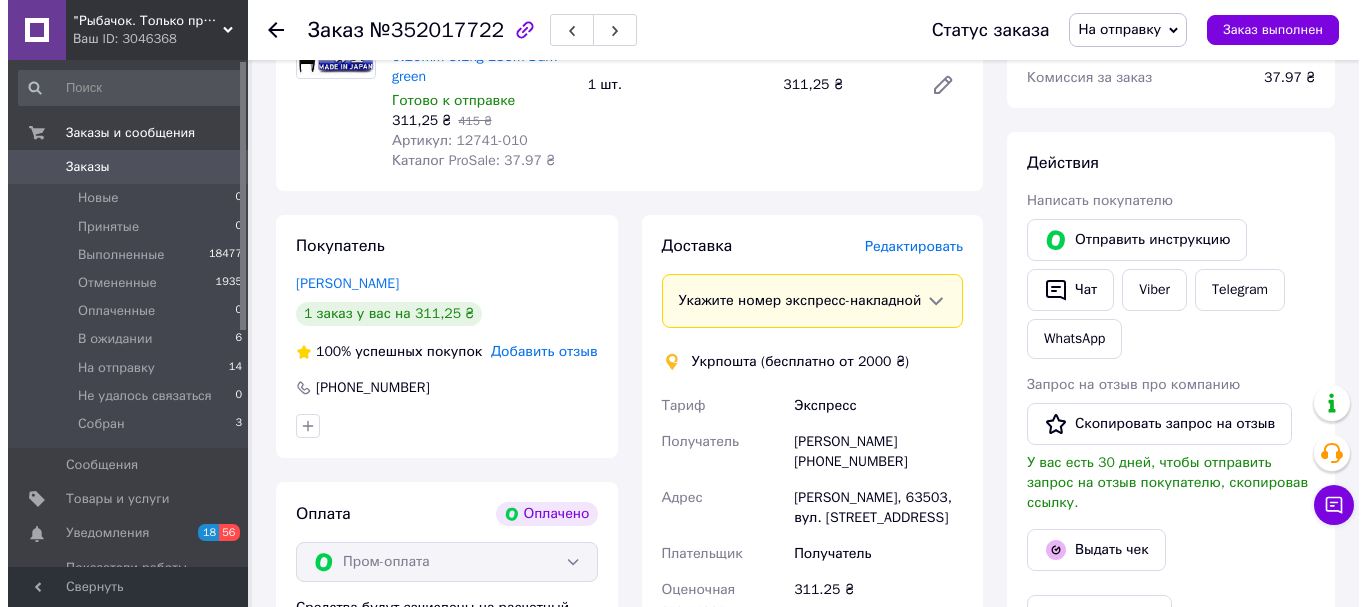 scroll, scrollTop: 300, scrollLeft: 0, axis: vertical 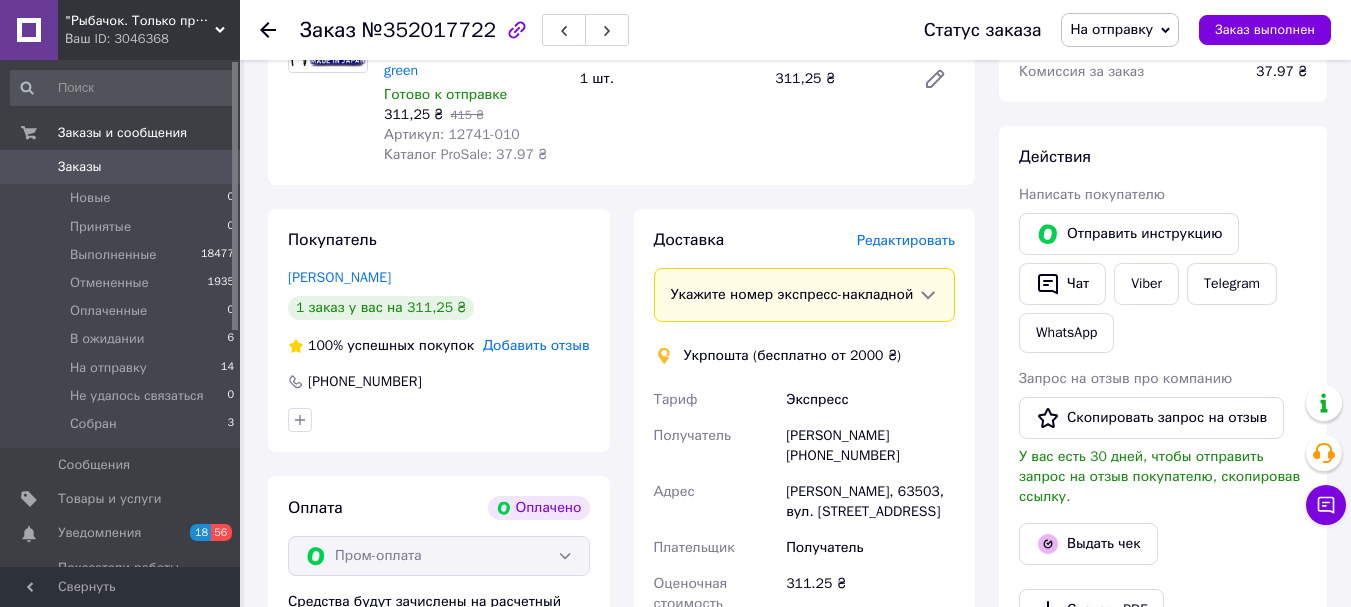 click on "Редактировать" at bounding box center [906, 240] 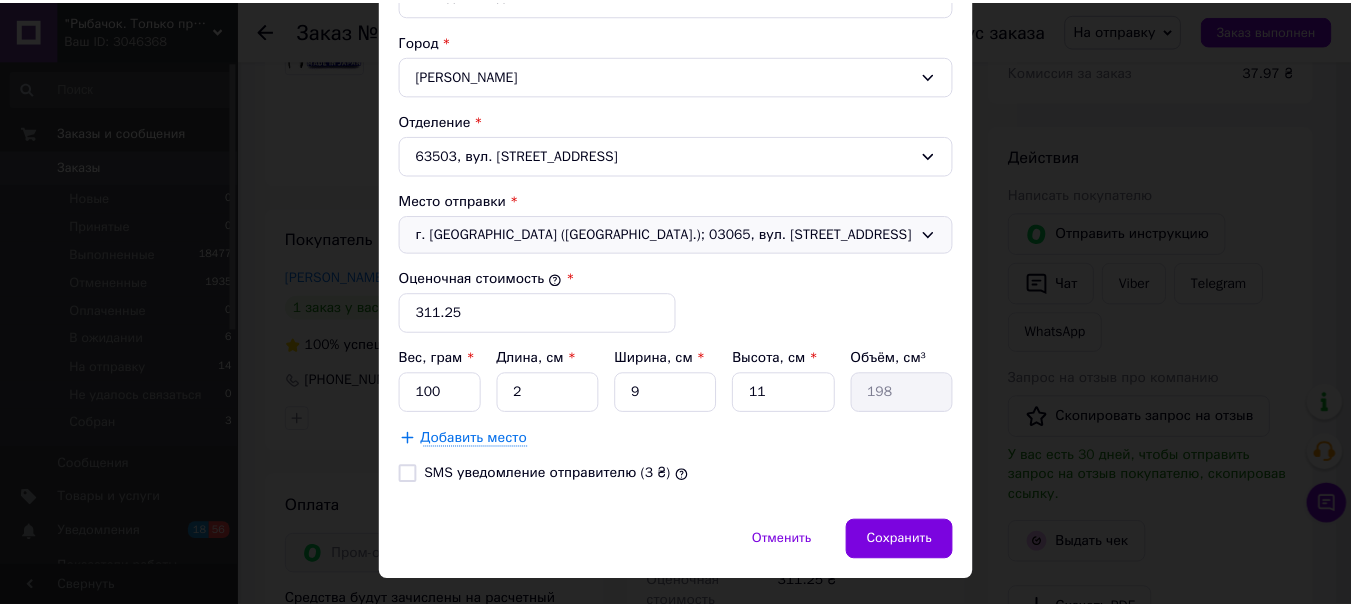 scroll, scrollTop: 644, scrollLeft: 0, axis: vertical 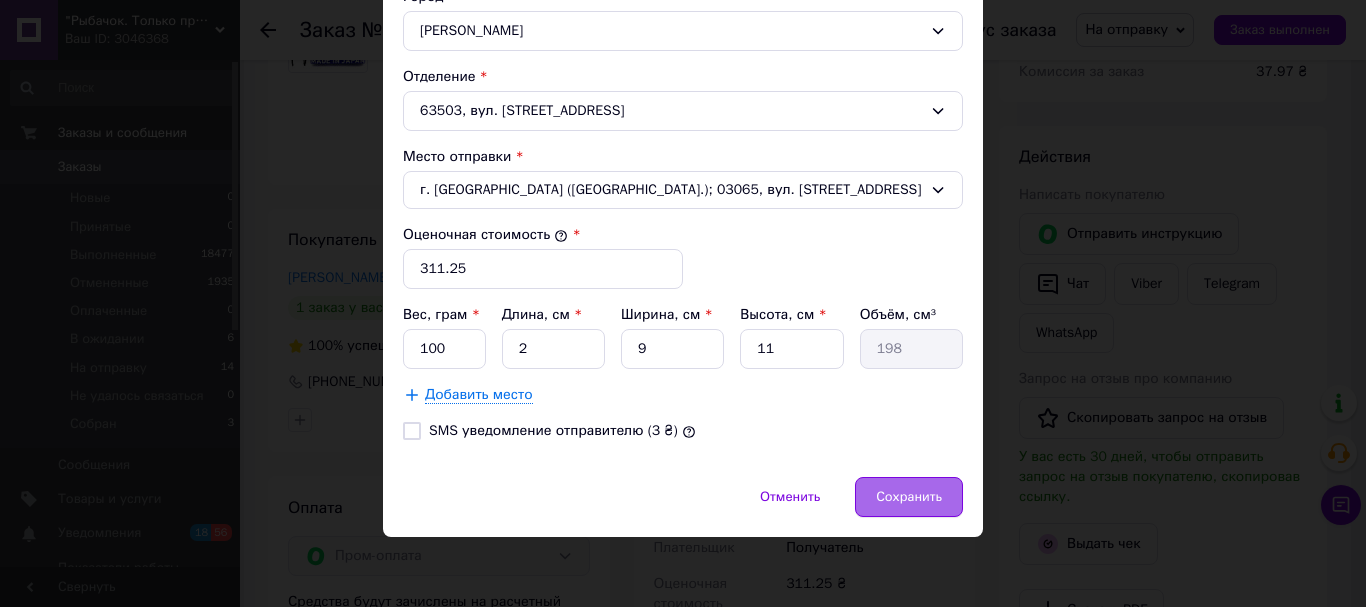 click on "Сохранить" at bounding box center [909, 497] 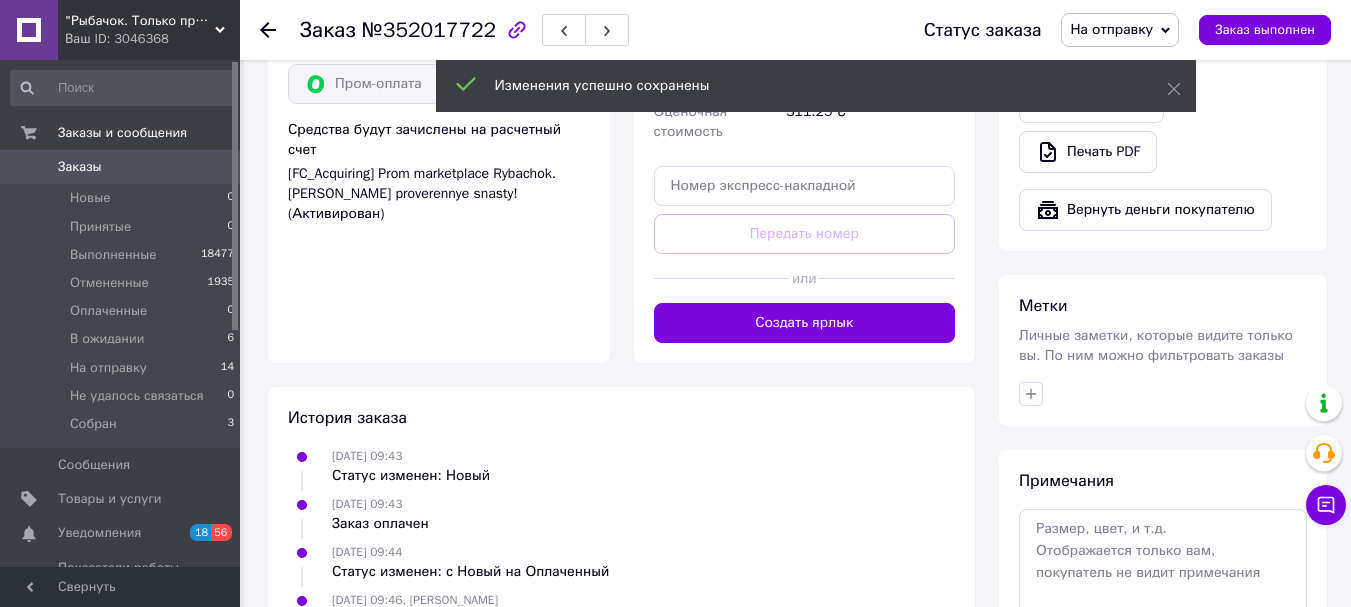 scroll, scrollTop: 900, scrollLeft: 0, axis: vertical 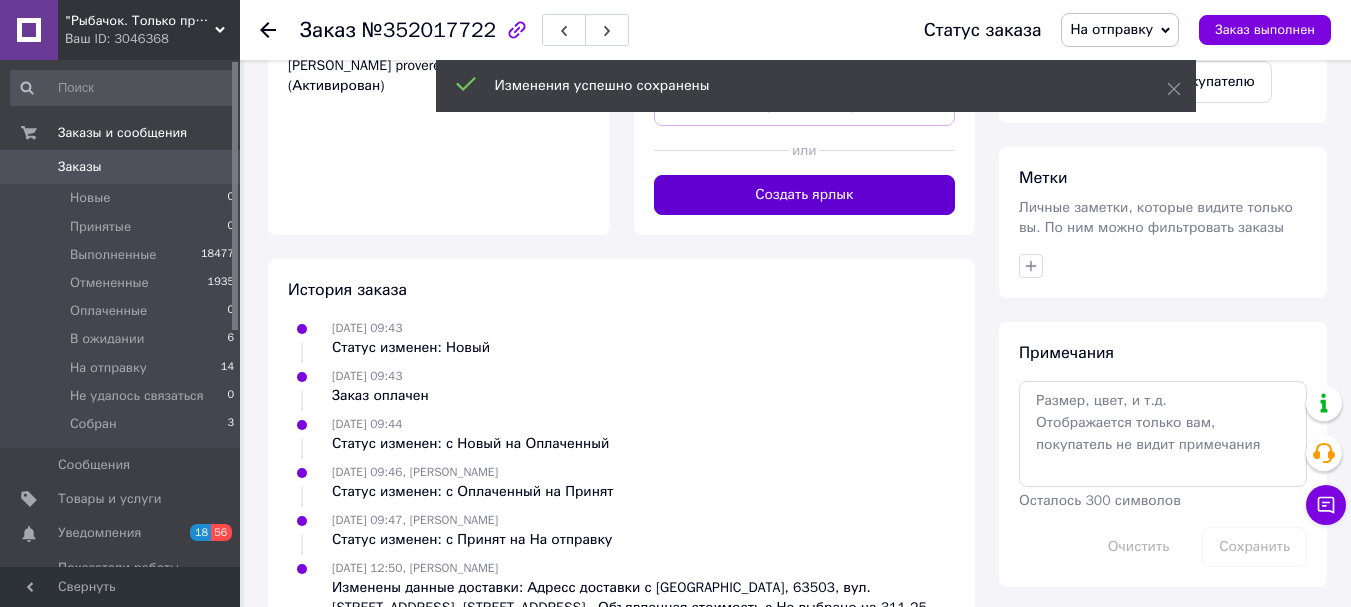 click on "Создать ярлык" at bounding box center (805, 195) 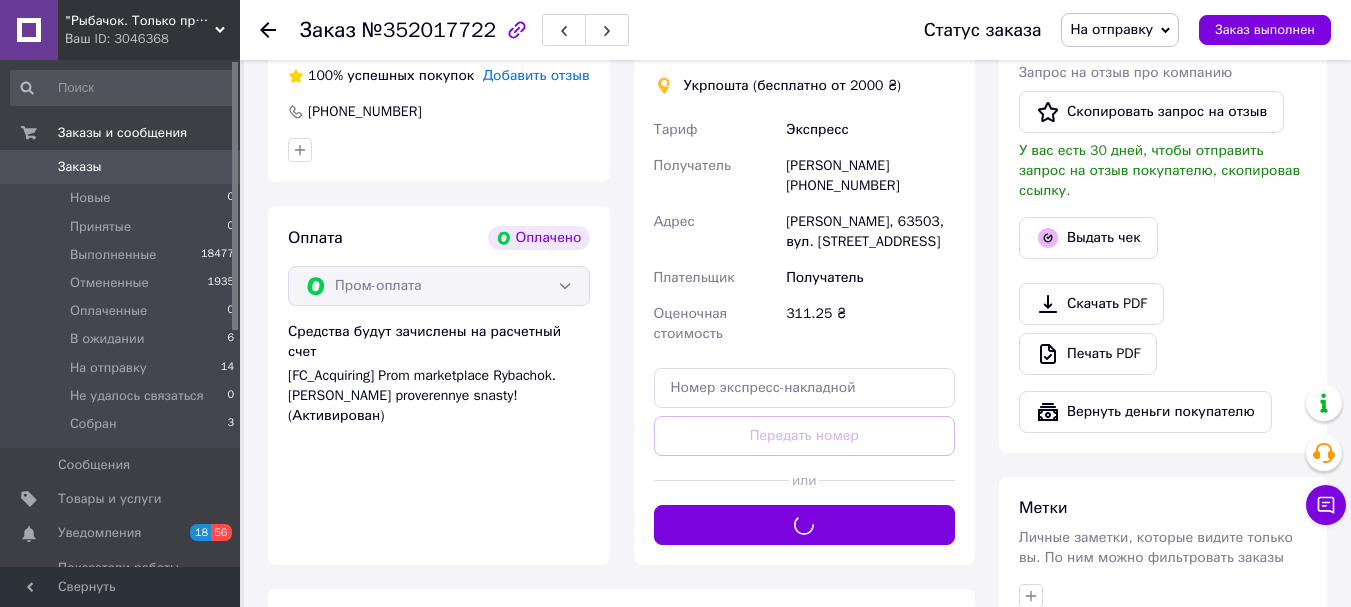 scroll, scrollTop: 500, scrollLeft: 0, axis: vertical 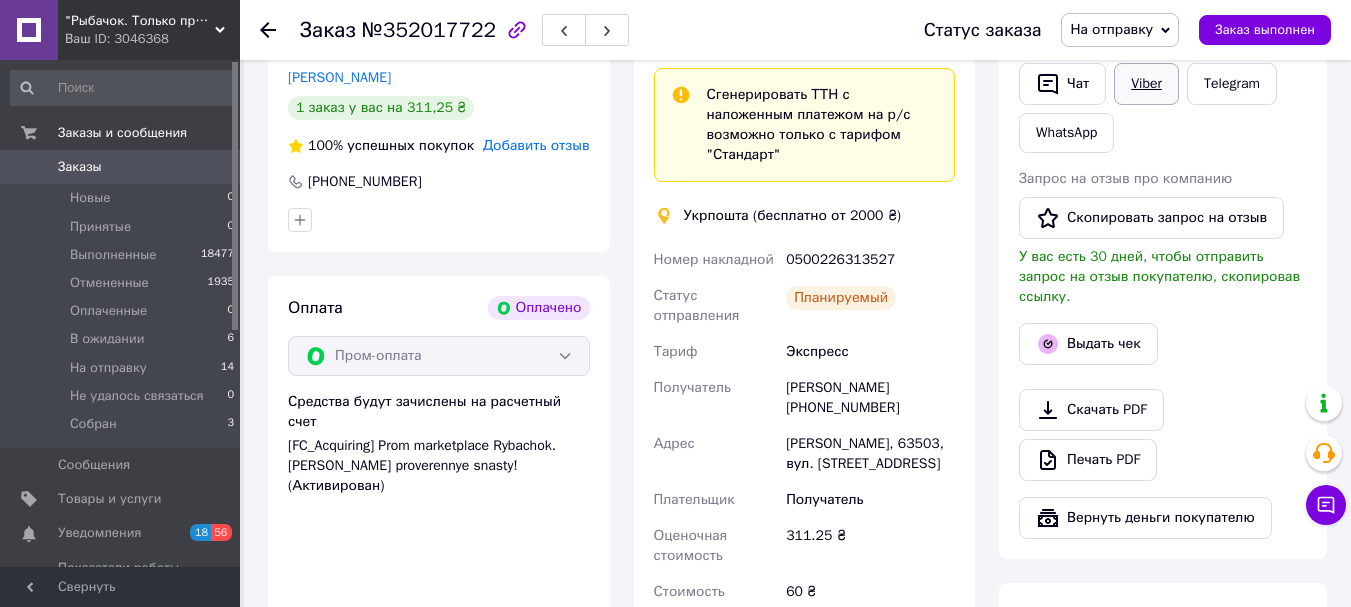 click on "Viber" at bounding box center (1146, 84) 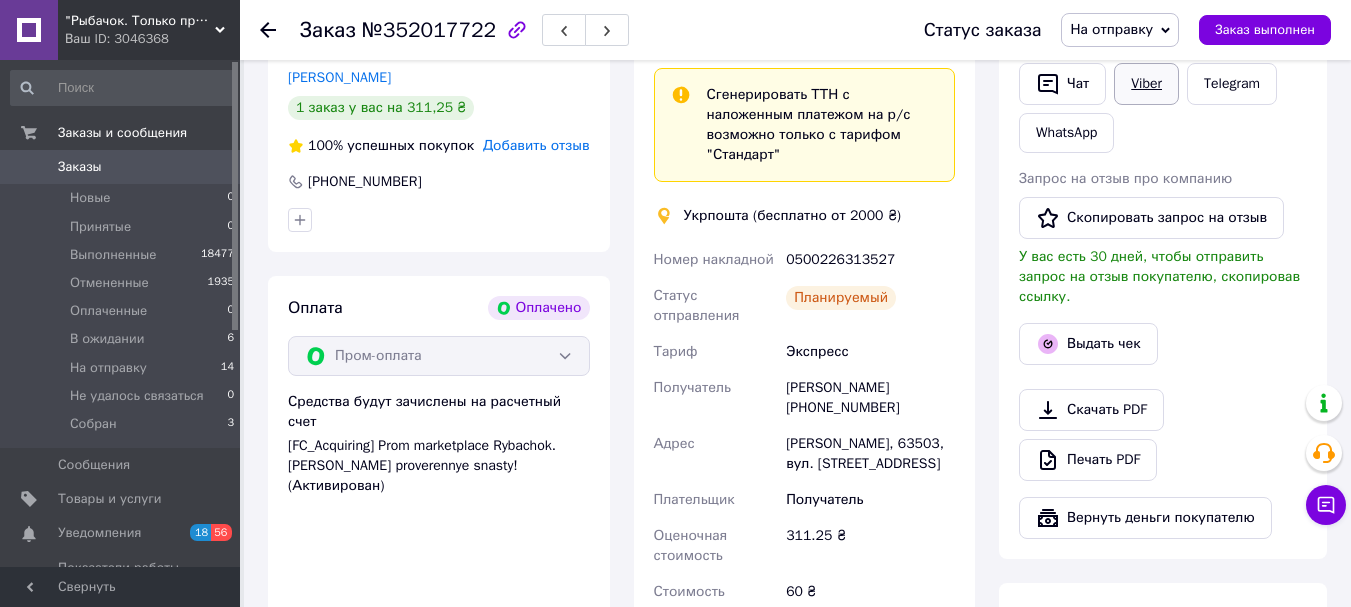 click on "Viber" at bounding box center (1146, 84) 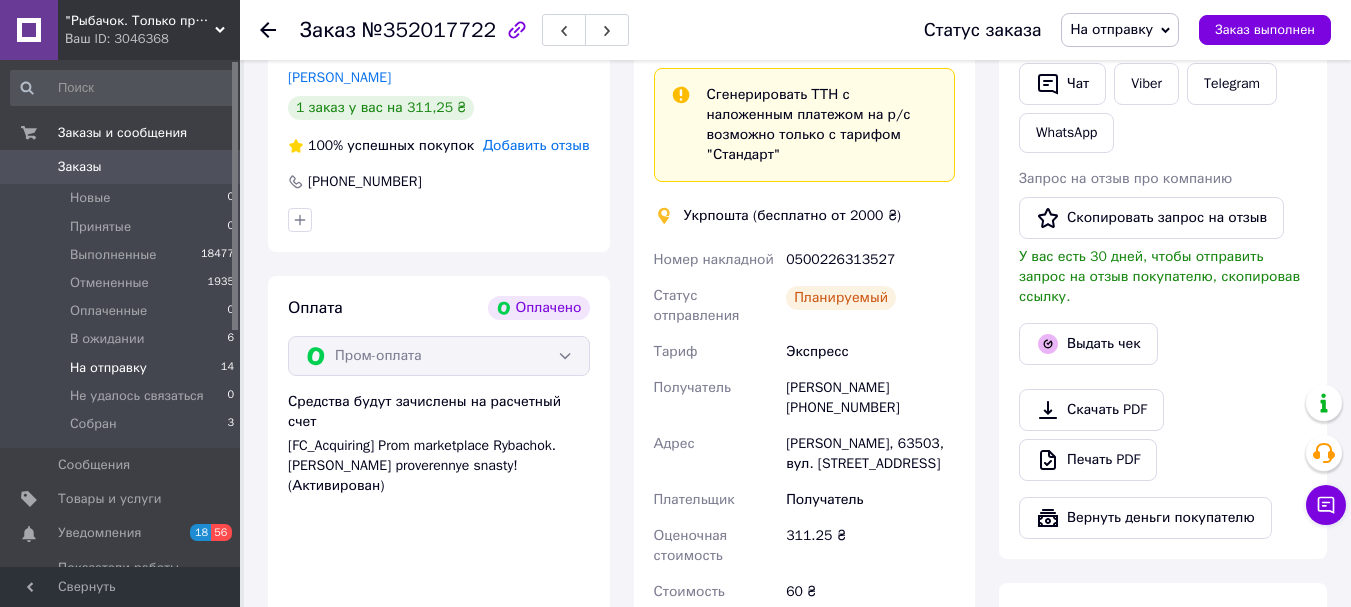 click on "На отправку" at bounding box center (108, 368) 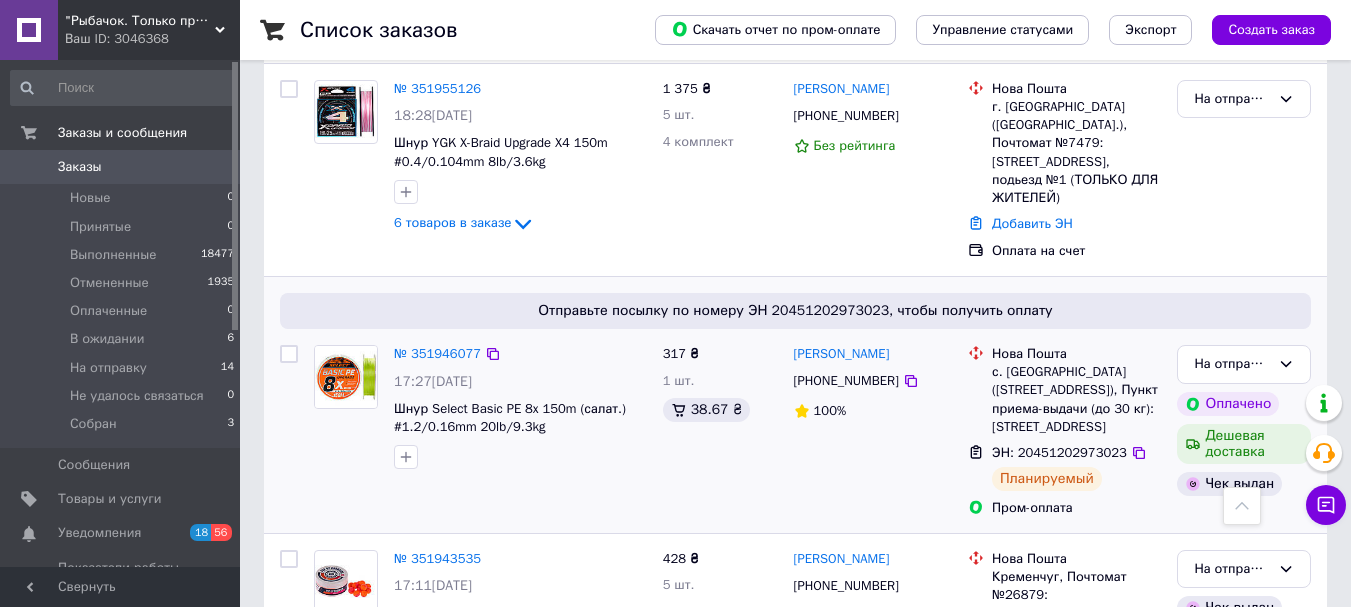 scroll, scrollTop: 2800, scrollLeft: 0, axis: vertical 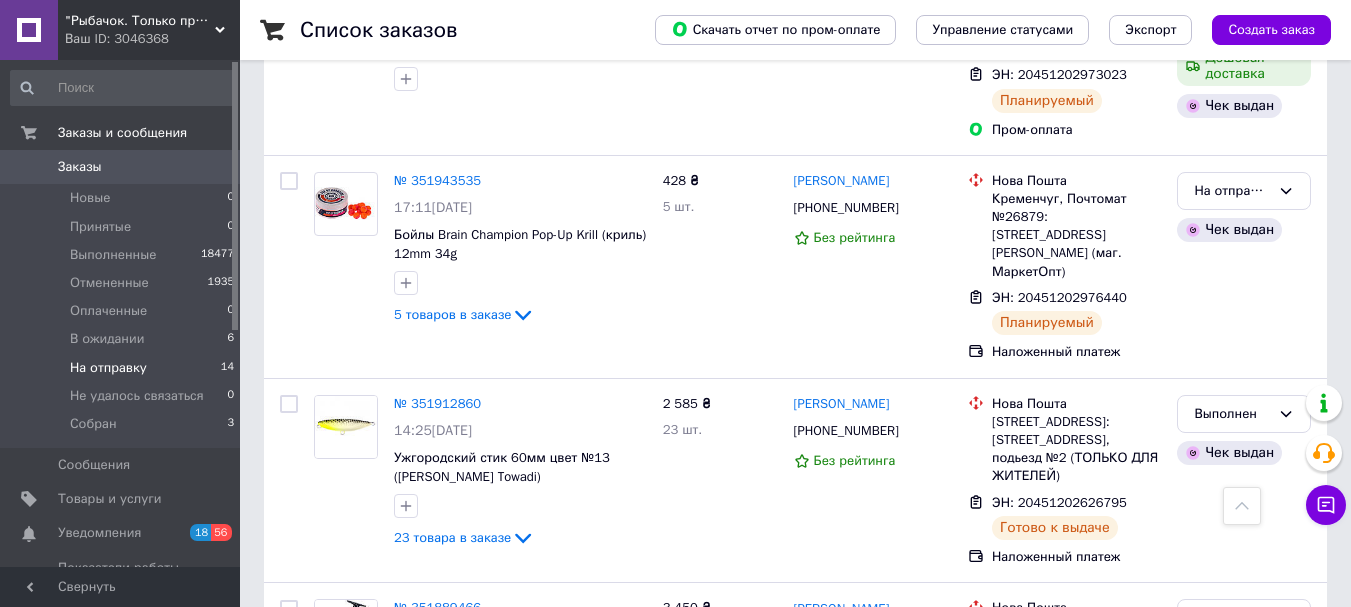 click on "На отправку" at bounding box center (108, 368) 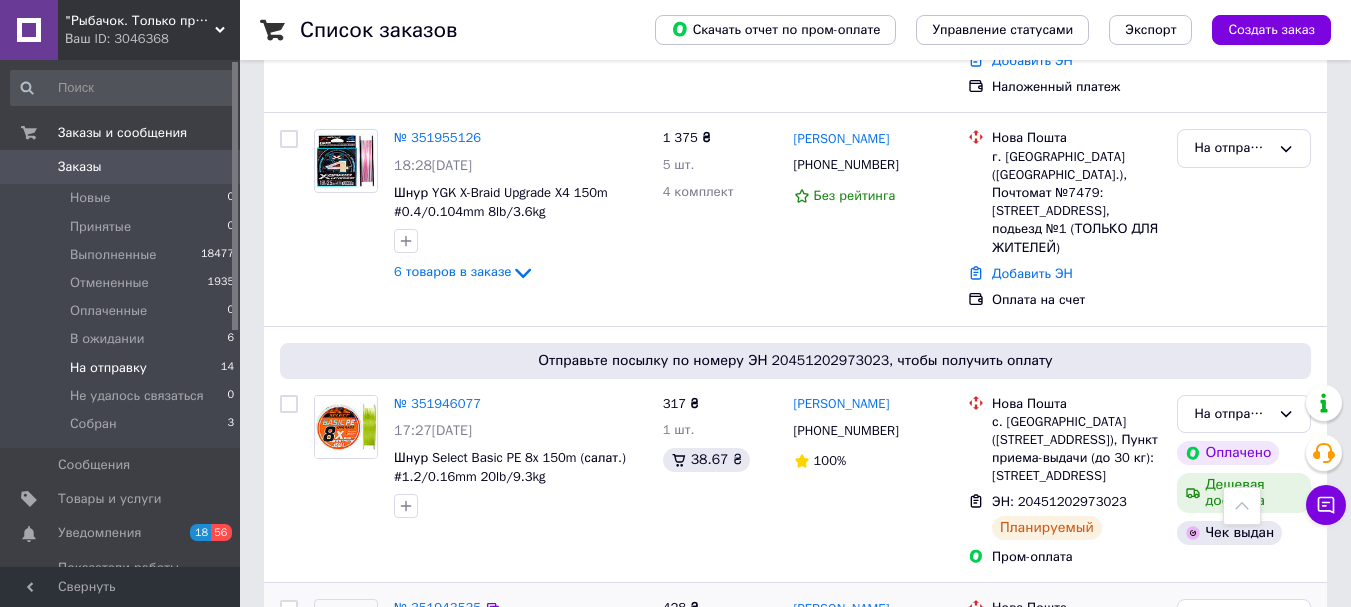 scroll, scrollTop: 1987, scrollLeft: 0, axis: vertical 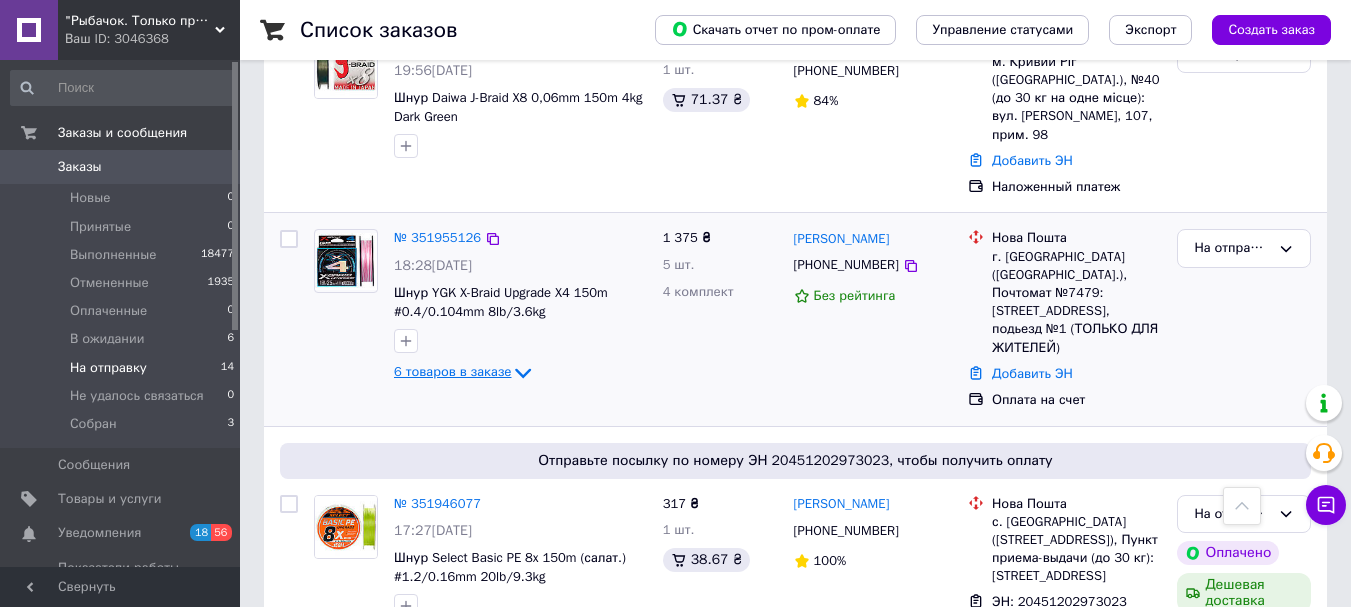 click 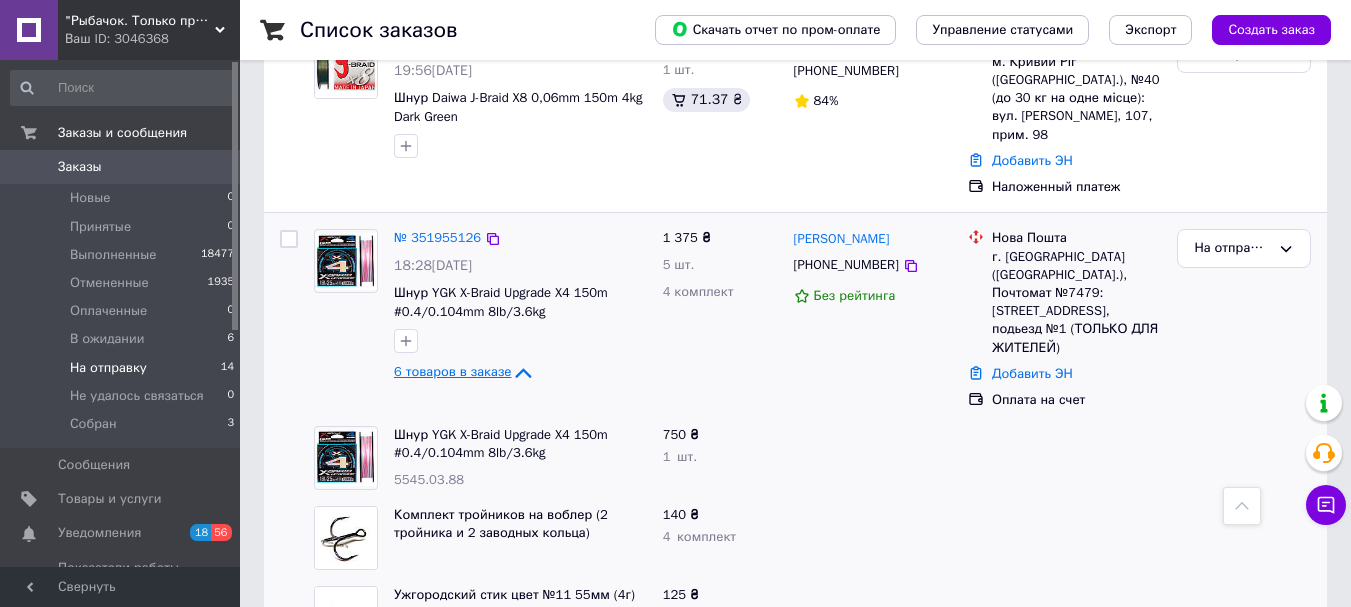 click 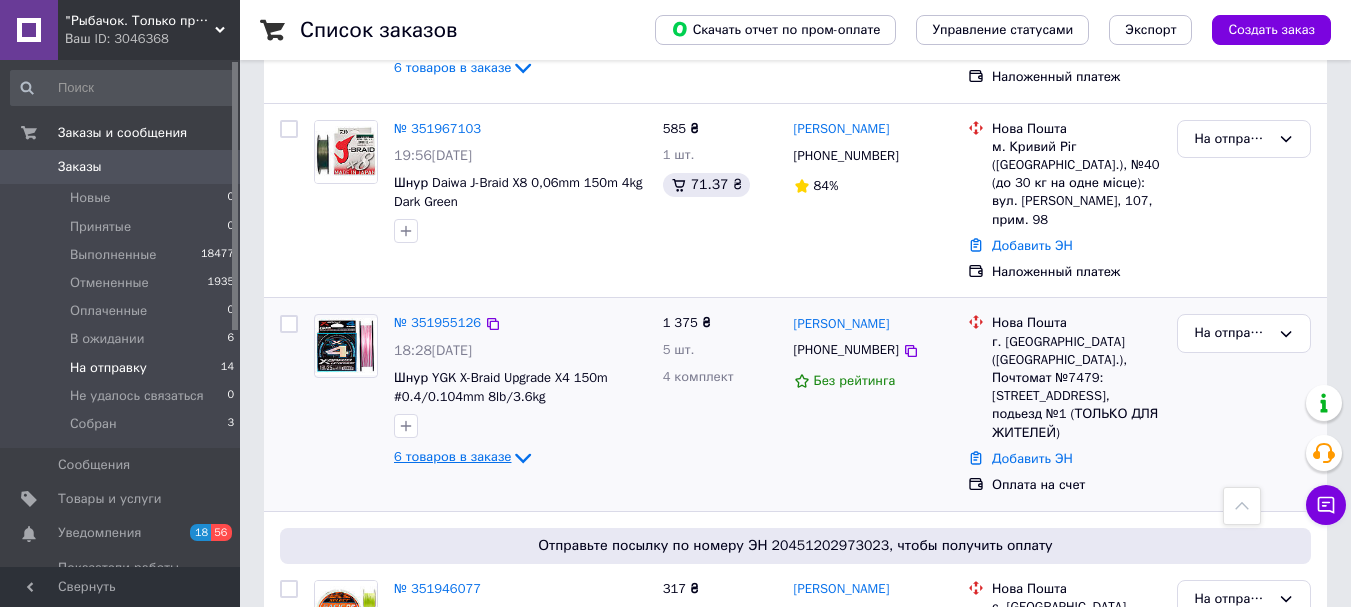scroll, scrollTop: 1787, scrollLeft: 0, axis: vertical 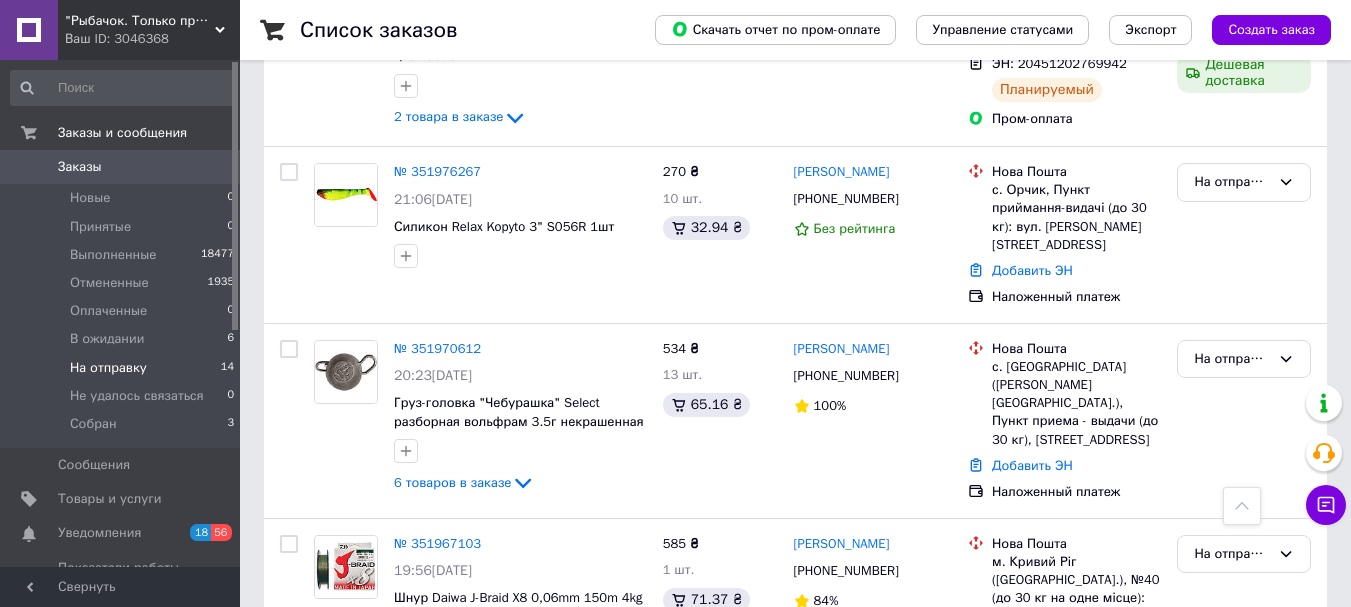 click on "Заказы" at bounding box center [80, 167] 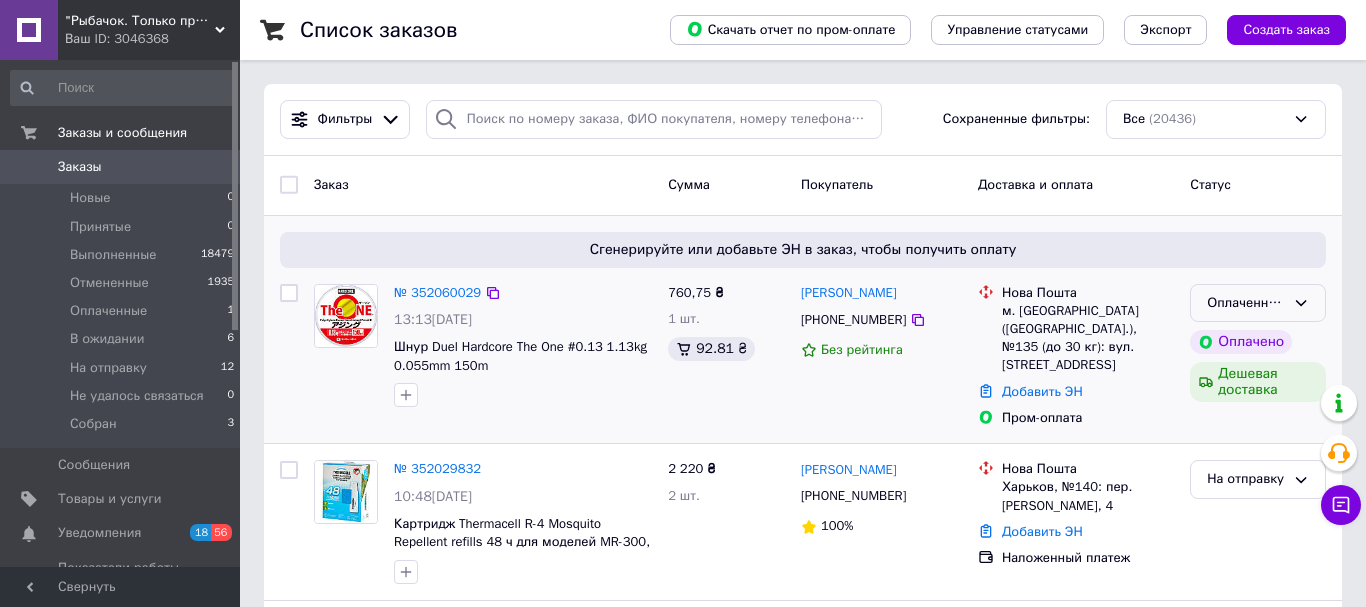 click on "Оплаченный" at bounding box center (1246, 303) 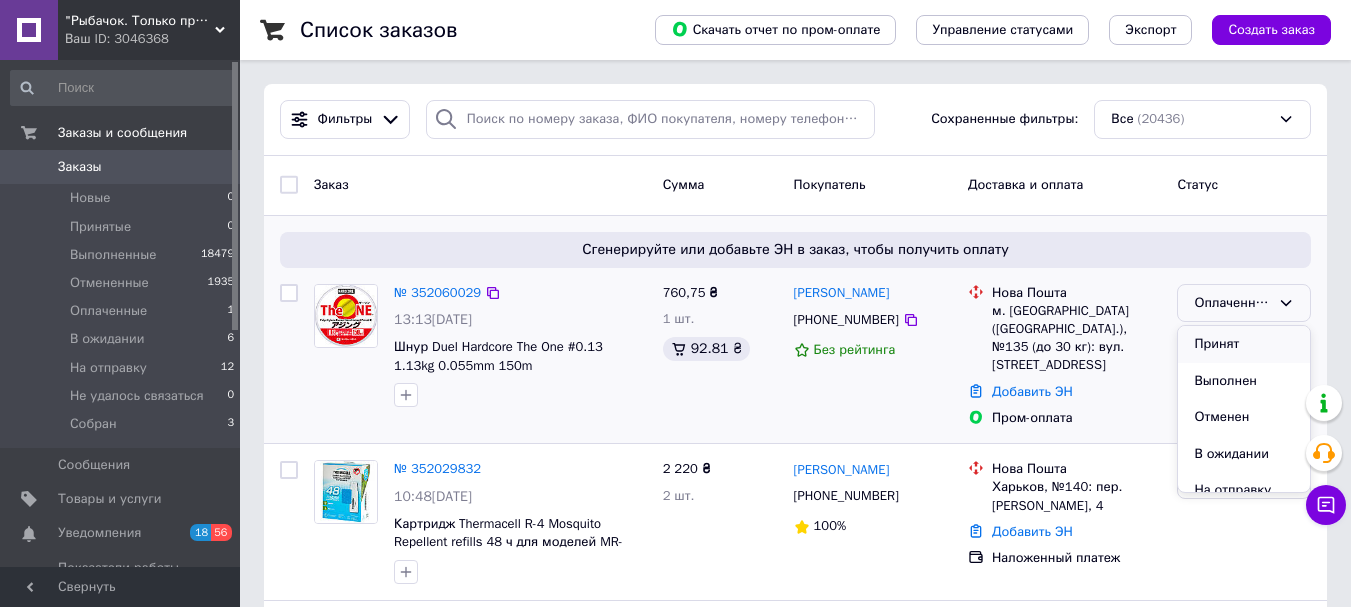 click on "Принят" at bounding box center (1244, 344) 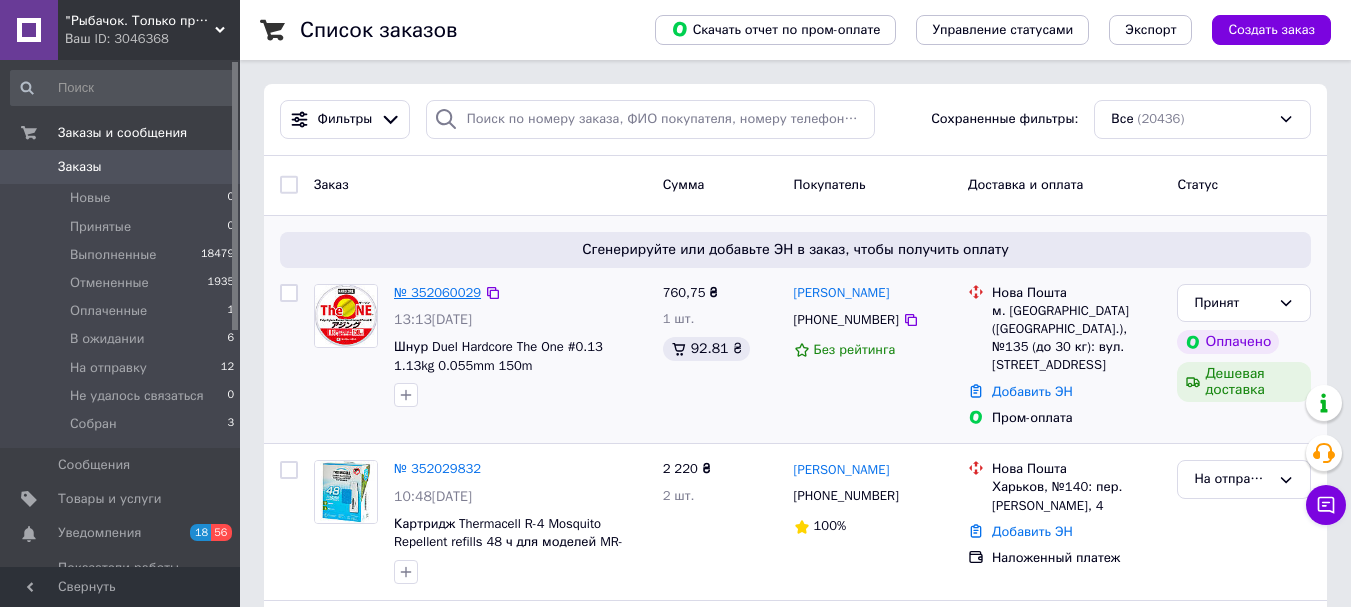 click on "№ 352060029" at bounding box center (437, 292) 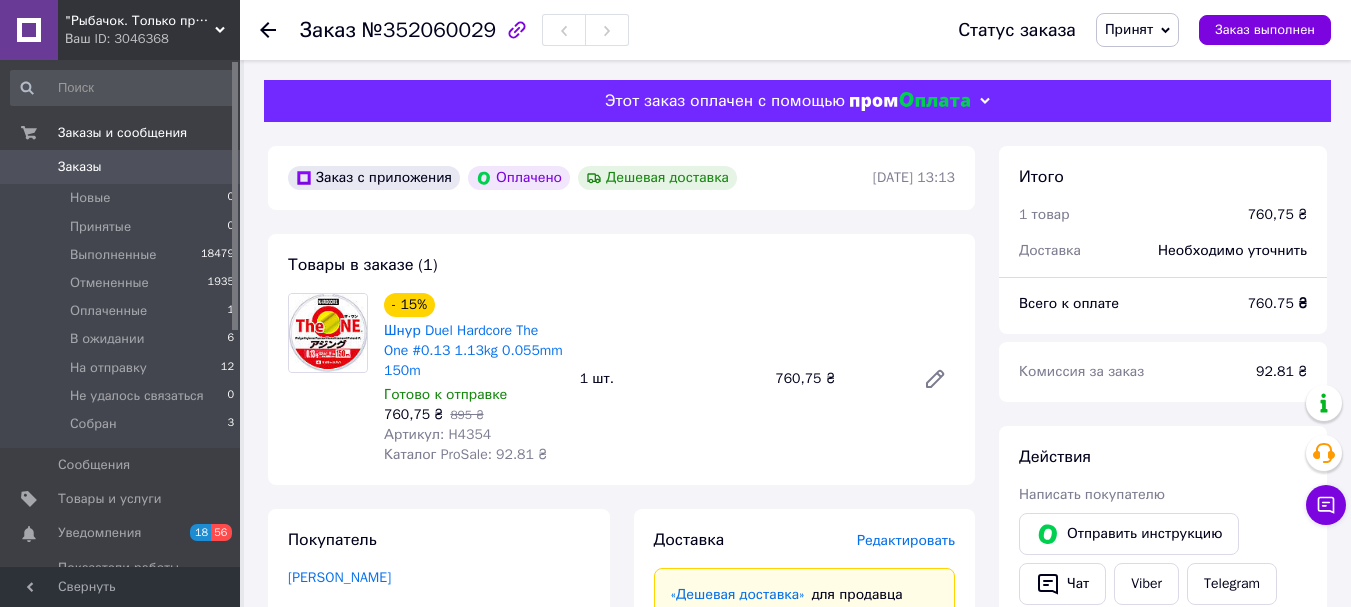 click on "Артикул: H4354" at bounding box center (437, 434) 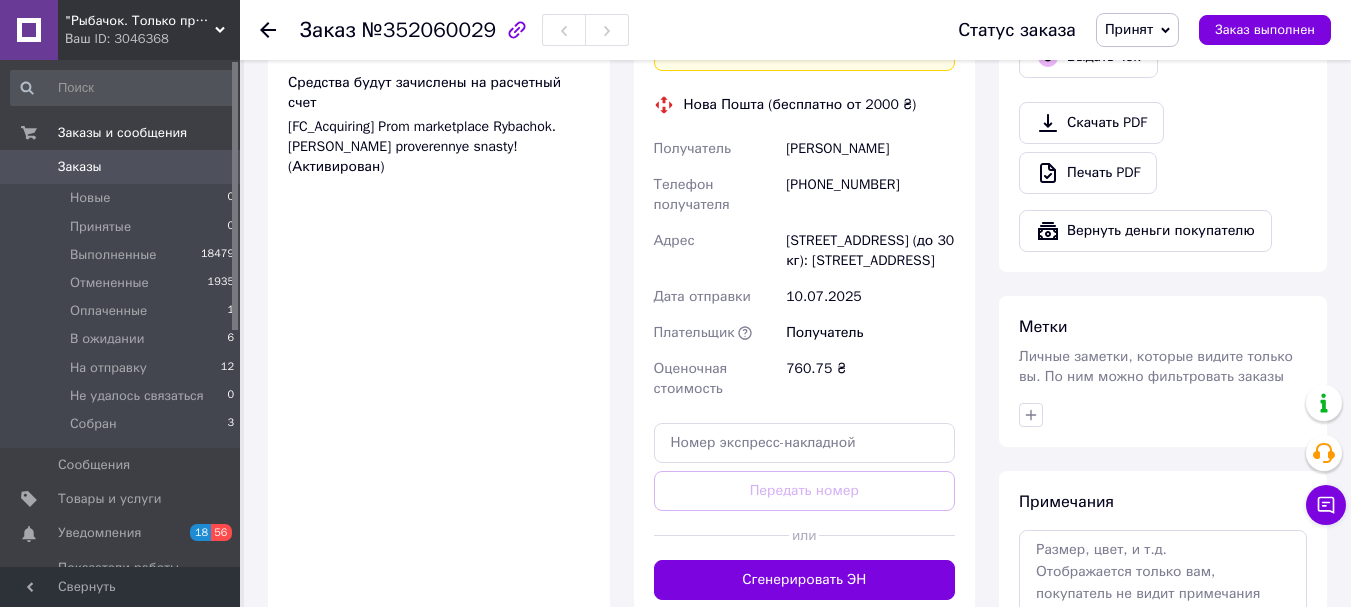 scroll, scrollTop: 800, scrollLeft: 0, axis: vertical 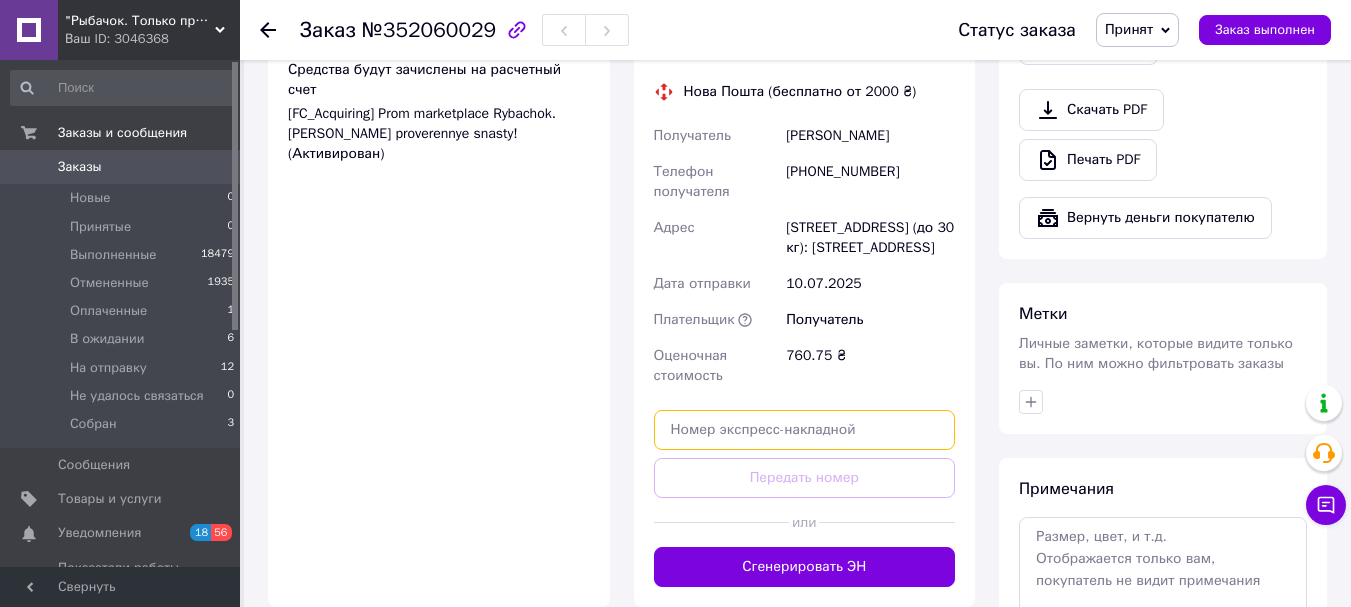 click at bounding box center (805, 430) 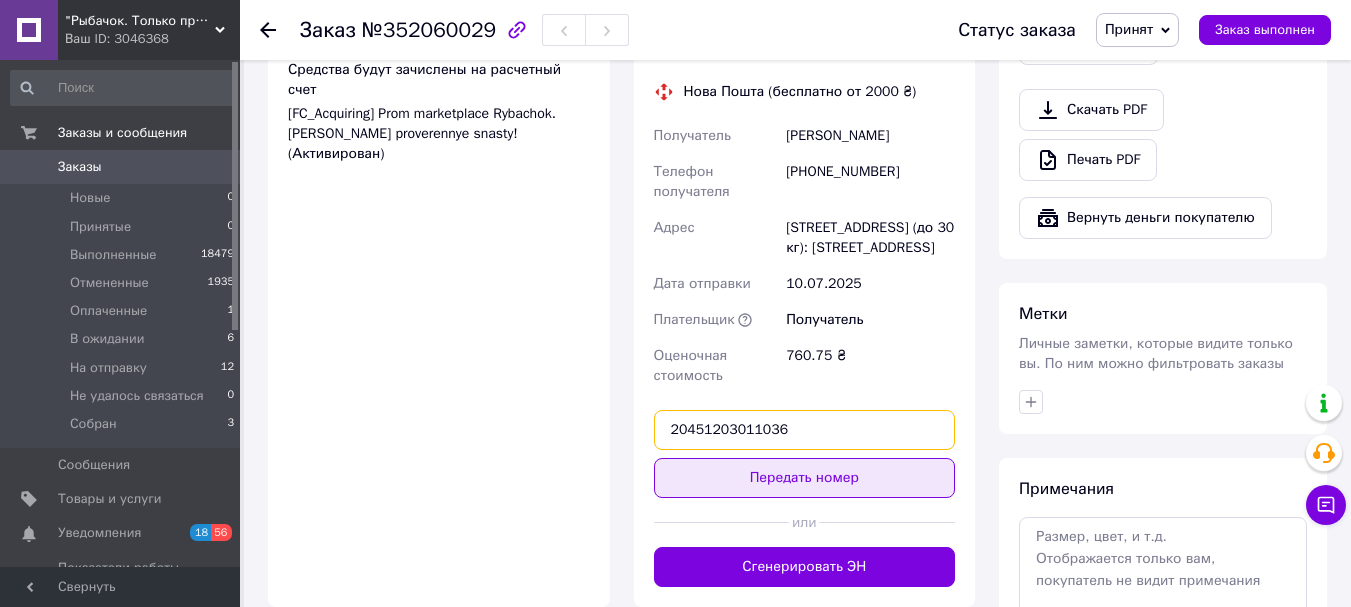 type on "20451203011036" 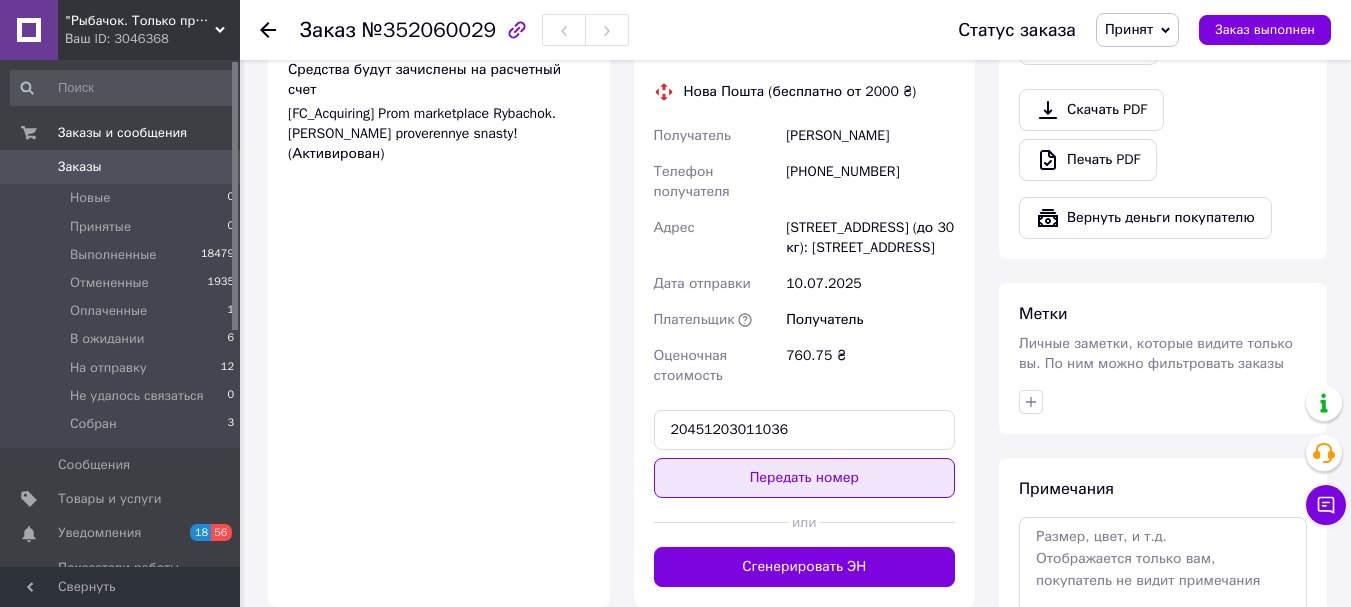 click on "Передать номер" at bounding box center (805, 478) 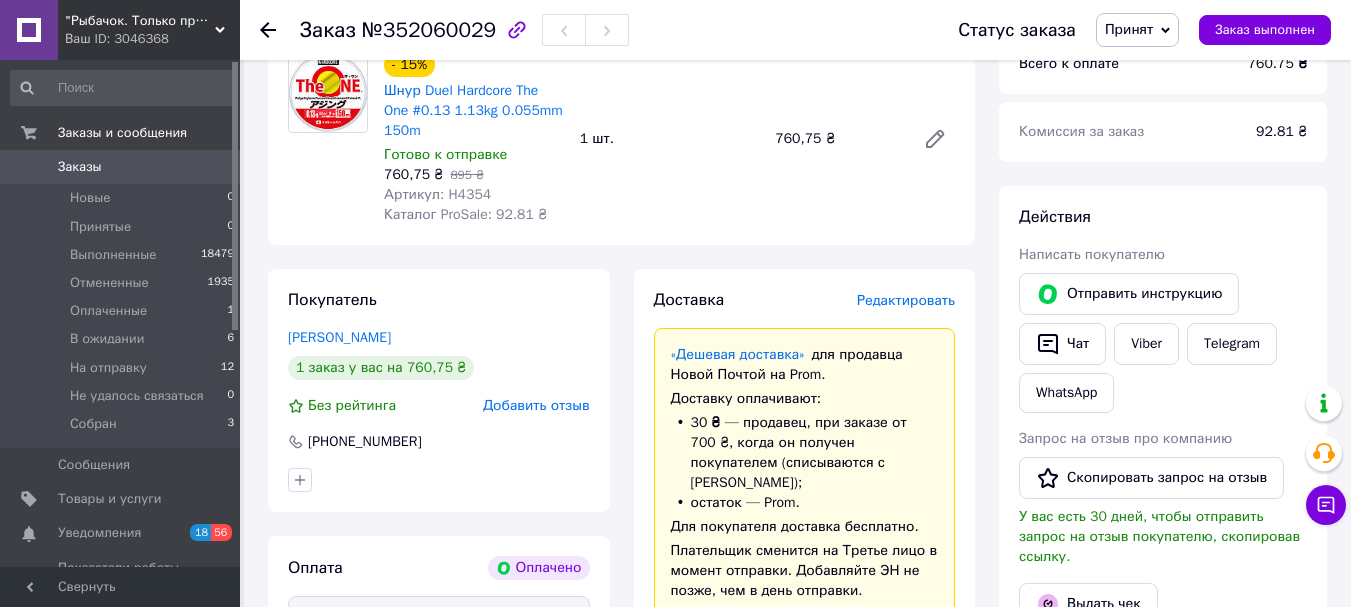 scroll, scrollTop: 232, scrollLeft: 0, axis: vertical 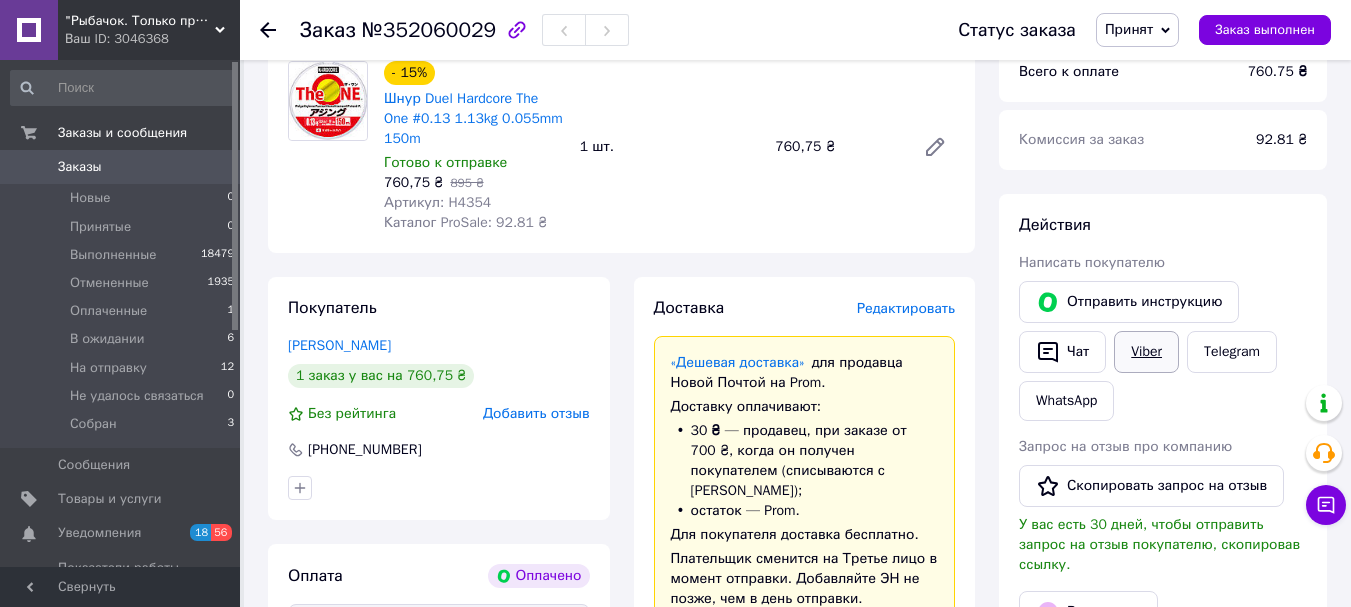 click on "Viber" at bounding box center (1146, 352) 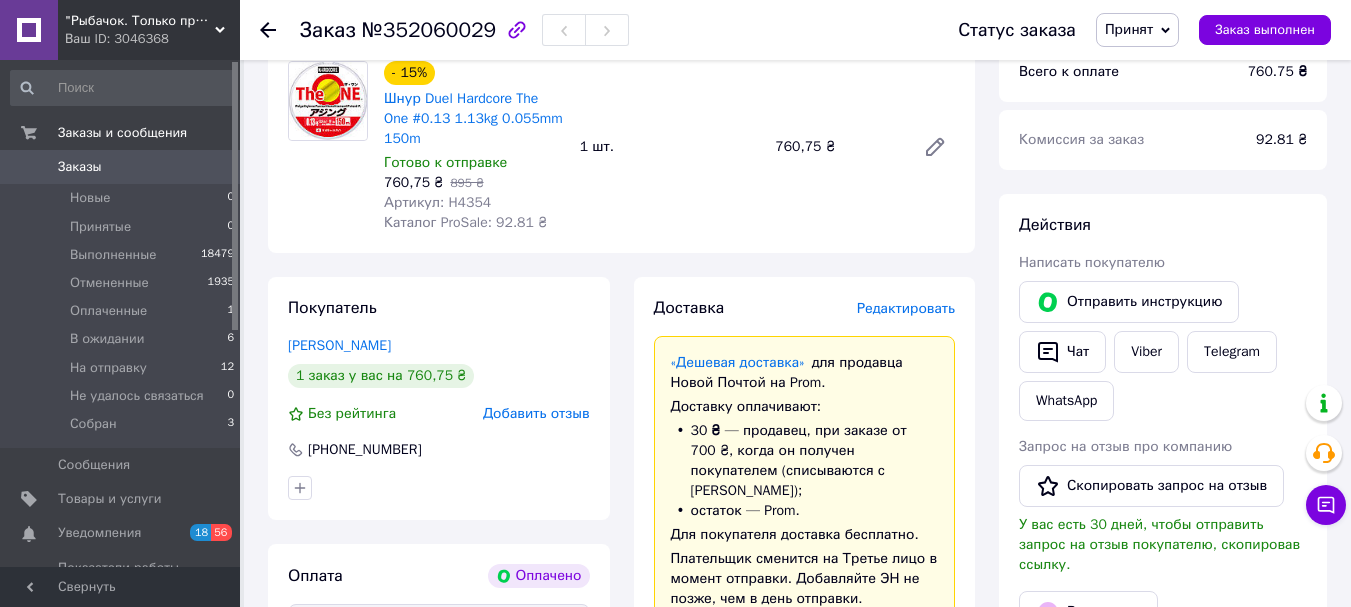 scroll, scrollTop: 132, scrollLeft: 0, axis: vertical 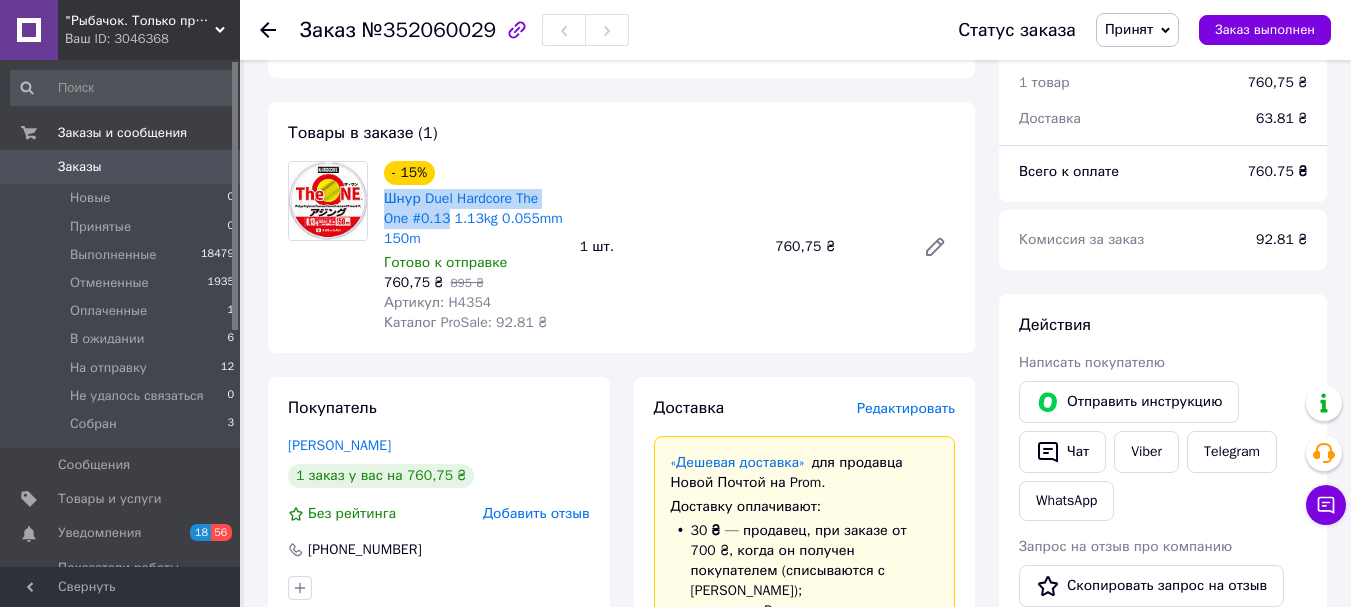 drag, startPoint x: 377, startPoint y: 201, endPoint x: 446, endPoint y: 229, distance: 74.46476 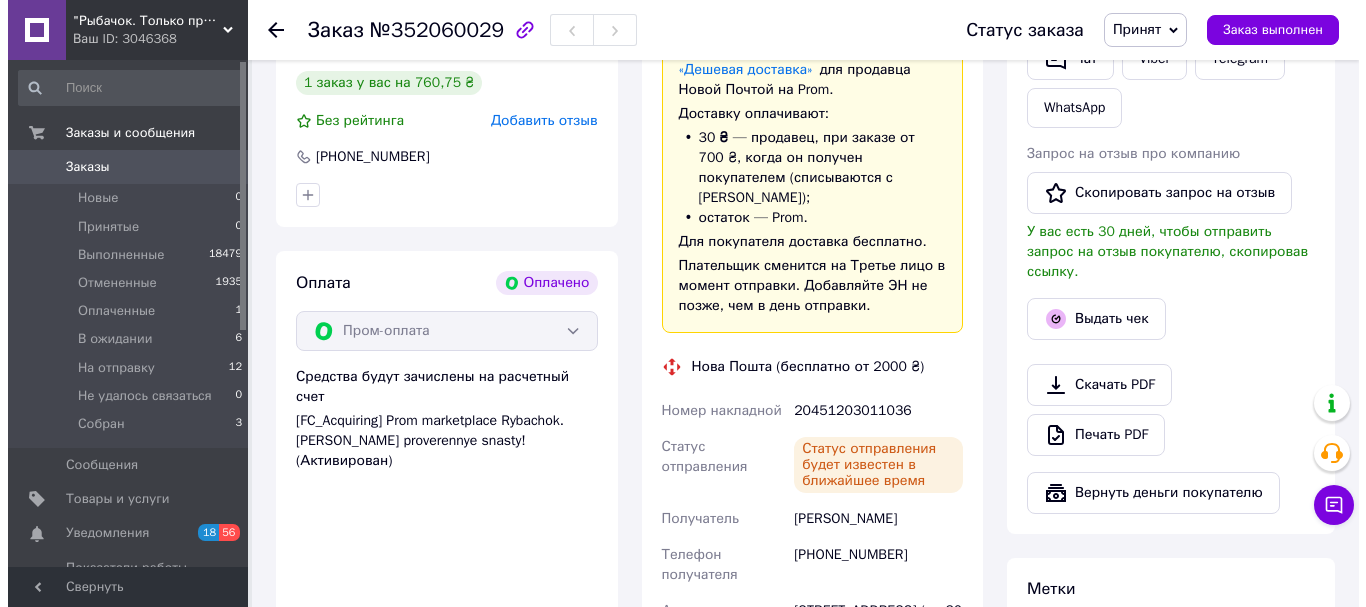 scroll, scrollTop: 532, scrollLeft: 0, axis: vertical 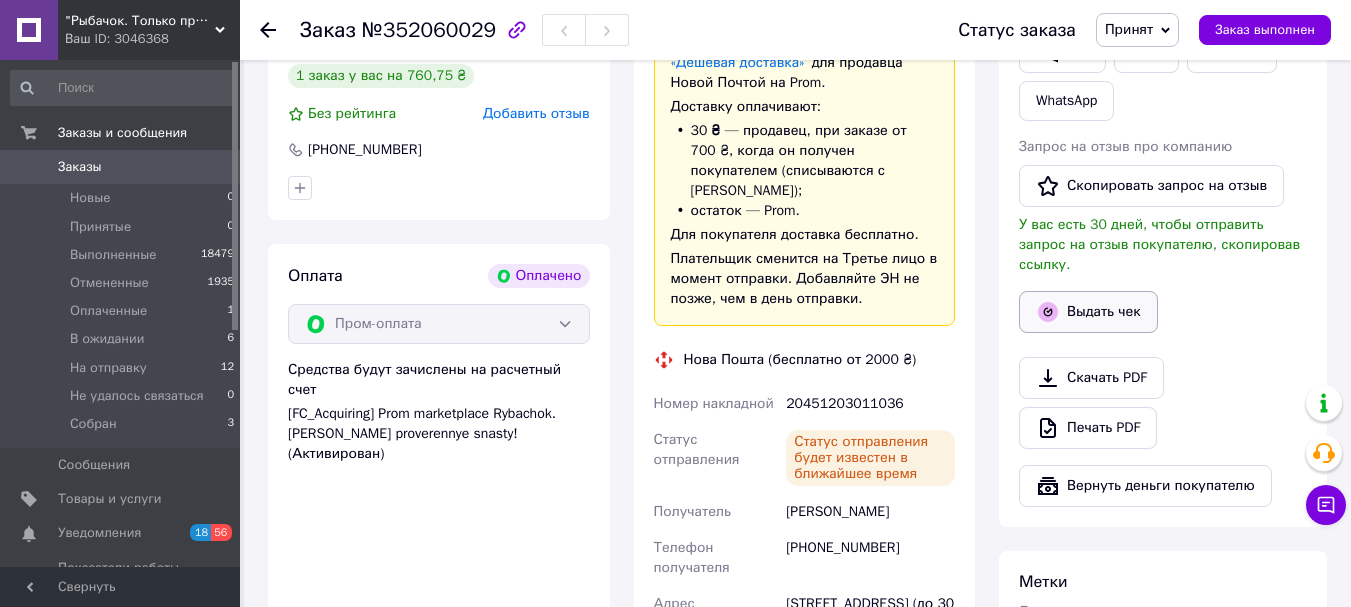 click on "Выдать чек" at bounding box center [1088, 312] 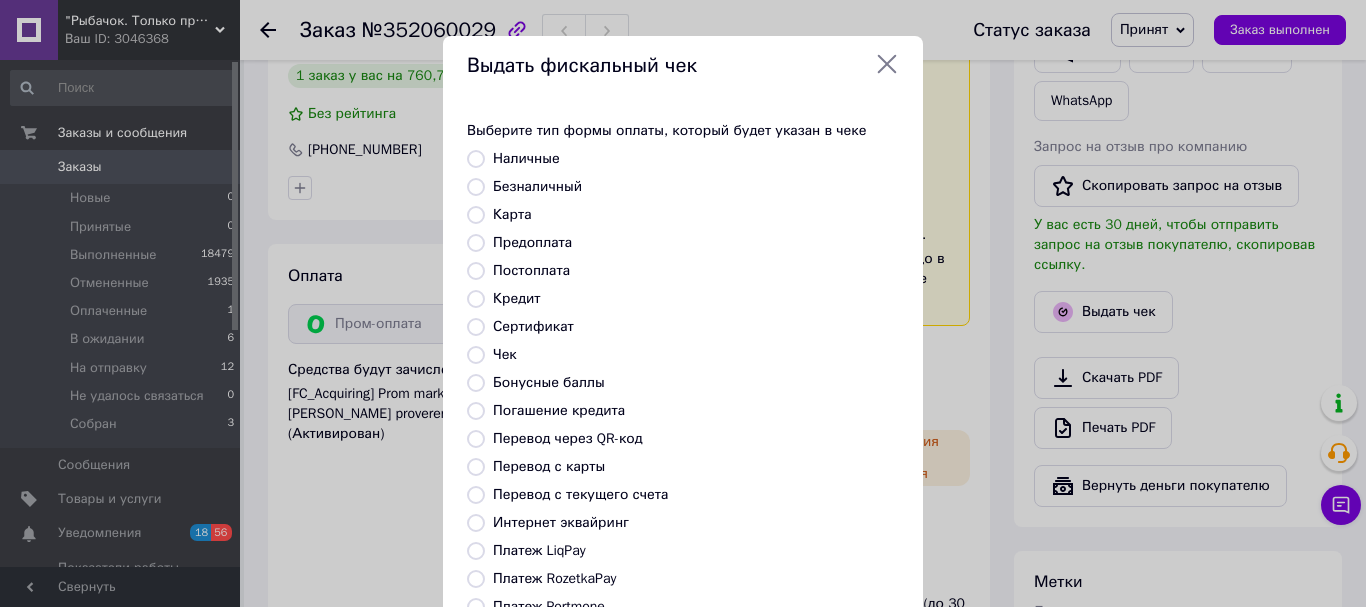 click on "Безналичный" at bounding box center [537, 186] 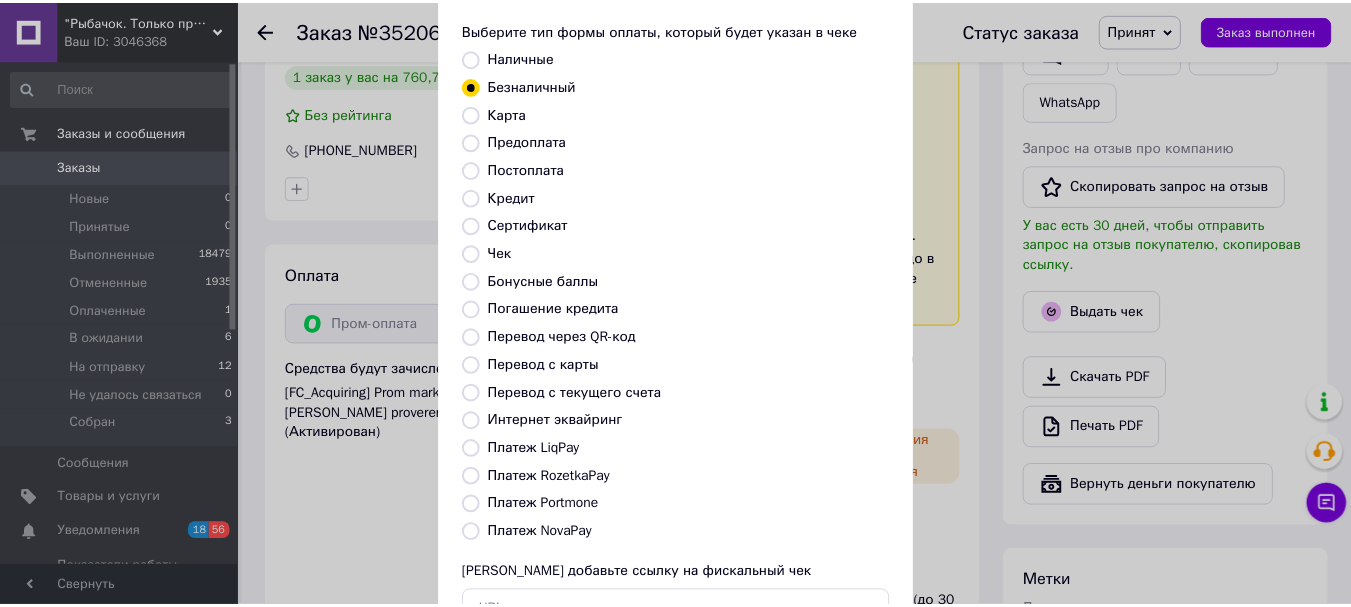 scroll, scrollTop: 252, scrollLeft: 0, axis: vertical 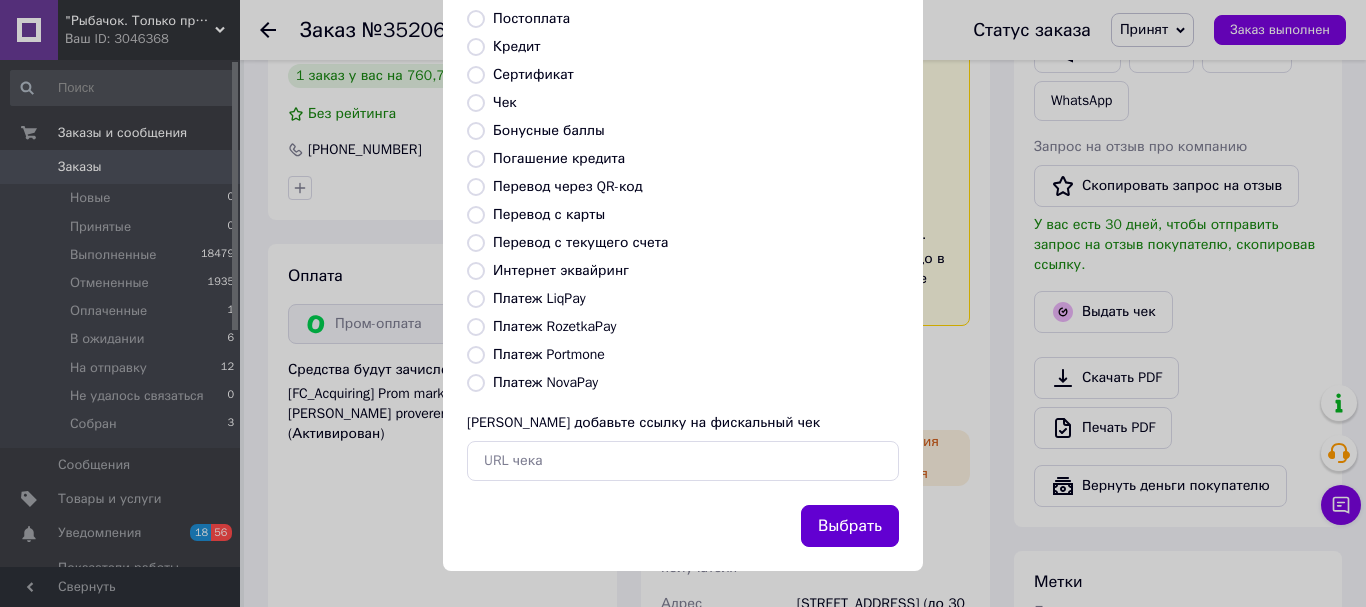 click on "Выбрать" at bounding box center [850, 526] 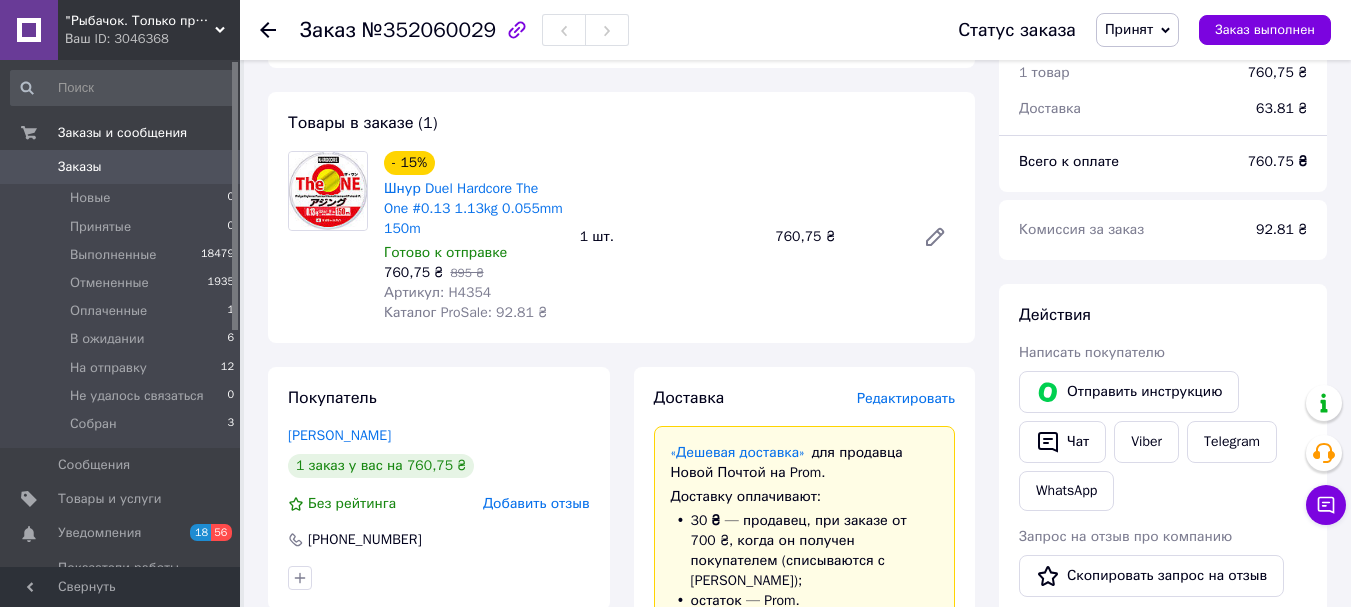 scroll, scrollTop: 132, scrollLeft: 0, axis: vertical 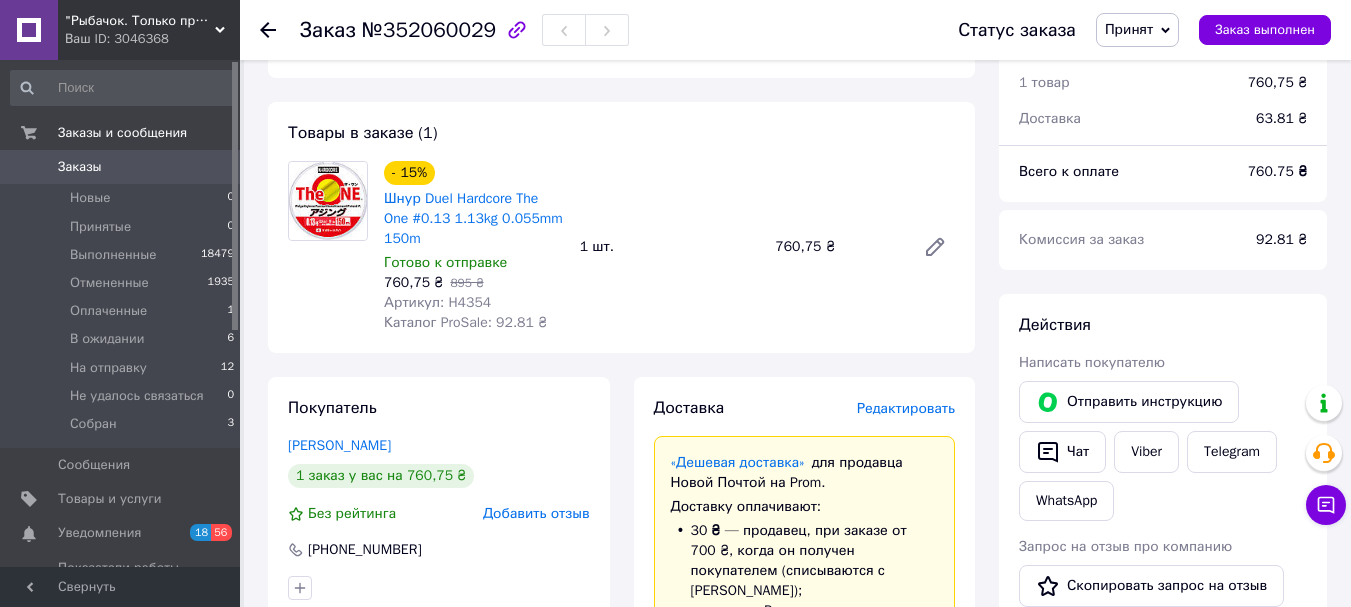 click on "Принят" at bounding box center [1129, 29] 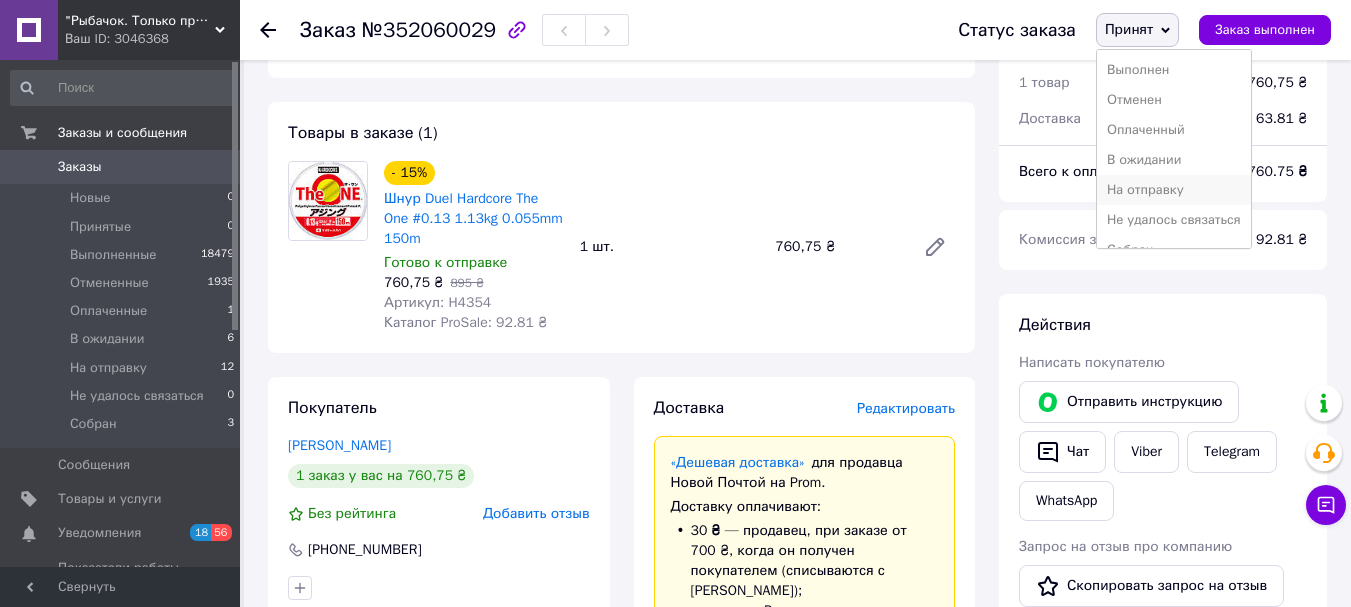 scroll, scrollTop: 22, scrollLeft: 0, axis: vertical 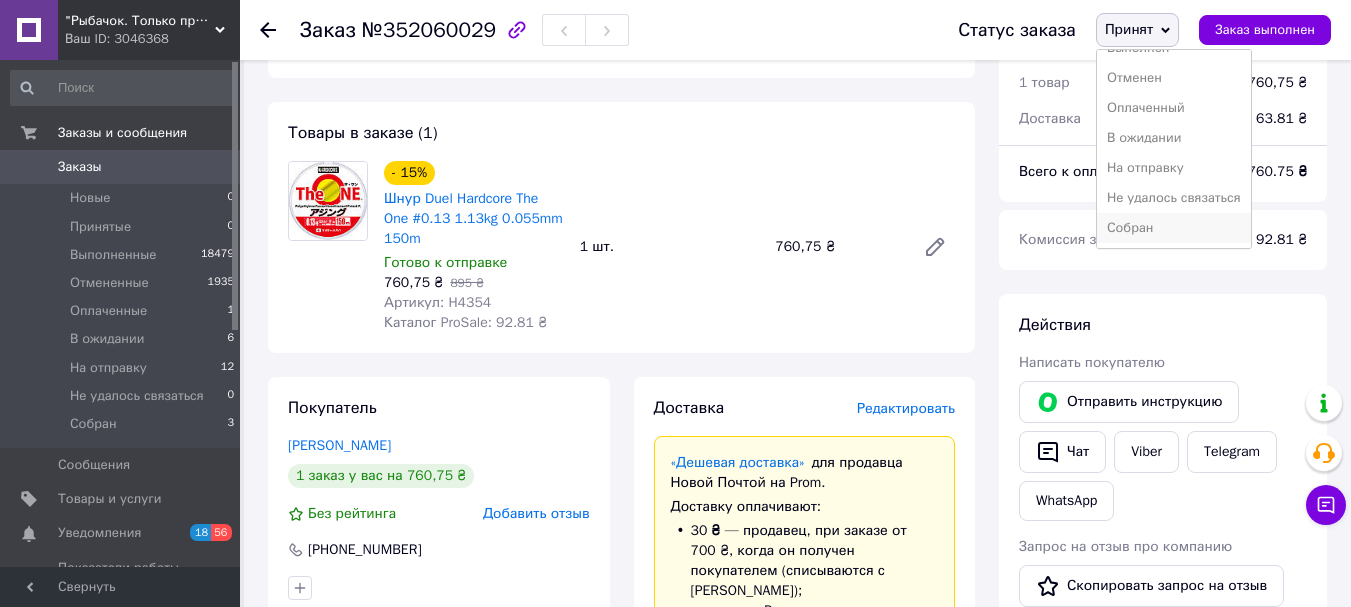 click on "Собран" at bounding box center (1174, 228) 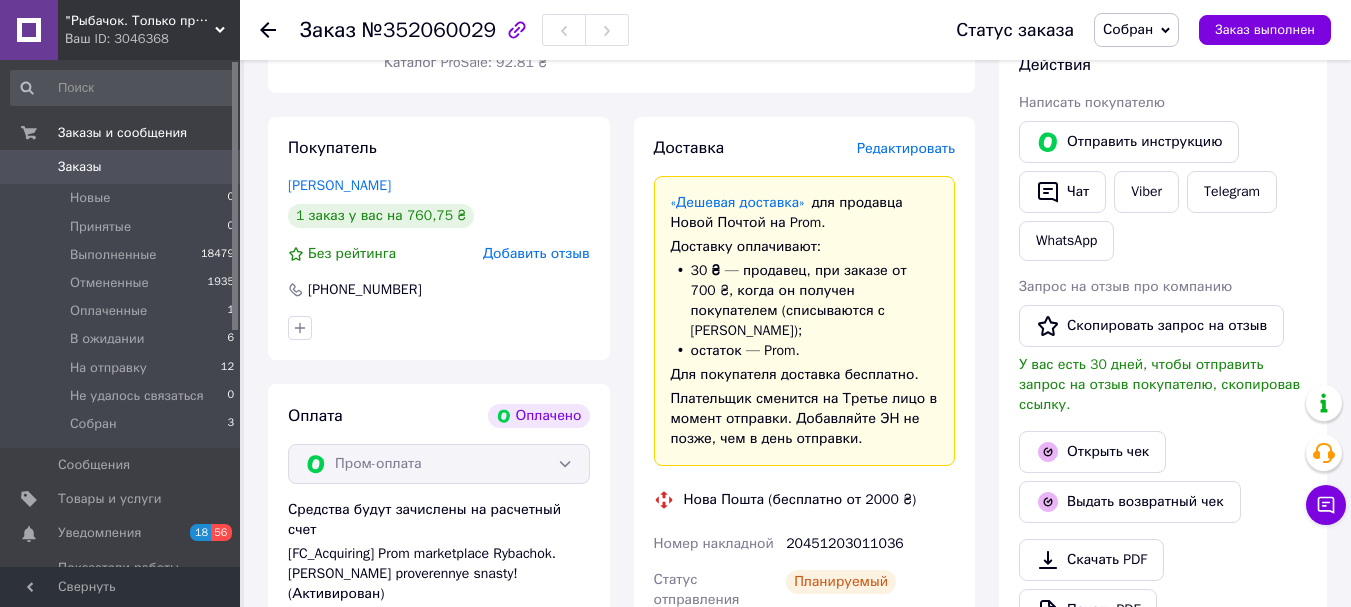 scroll, scrollTop: 232, scrollLeft: 0, axis: vertical 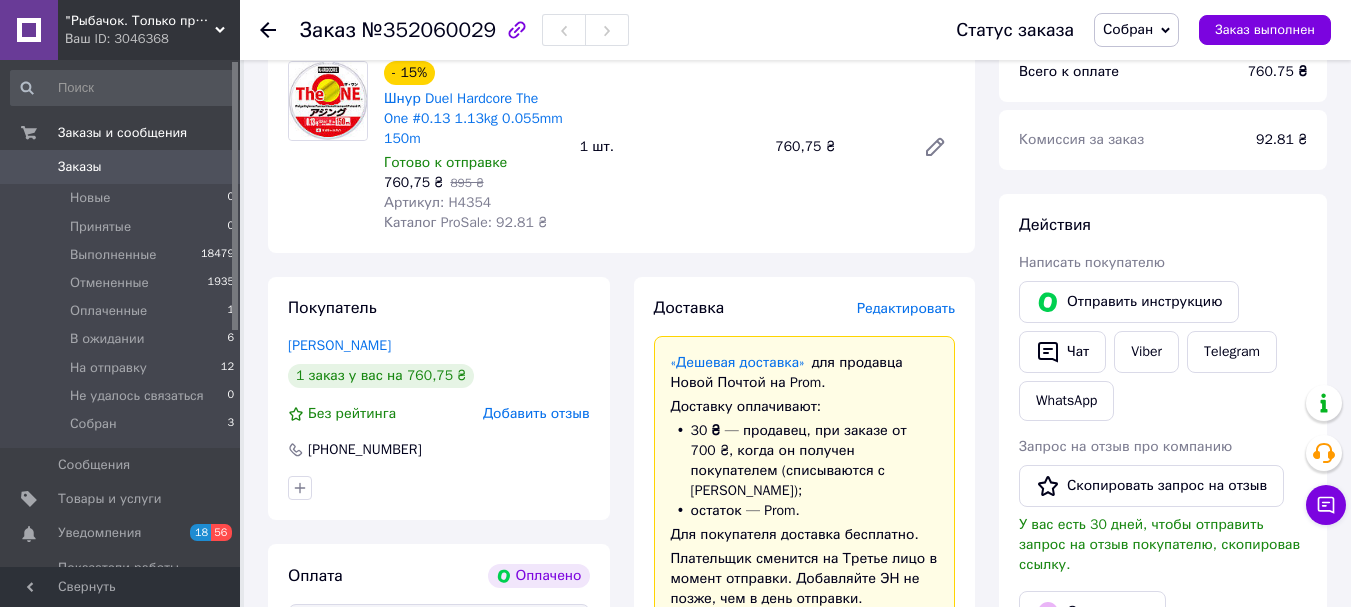 click on "Заказы" at bounding box center (80, 167) 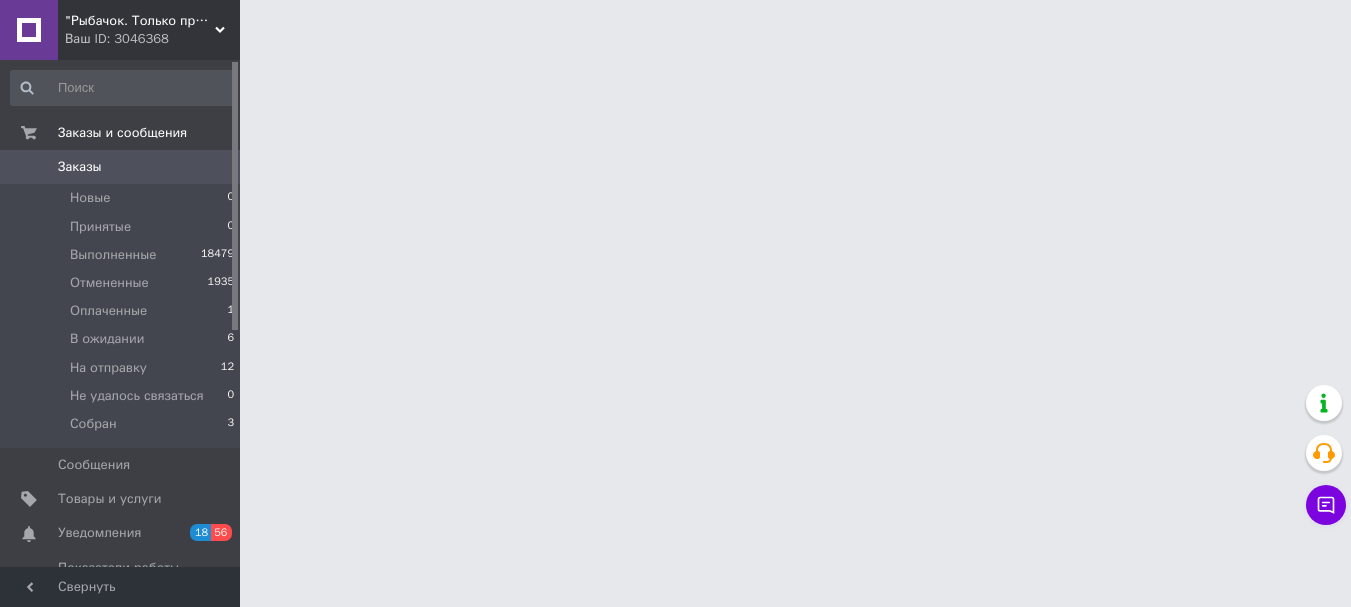 scroll, scrollTop: 0, scrollLeft: 0, axis: both 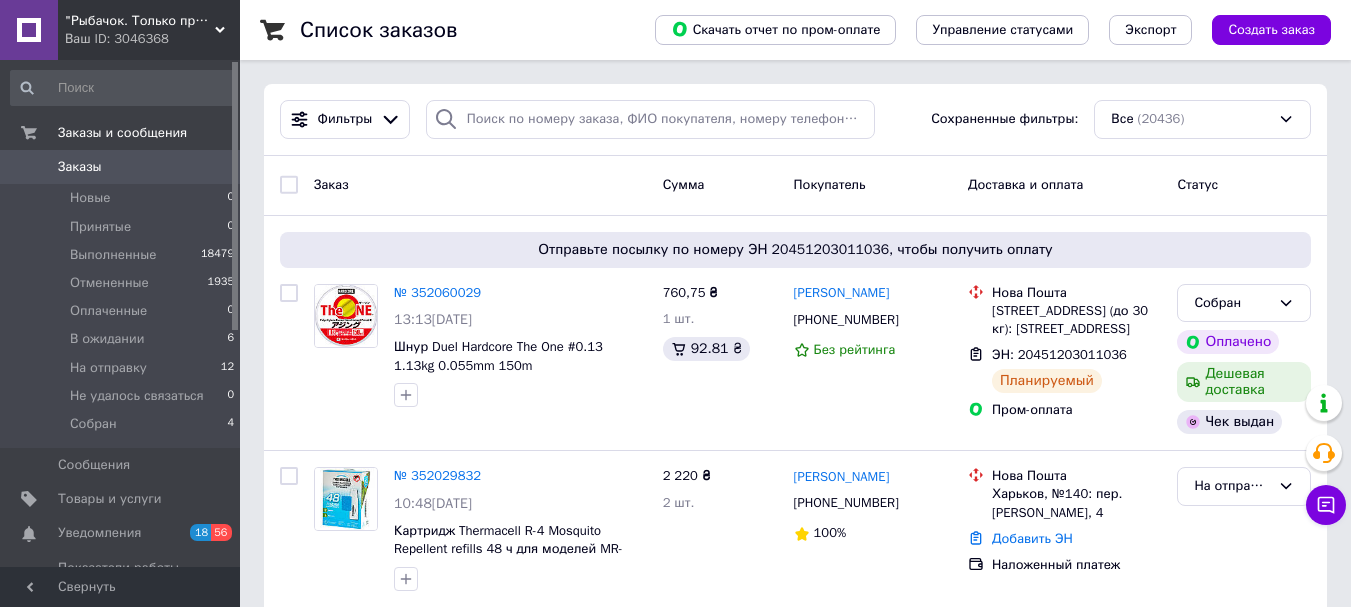 click on "Заказы" at bounding box center [80, 167] 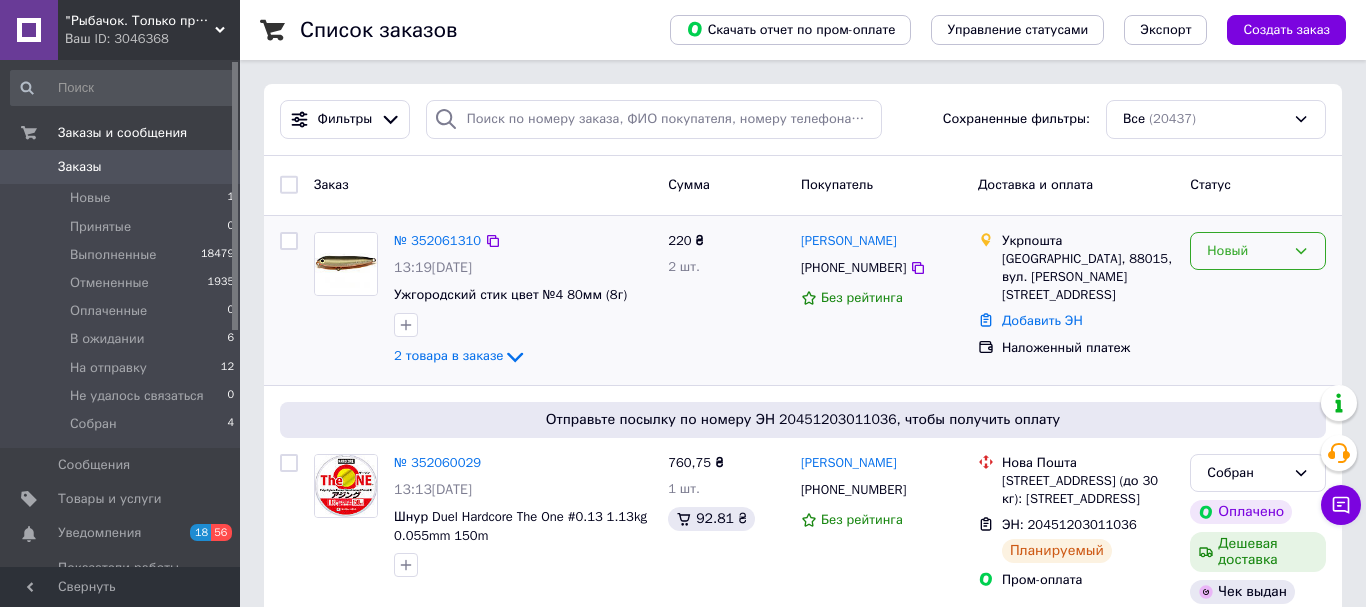 click on "Новый" at bounding box center [1246, 251] 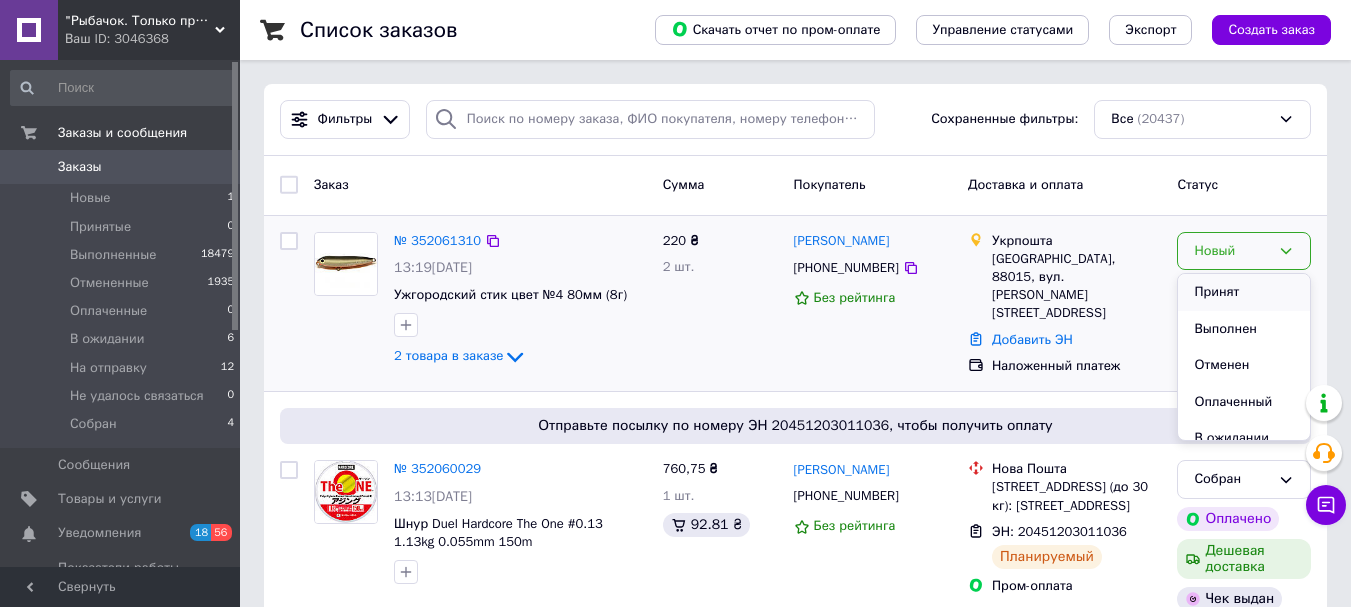 click on "Принят" at bounding box center [1244, 292] 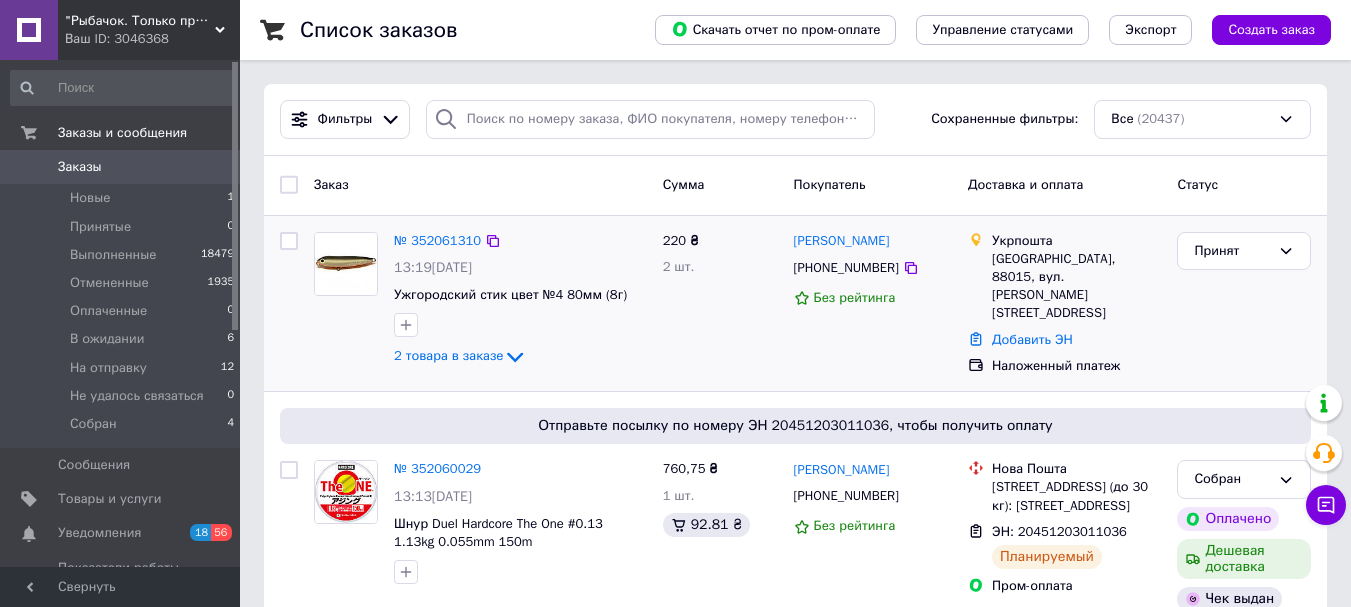 click on "Заказы" at bounding box center [80, 167] 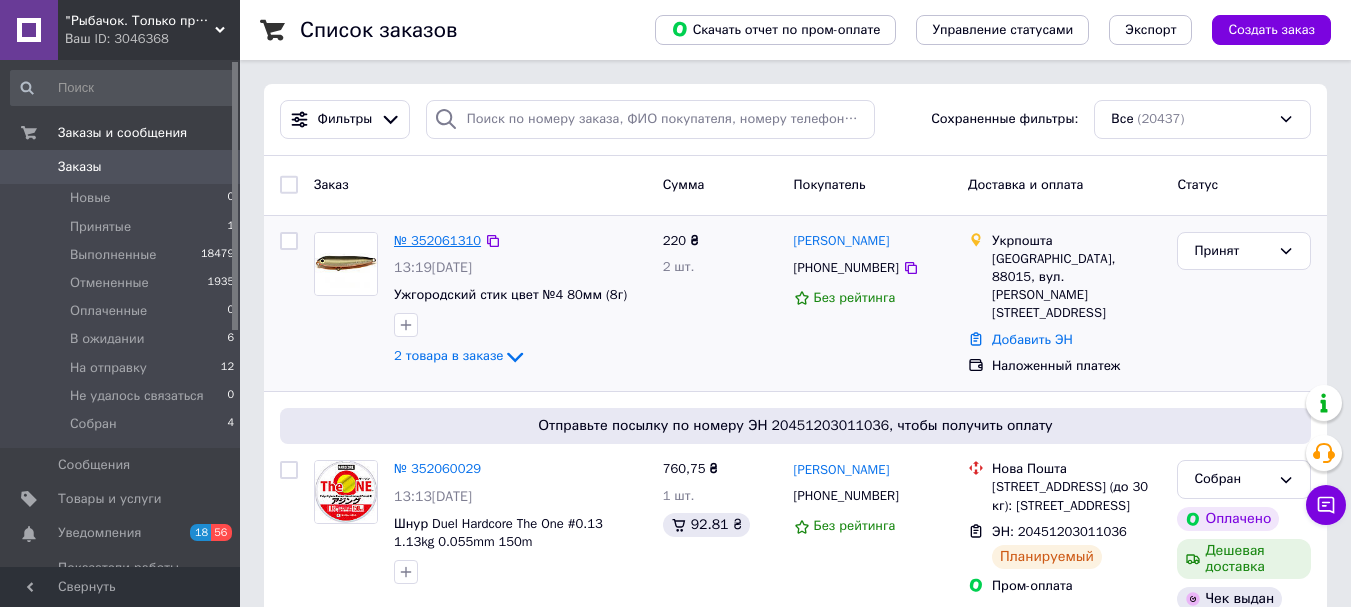 click on "№ 352061310" at bounding box center [437, 240] 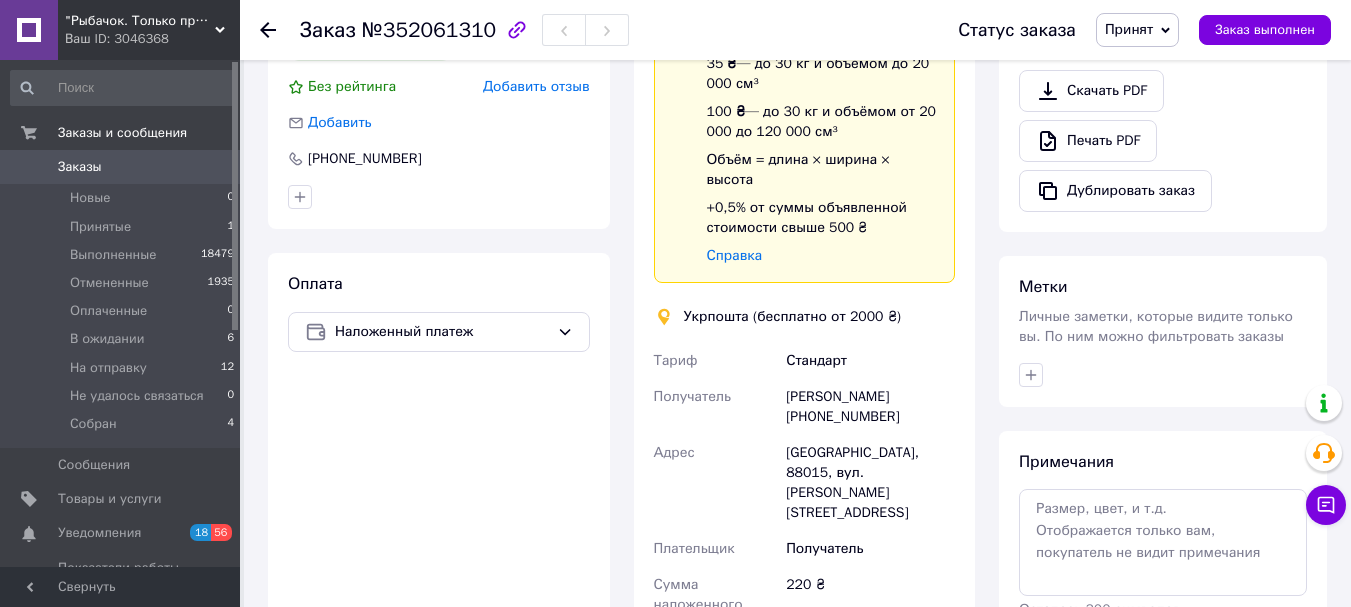 scroll, scrollTop: 300, scrollLeft: 0, axis: vertical 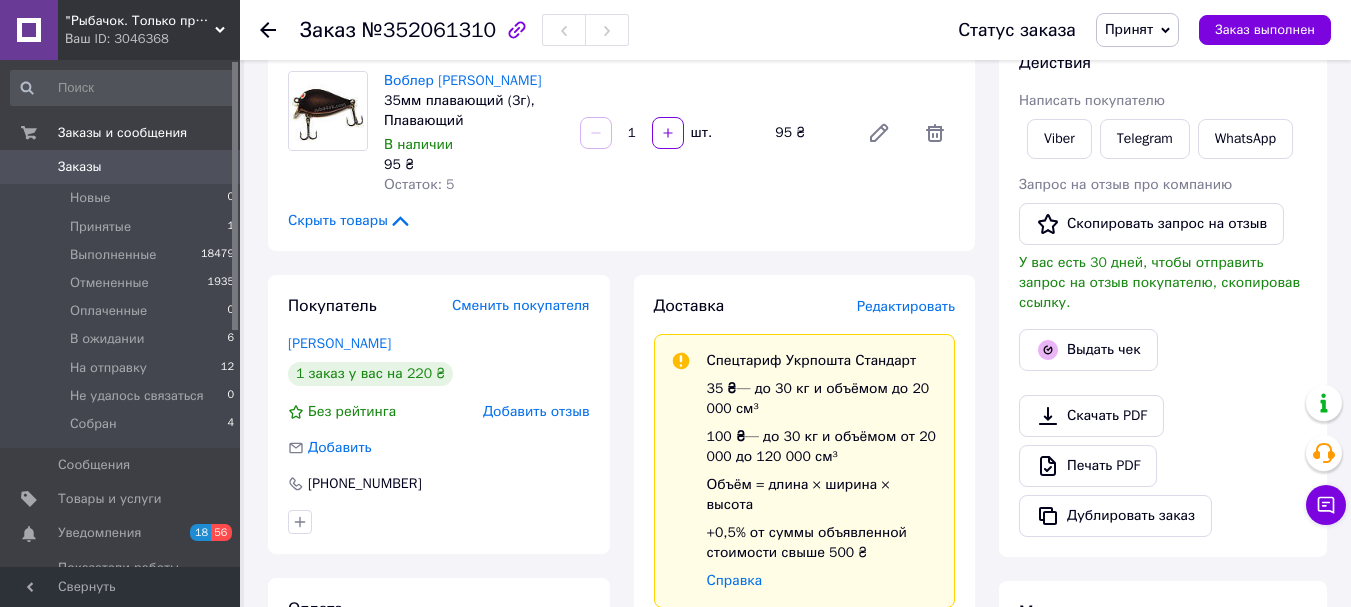 click on "Принят" at bounding box center (1129, 29) 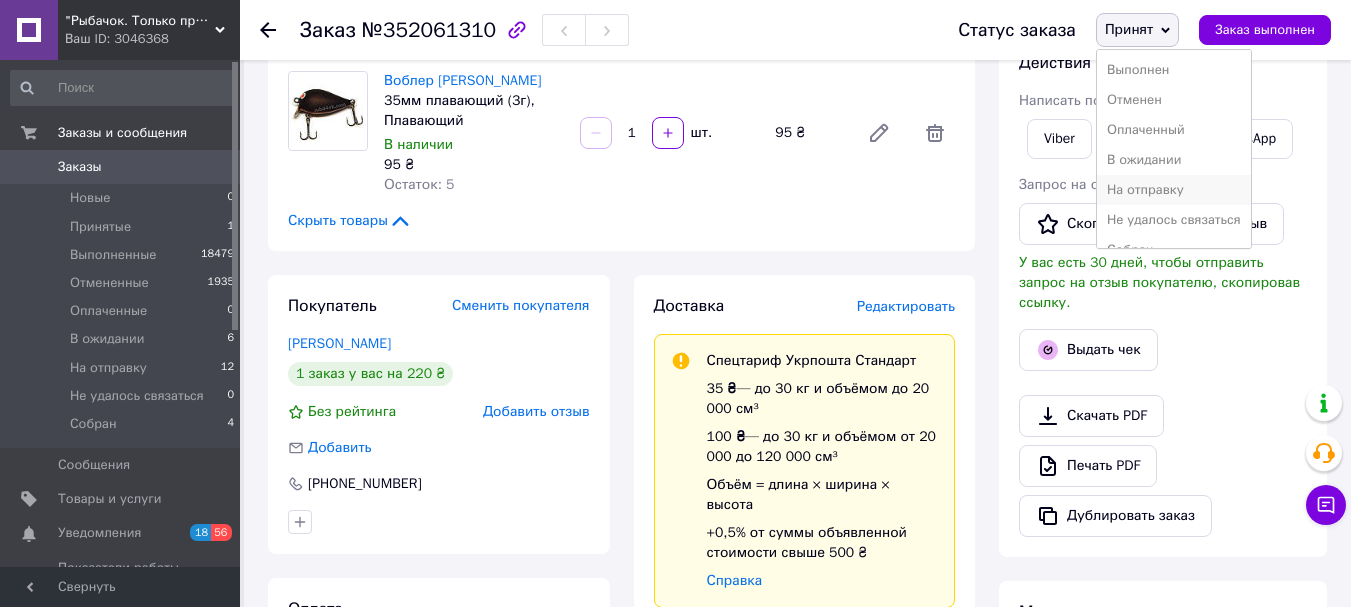 click on "На отправку" at bounding box center [1174, 190] 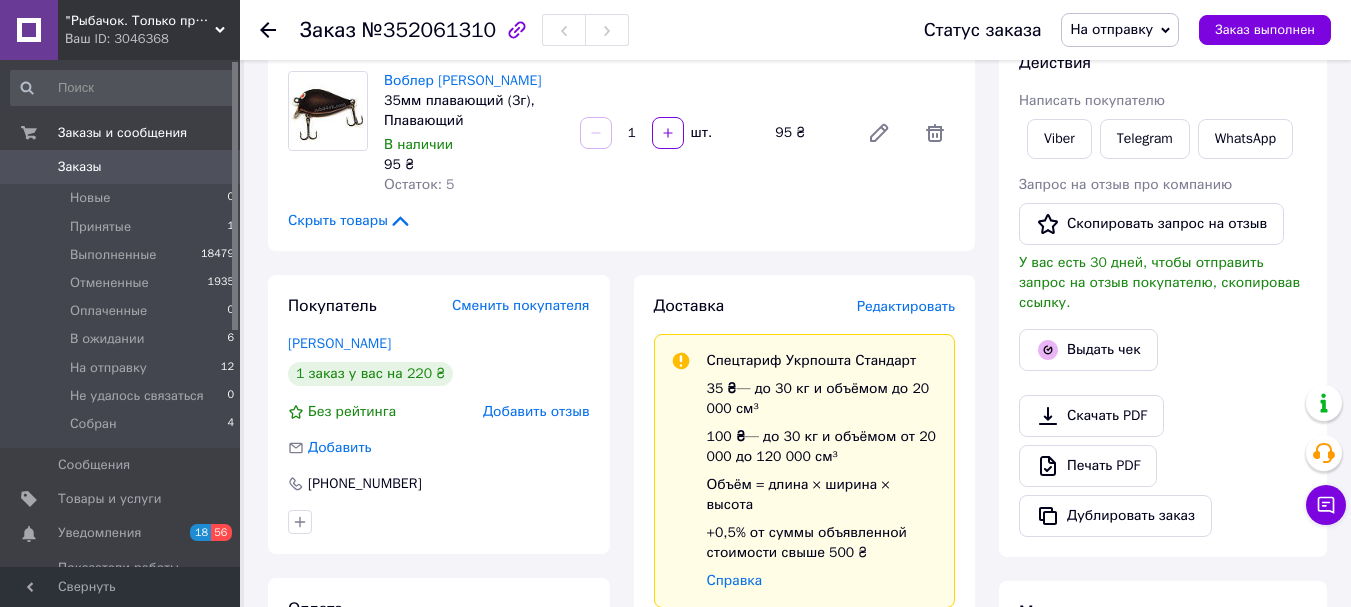 click on "Заказы" at bounding box center (80, 167) 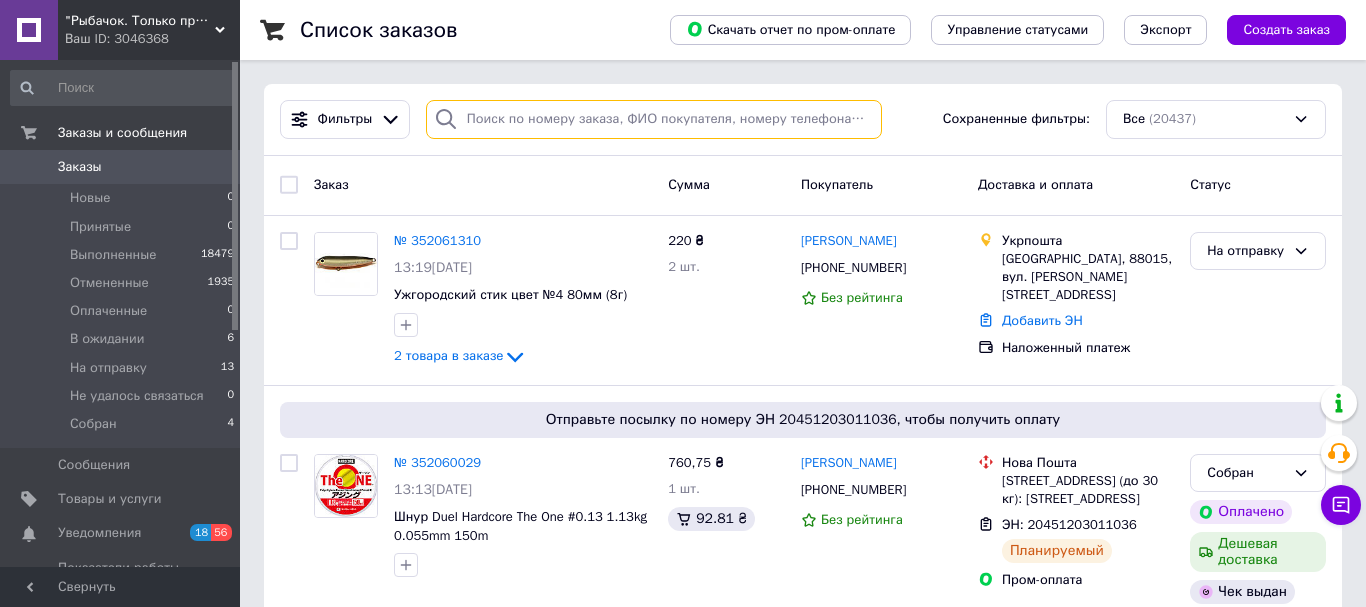 click at bounding box center [654, 119] 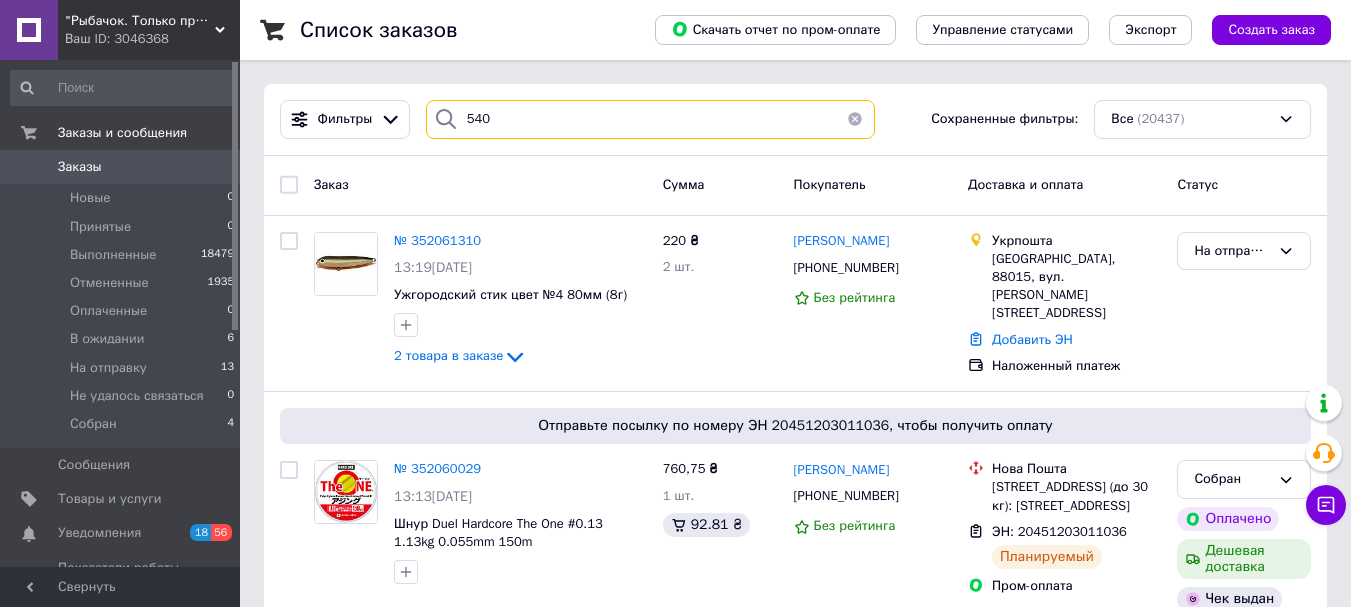 type on "5401" 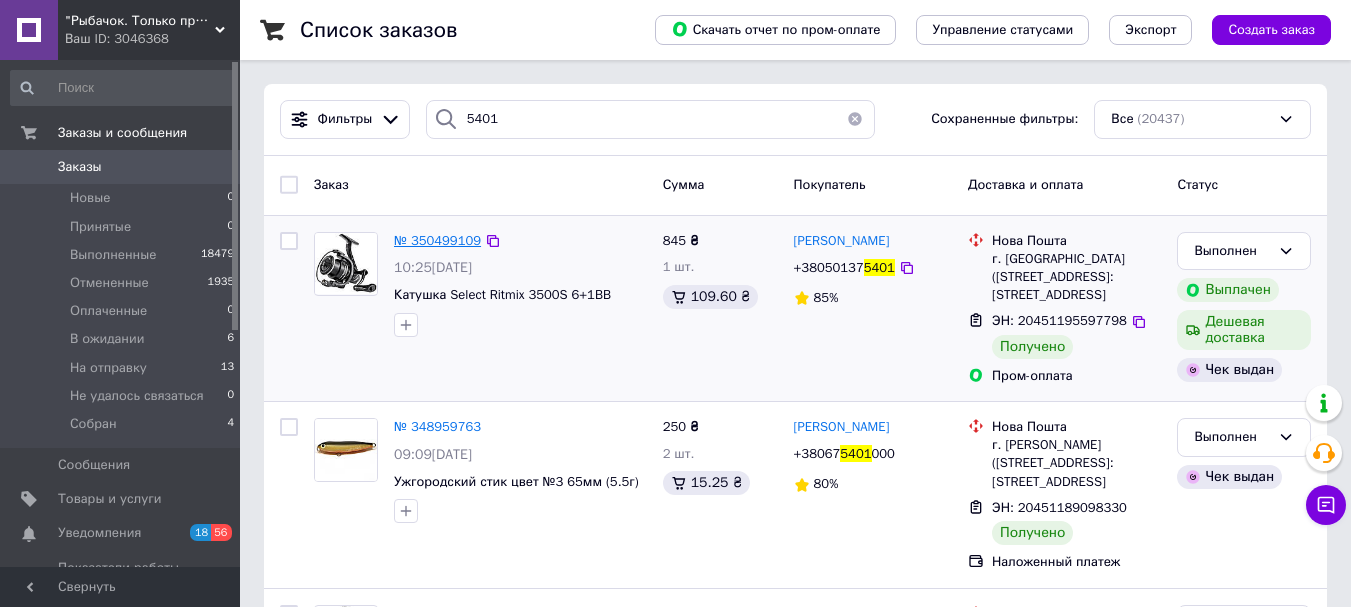 click on "№ 350499109" at bounding box center [437, 240] 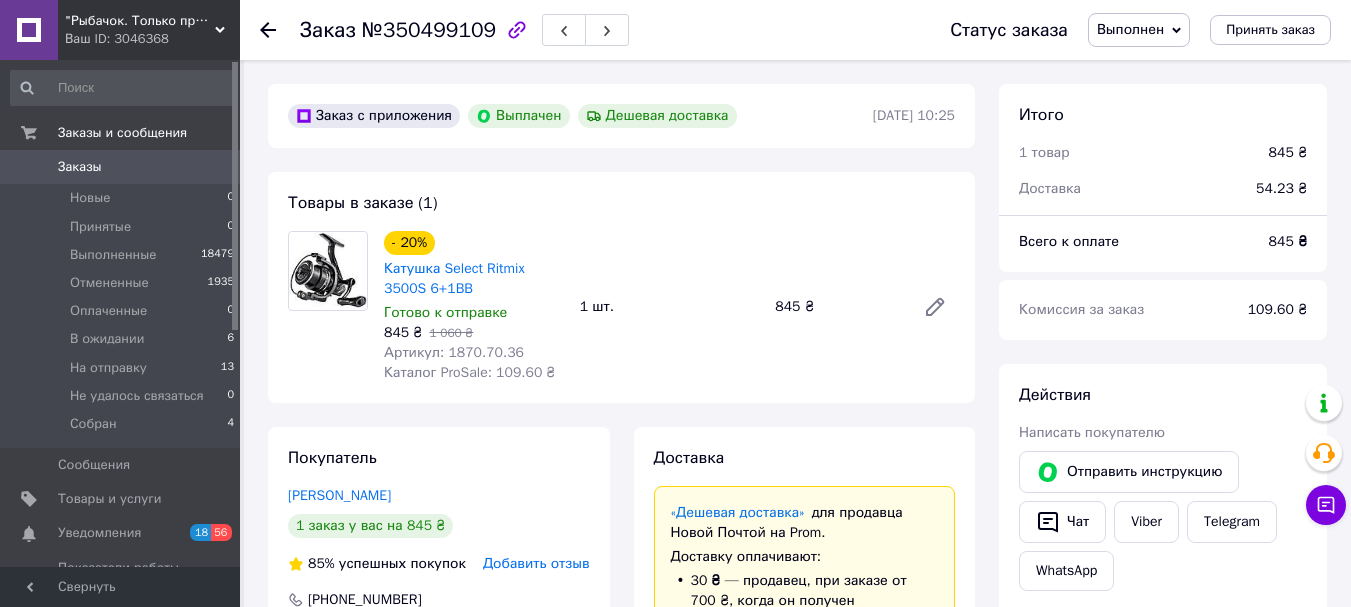 scroll, scrollTop: 304, scrollLeft: 0, axis: vertical 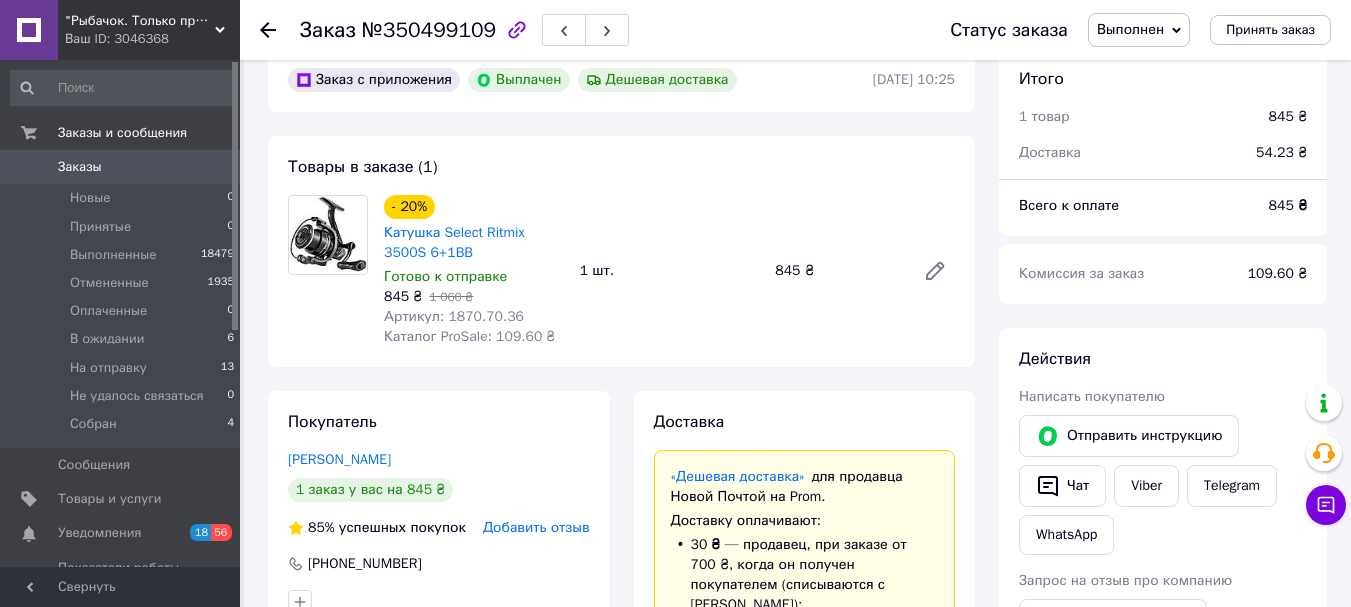 click 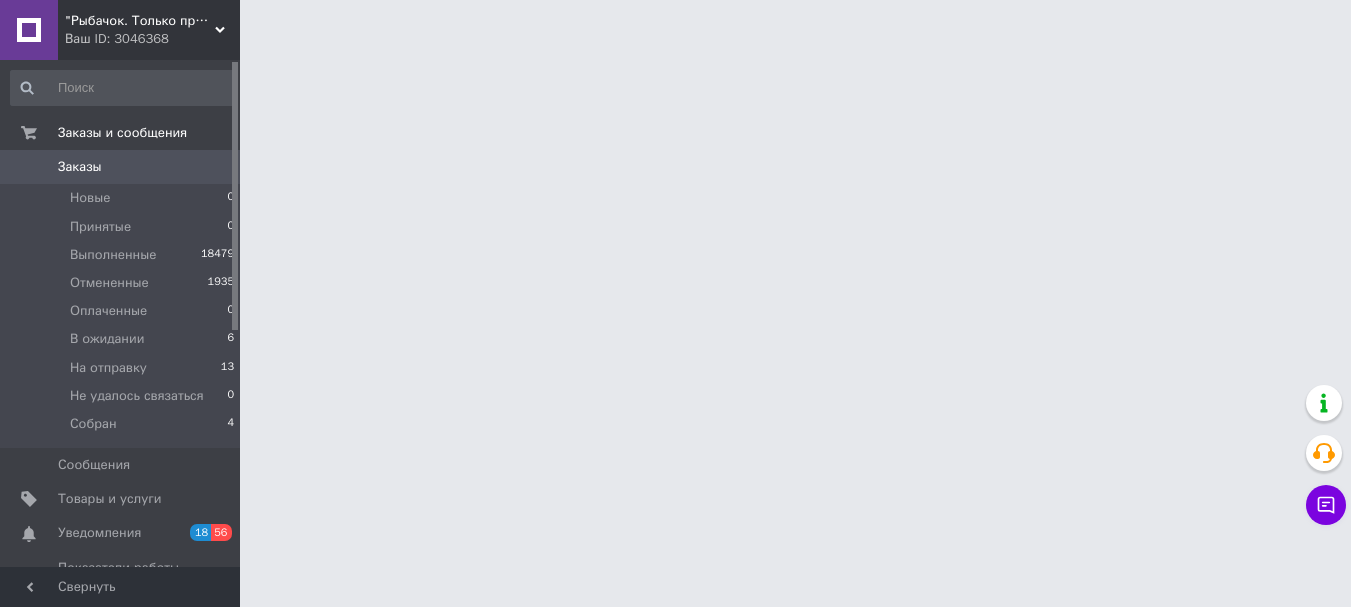 scroll, scrollTop: 0, scrollLeft: 0, axis: both 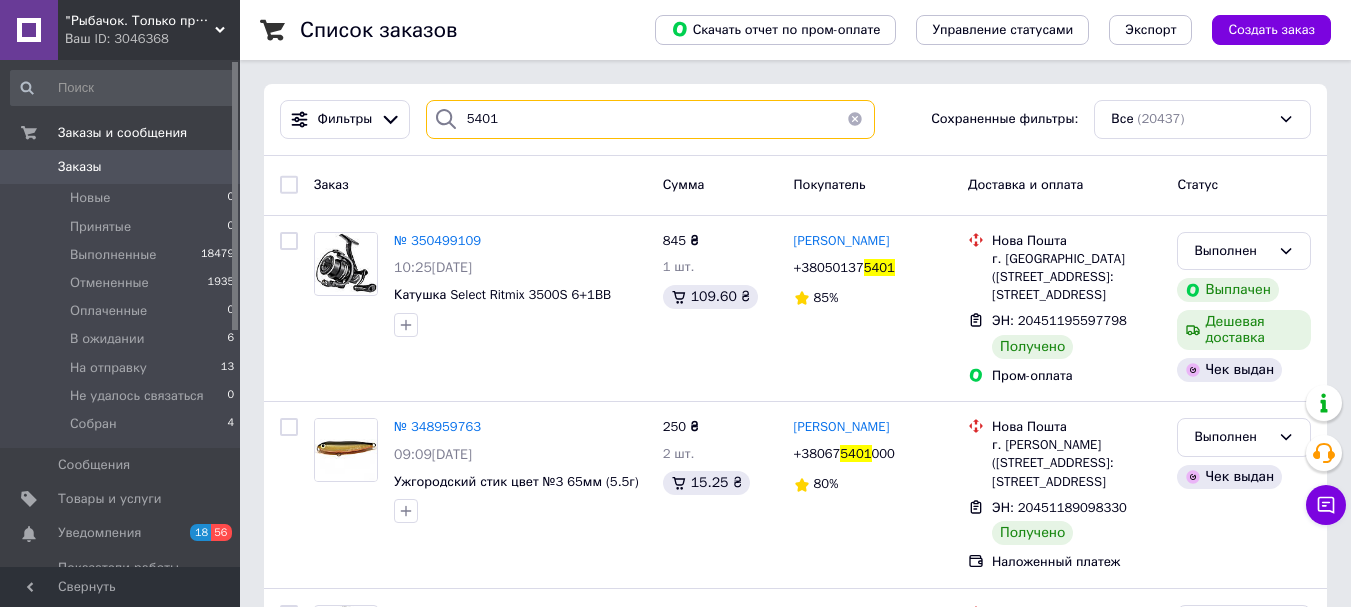 click on "5401" at bounding box center (650, 119) 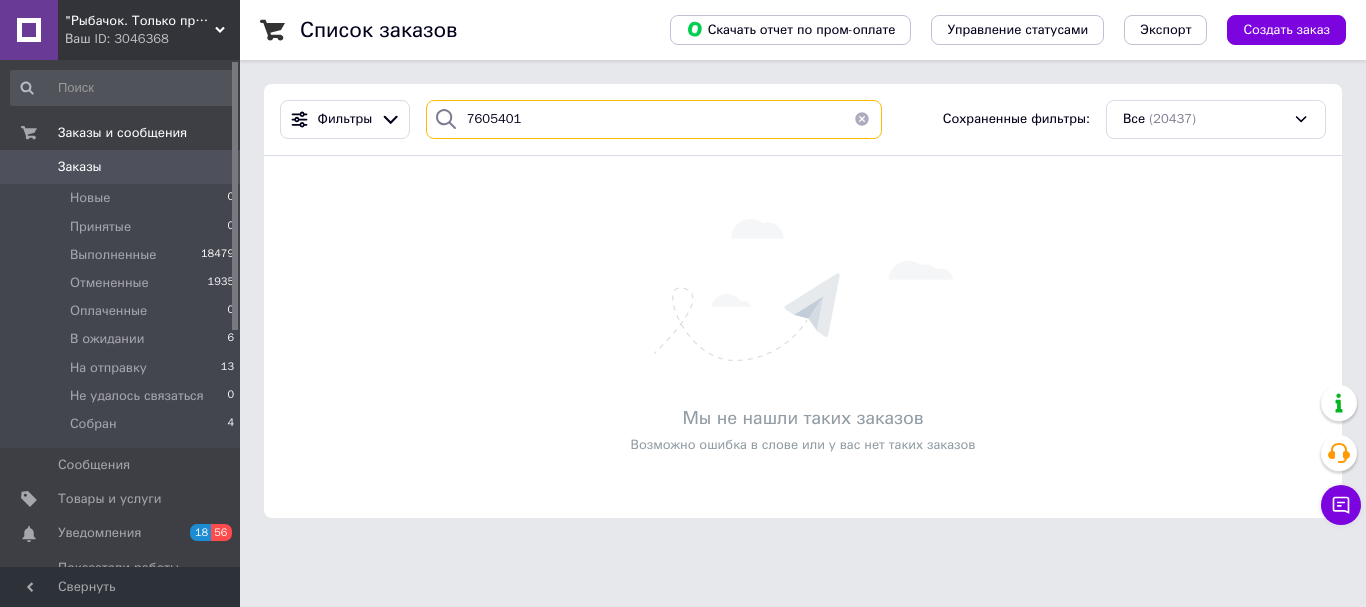click on "7605401" at bounding box center (654, 119) 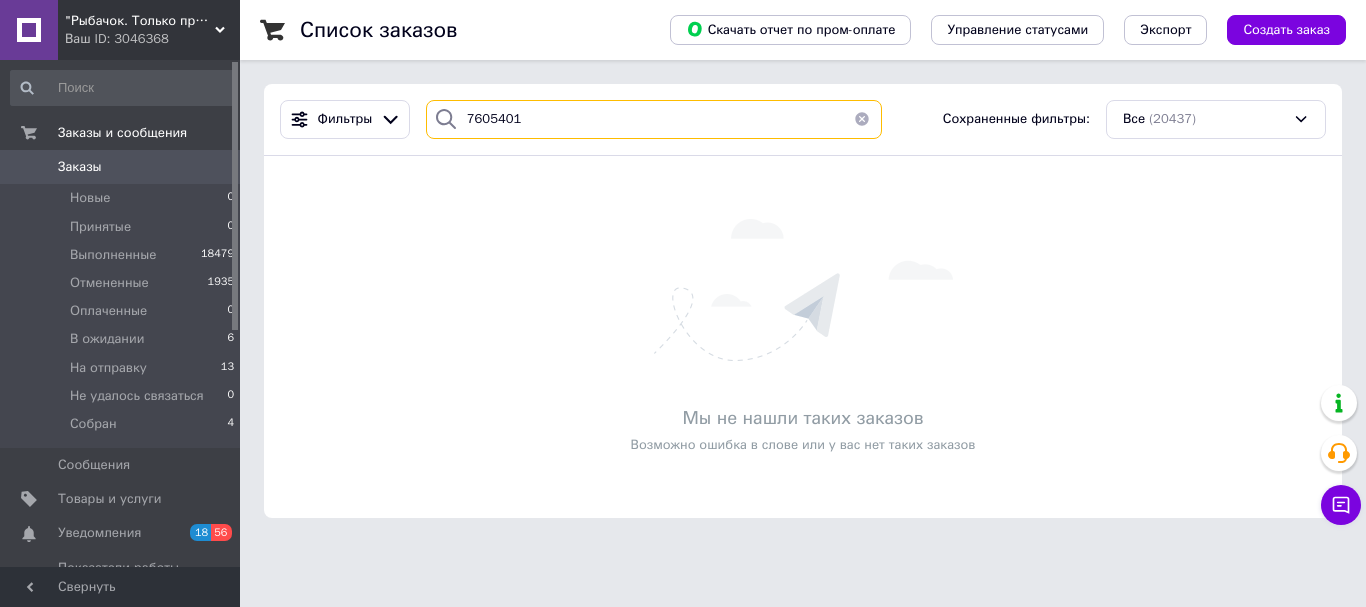 drag, startPoint x: 545, startPoint y: 127, endPoint x: 458, endPoint y: 130, distance: 87.05171 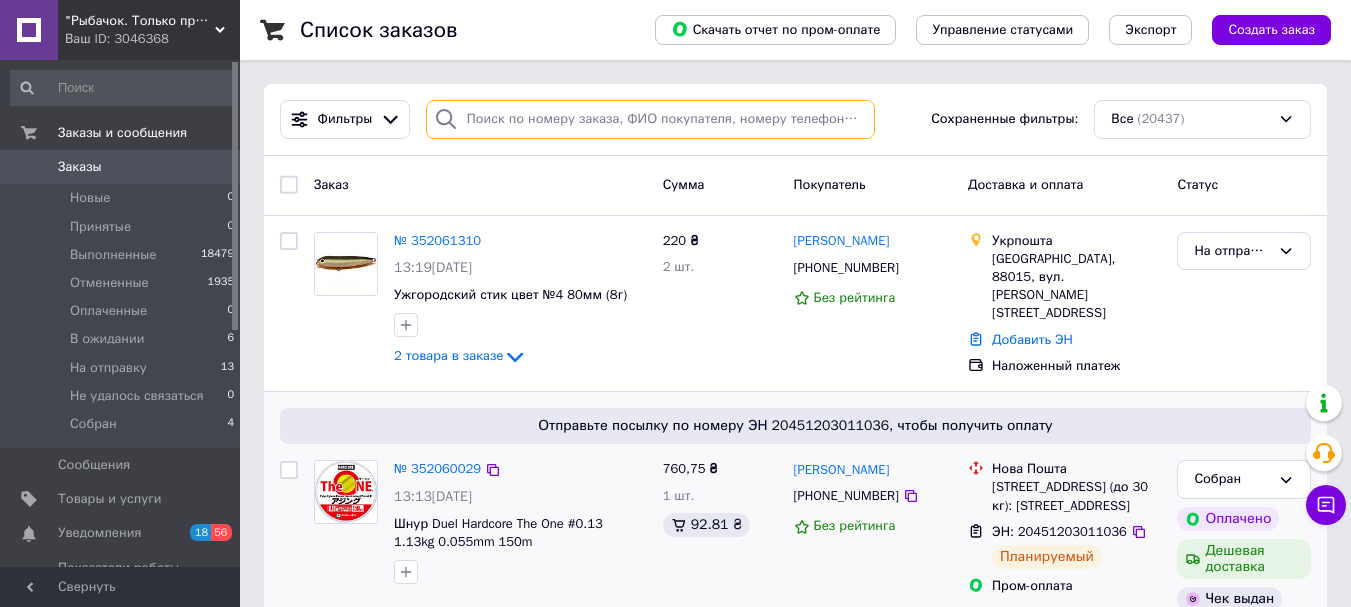 type 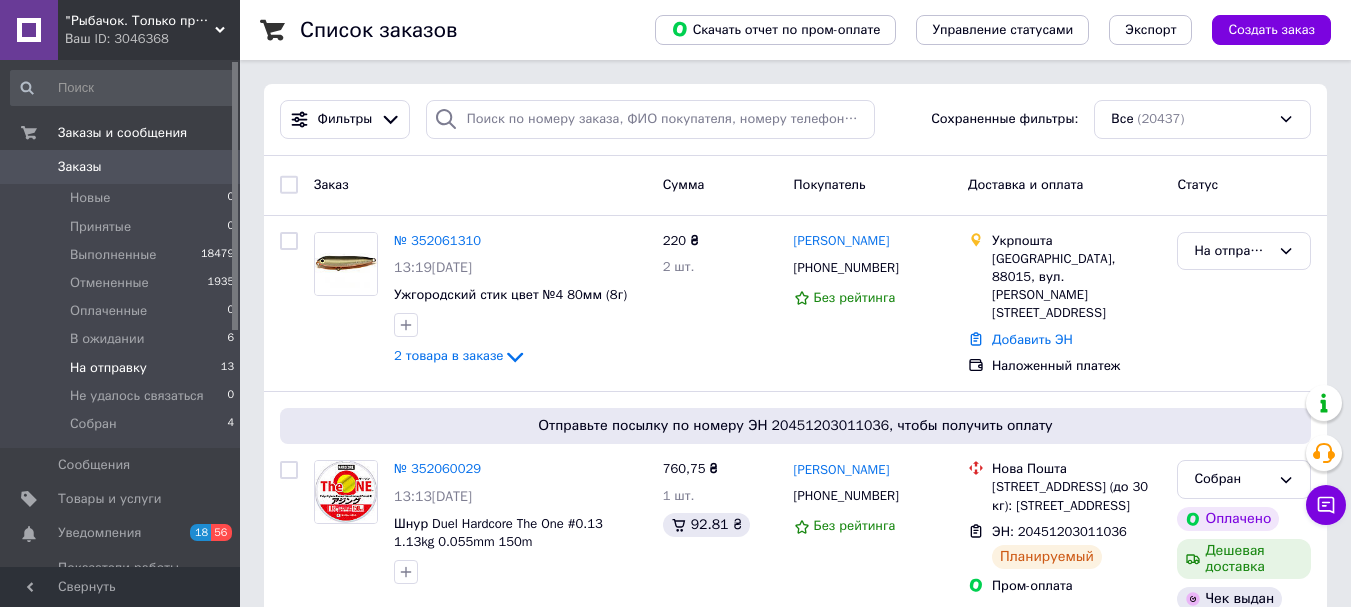 click on "На отправку" at bounding box center [108, 368] 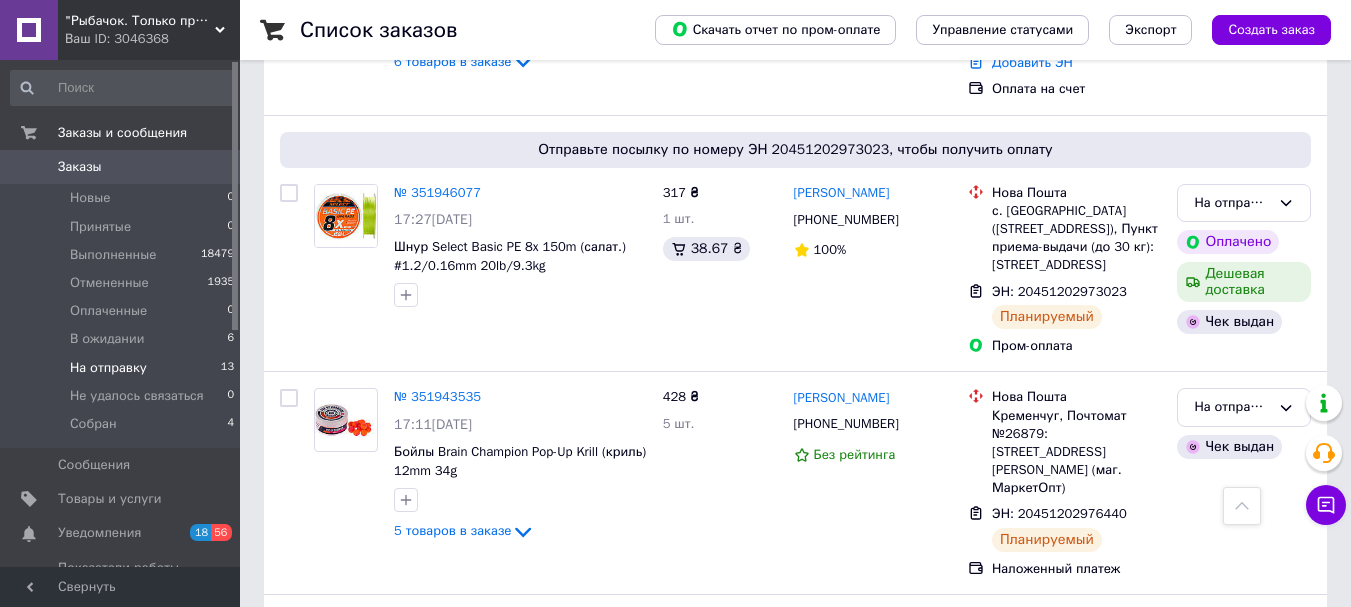 scroll, scrollTop: 1785, scrollLeft: 0, axis: vertical 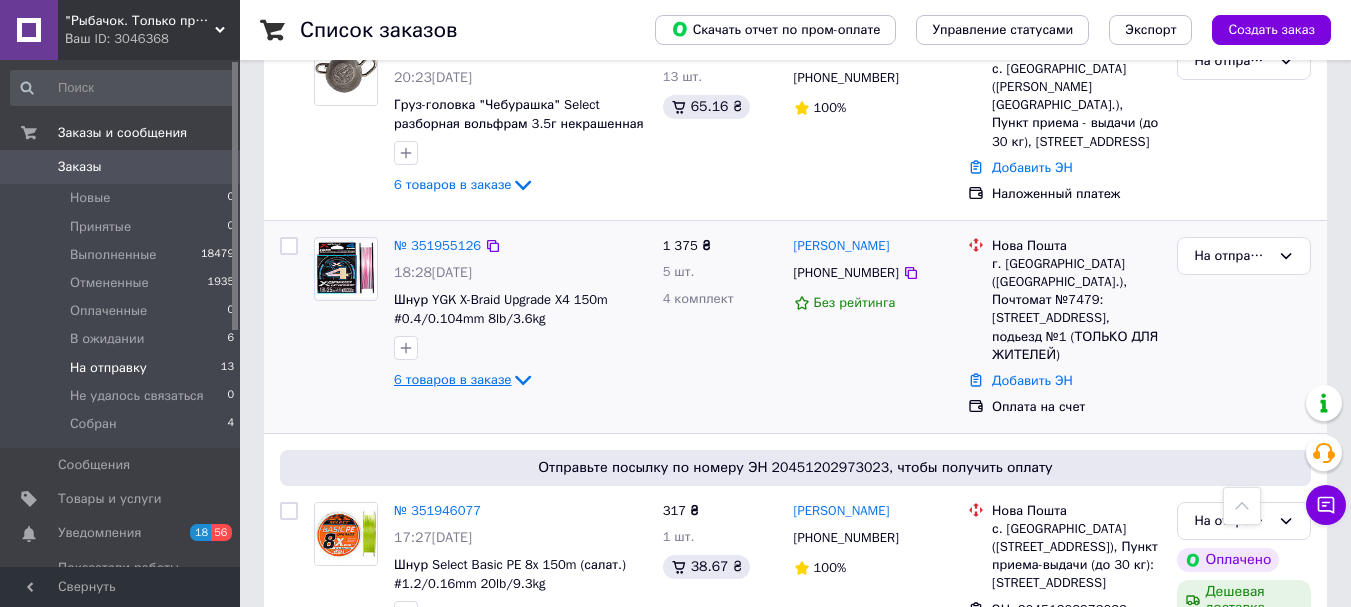 click 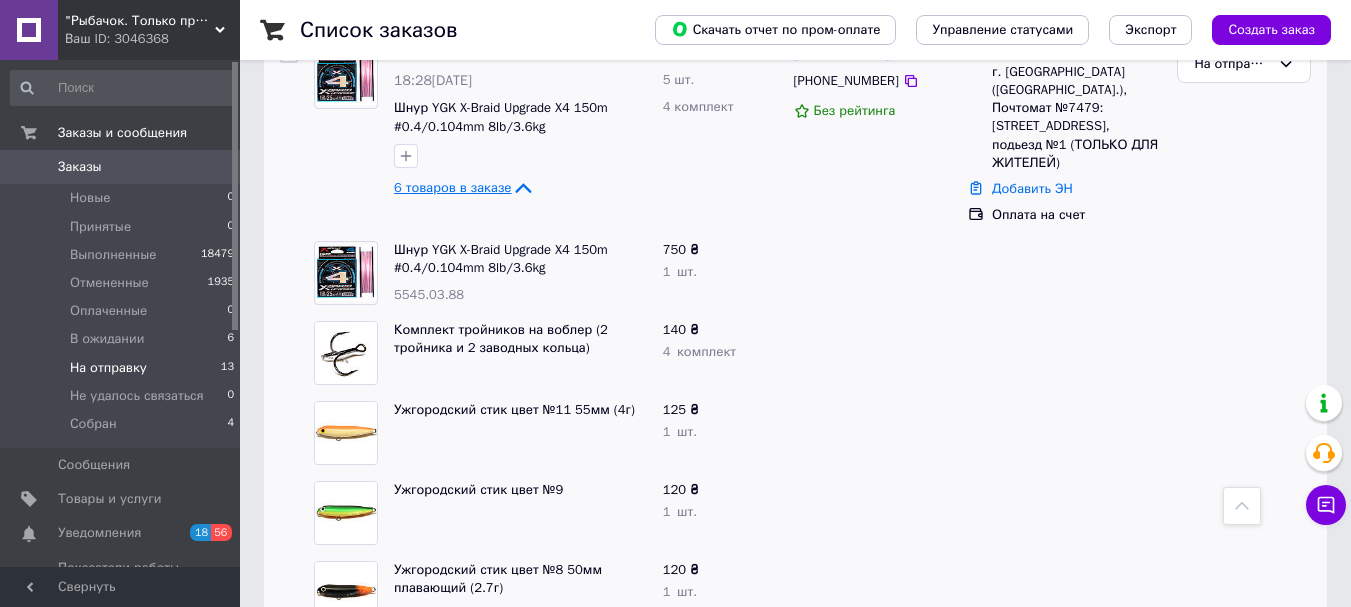 scroll, scrollTop: 1985, scrollLeft: 0, axis: vertical 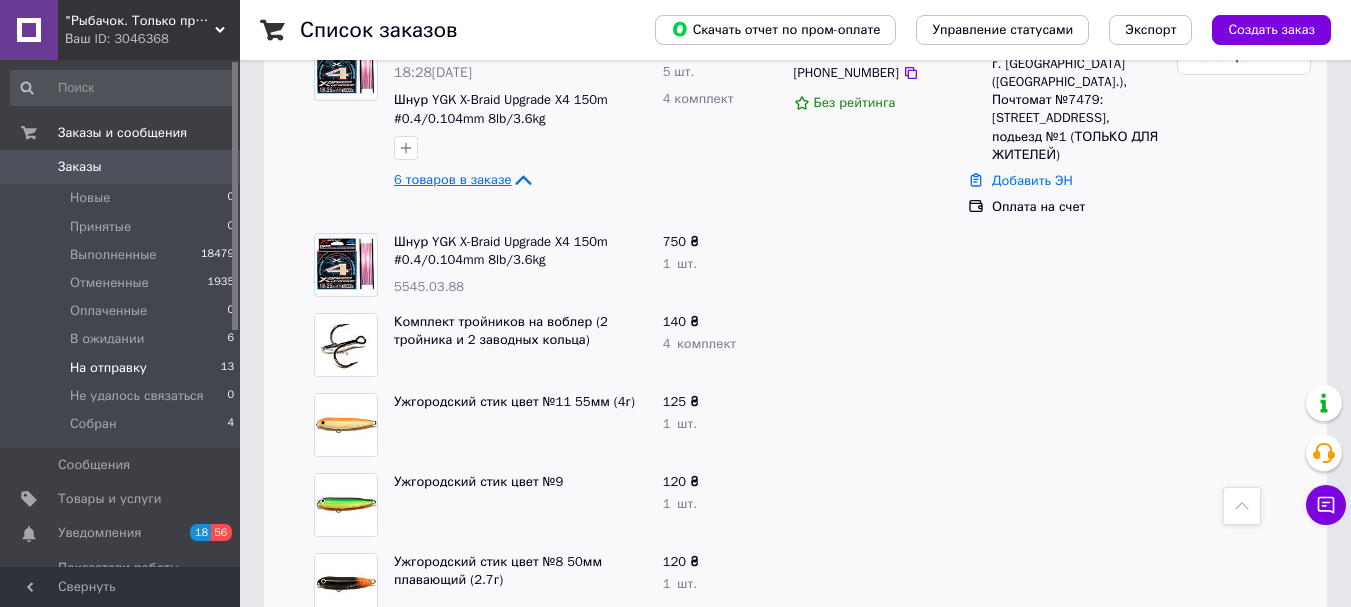 click 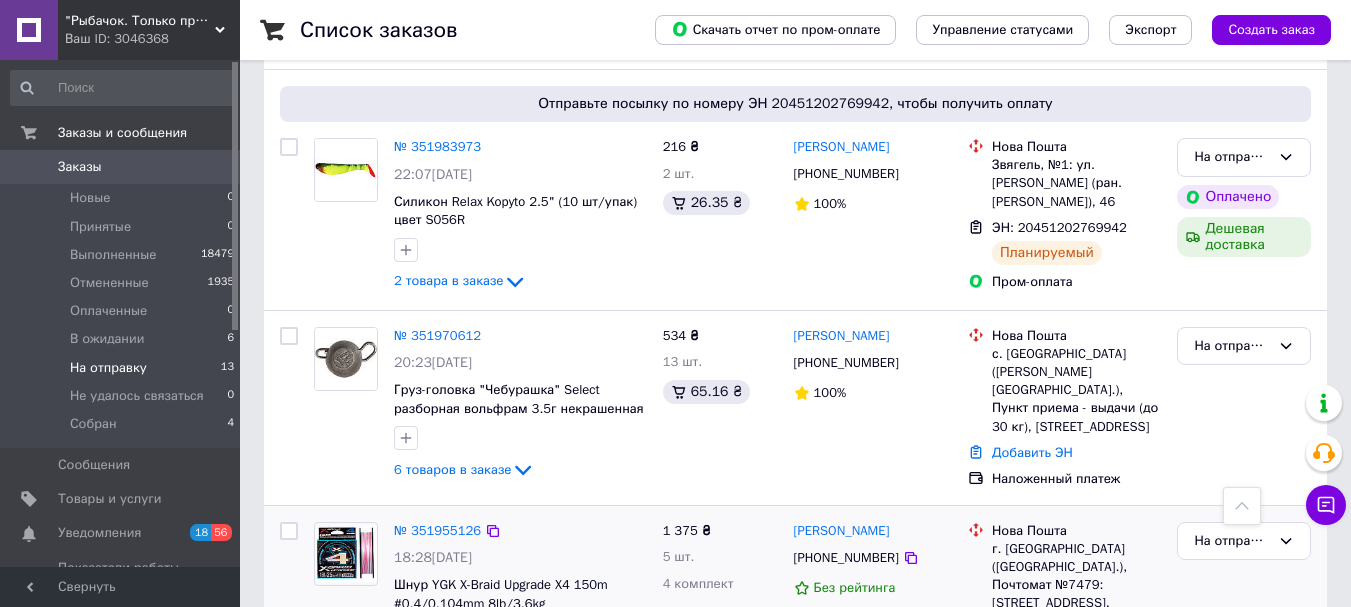 scroll, scrollTop: 1485, scrollLeft: 0, axis: vertical 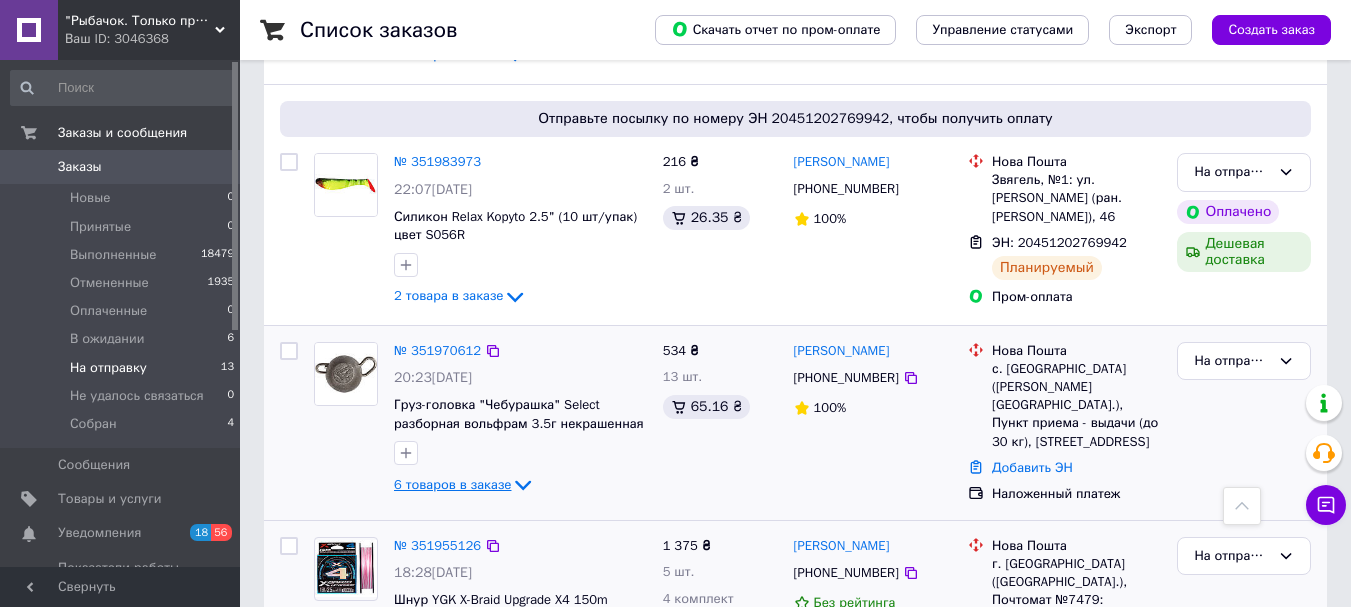 click 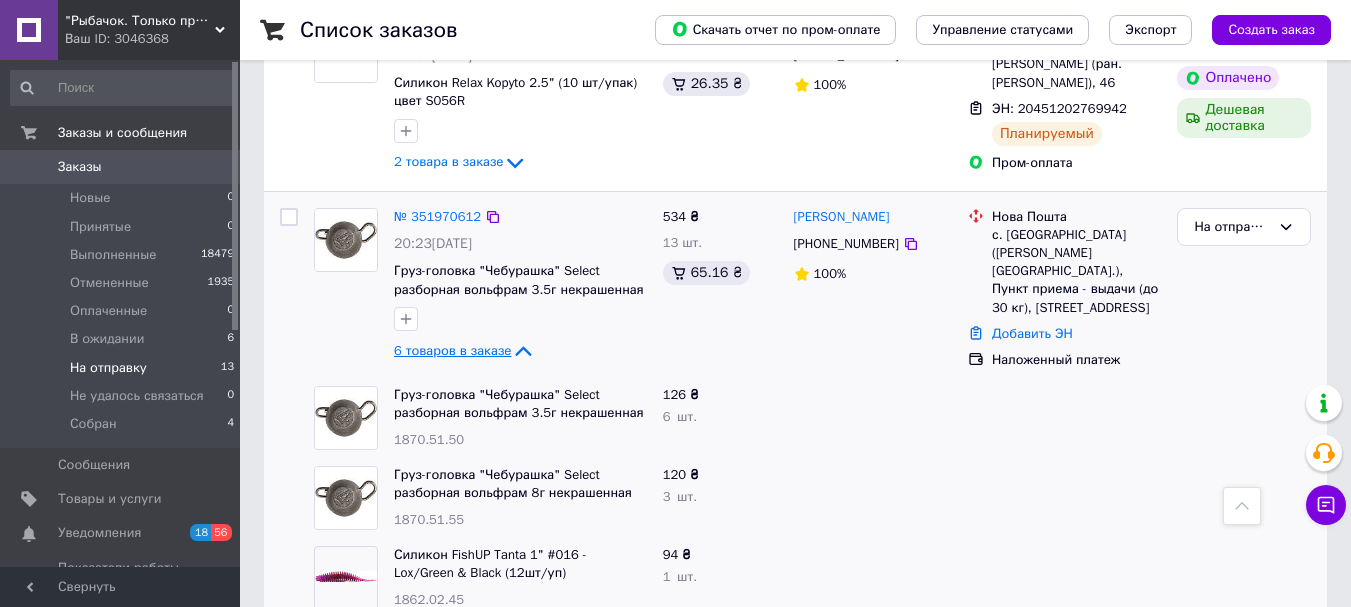 scroll, scrollTop: 1585, scrollLeft: 0, axis: vertical 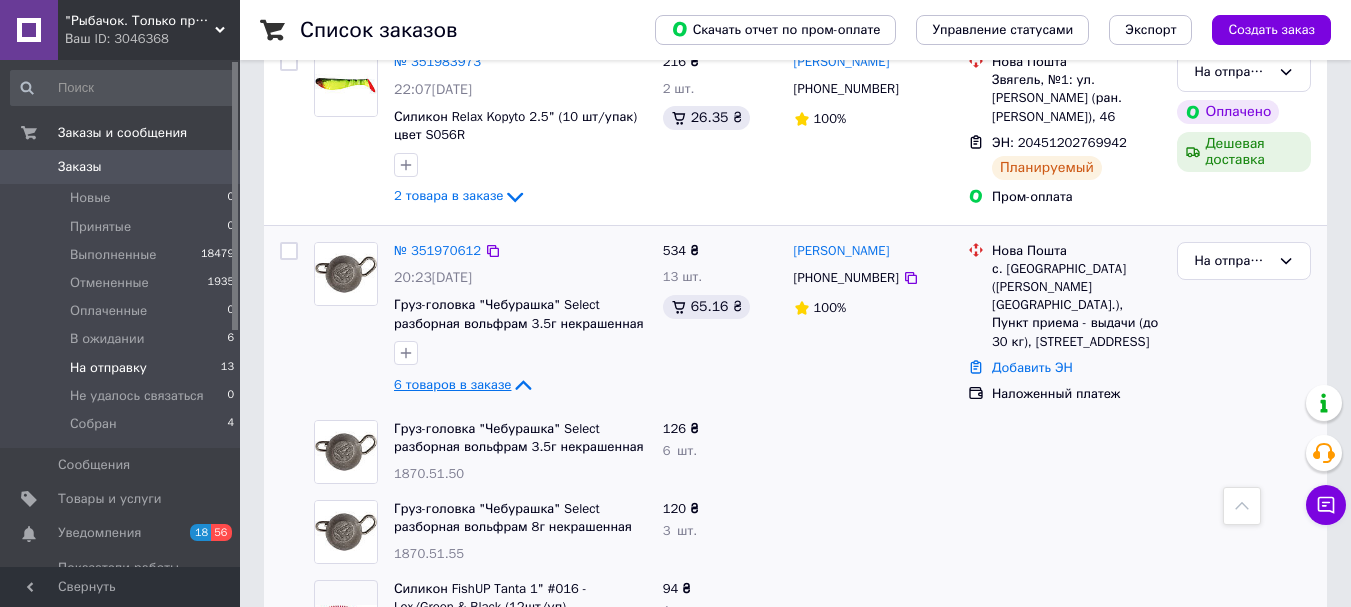 click 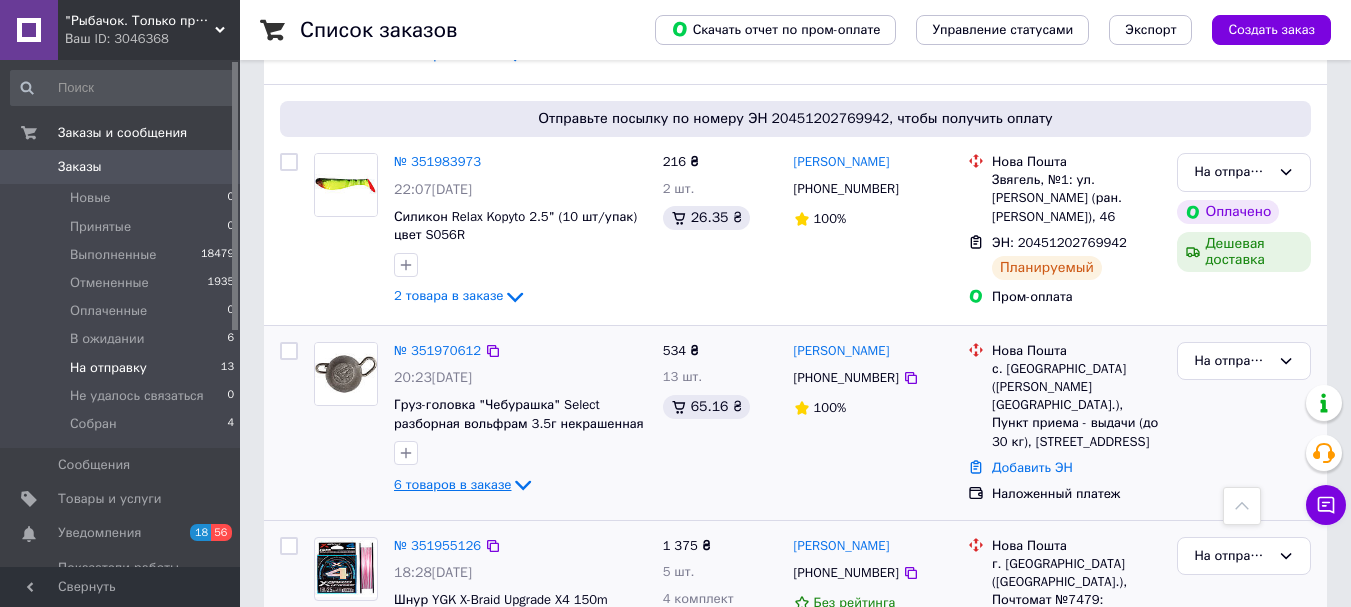 scroll, scrollTop: 1385, scrollLeft: 0, axis: vertical 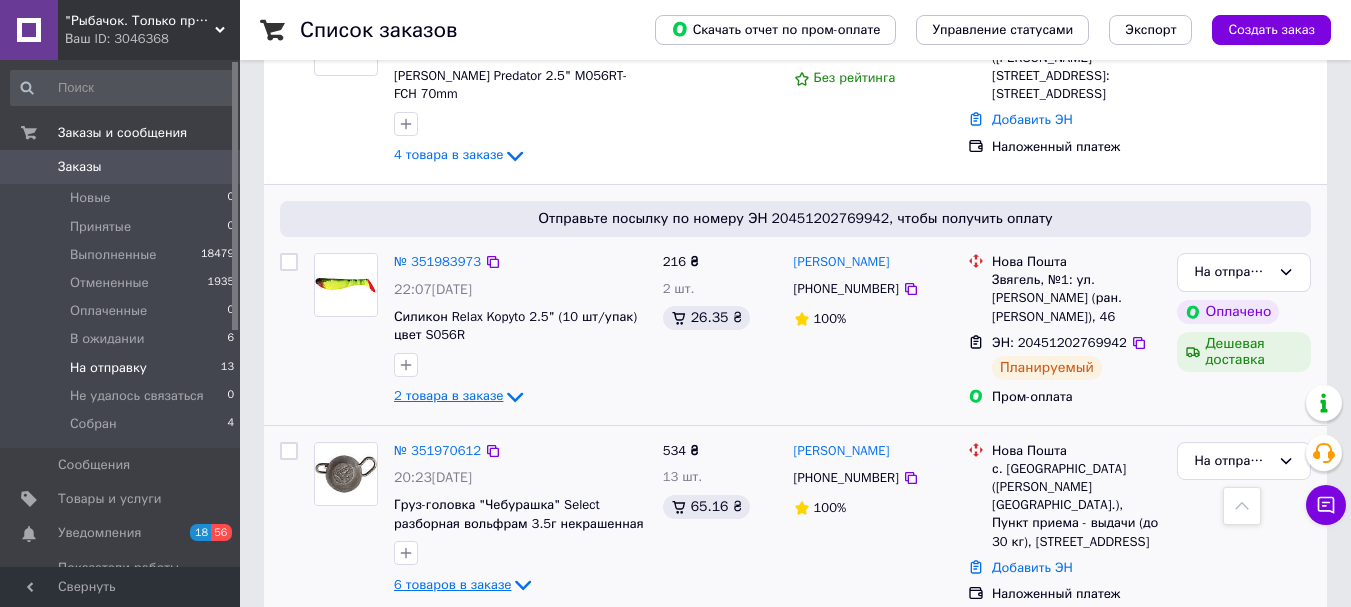 click 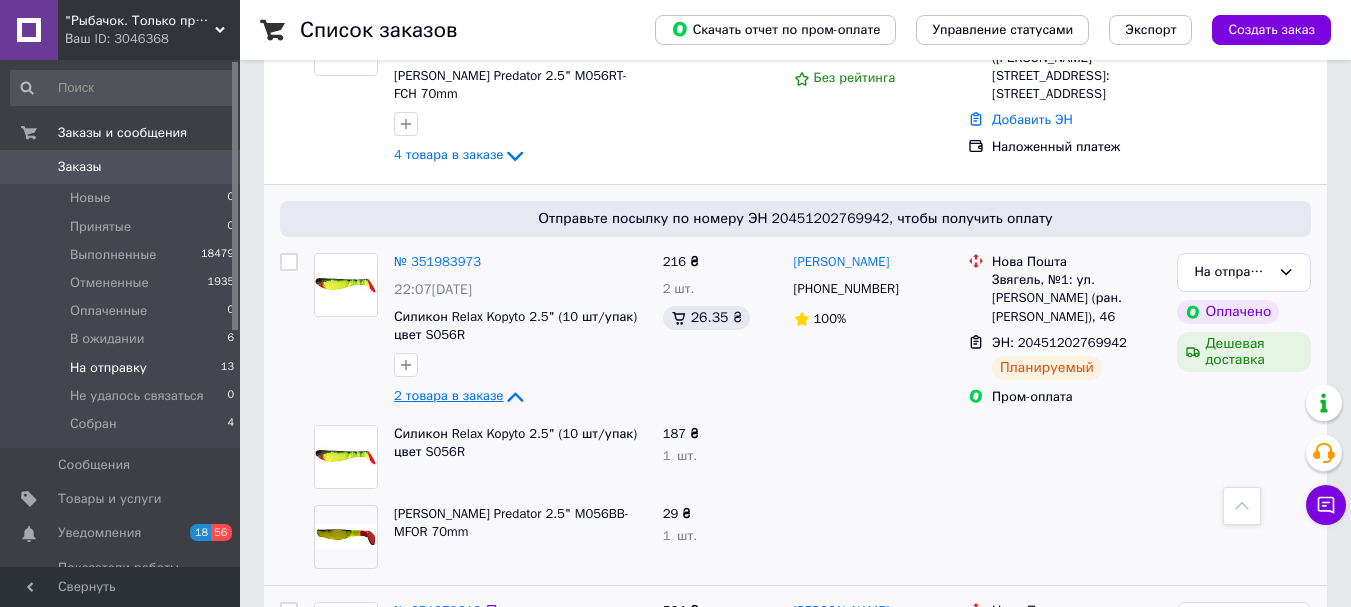 click 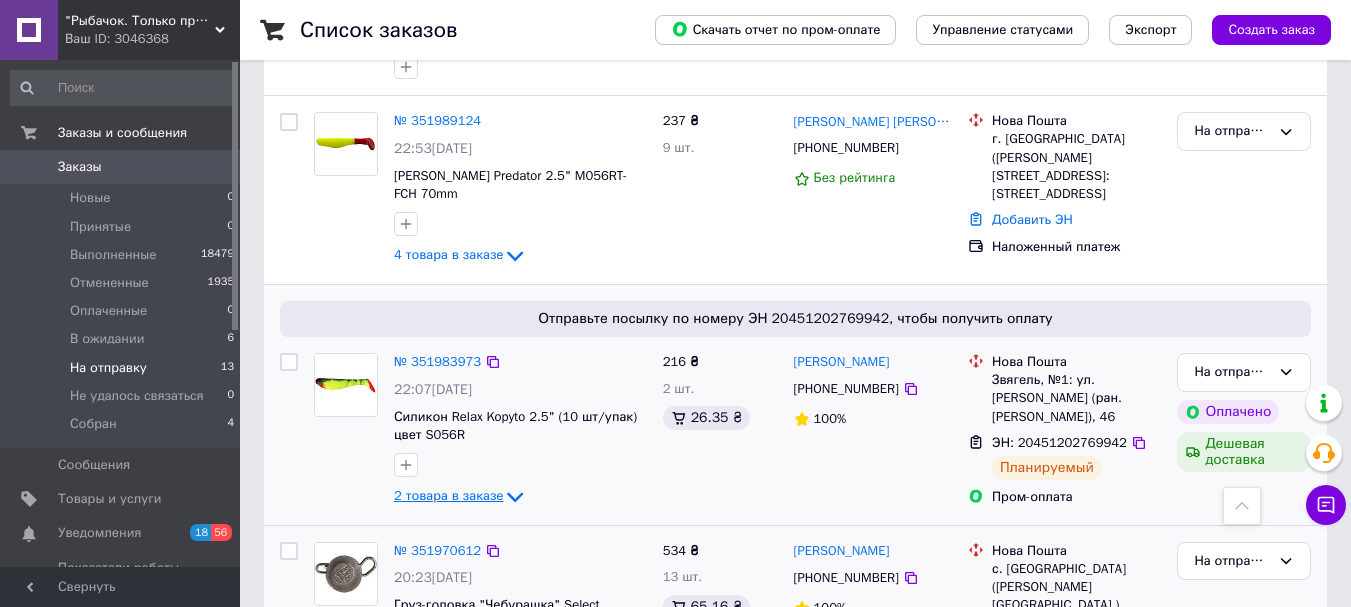 scroll, scrollTop: 1185, scrollLeft: 0, axis: vertical 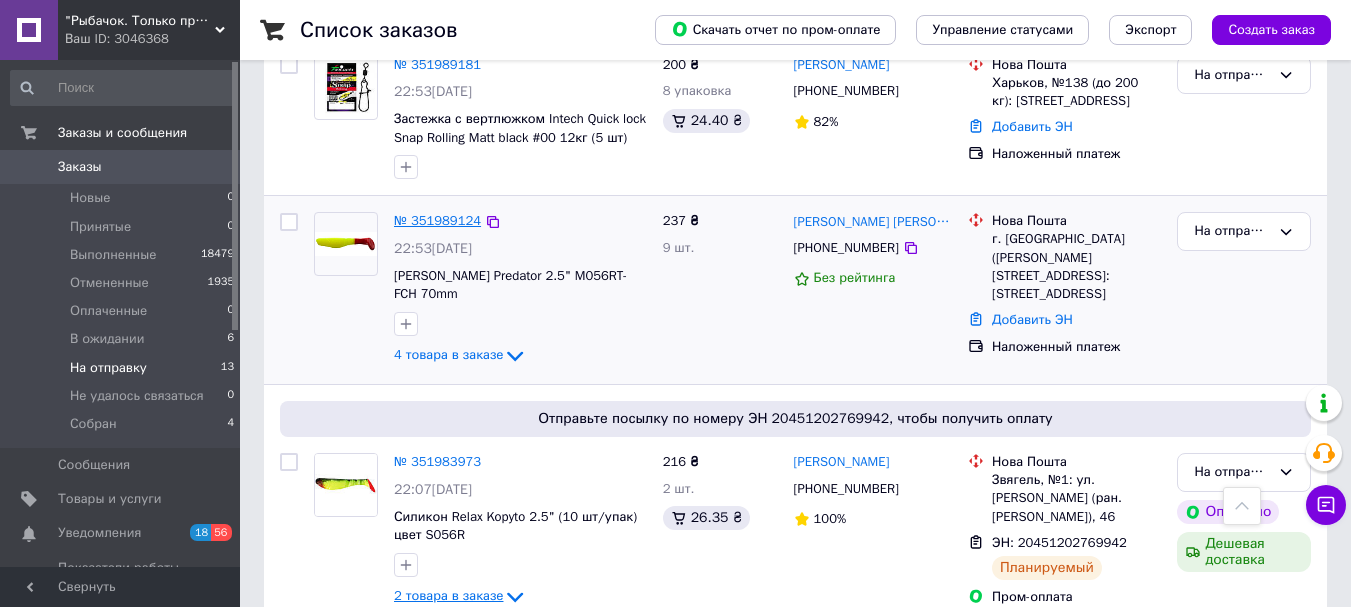 click on "№ 351989124" at bounding box center [437, 220] 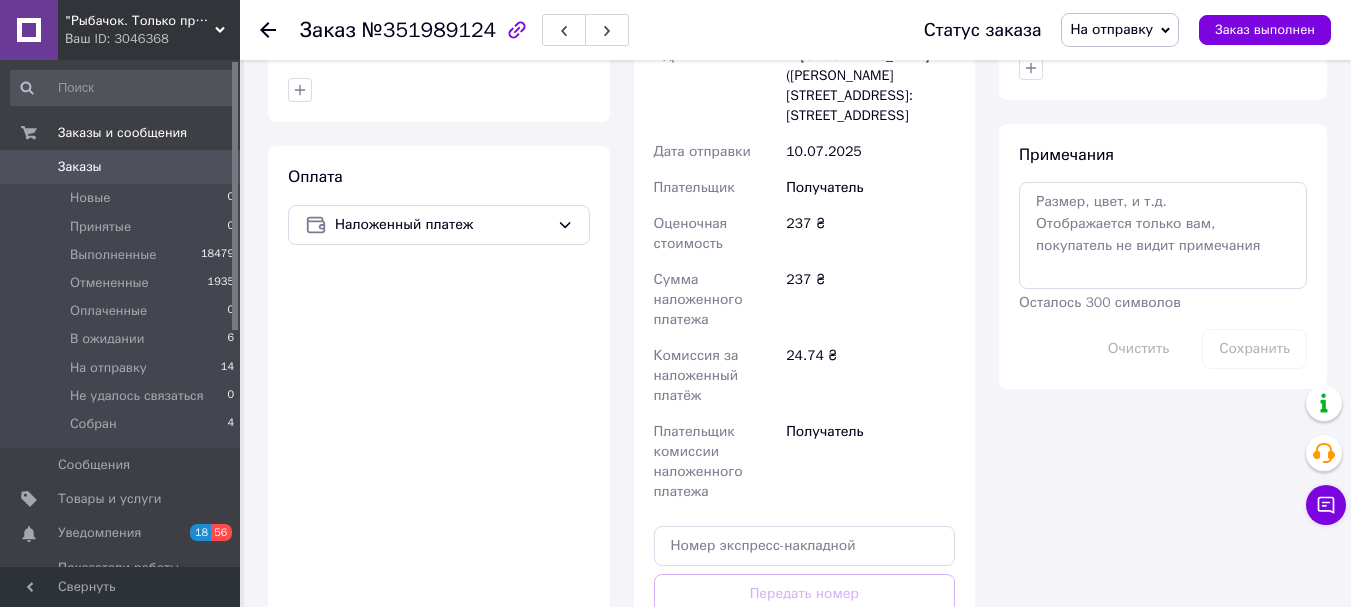 scroll, scrollTop: 1000, scrollLeft: 0, axis: vertical 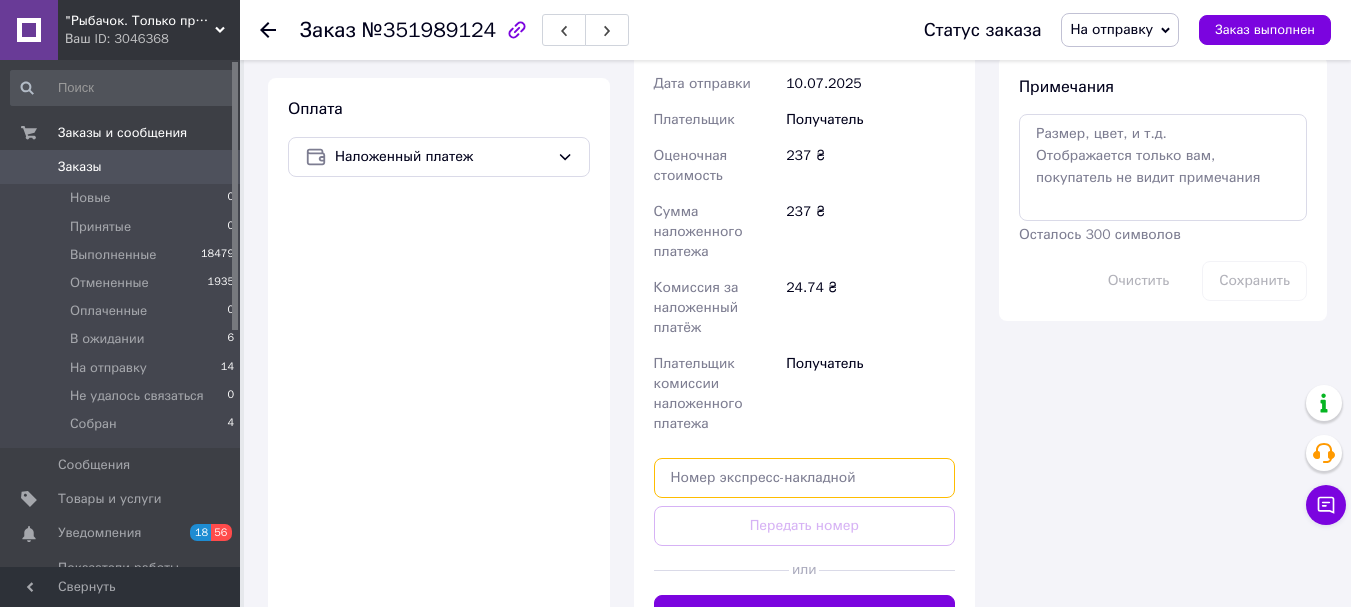 click at bounding box center [805, 478] 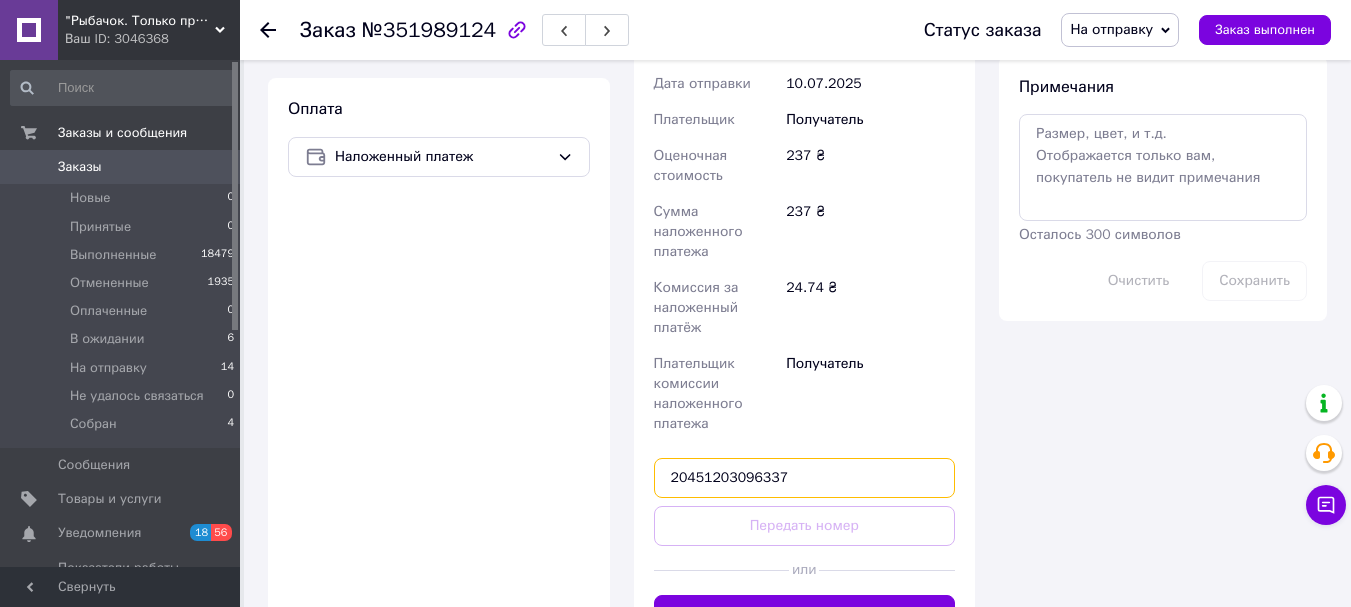 type on "20451203096337" 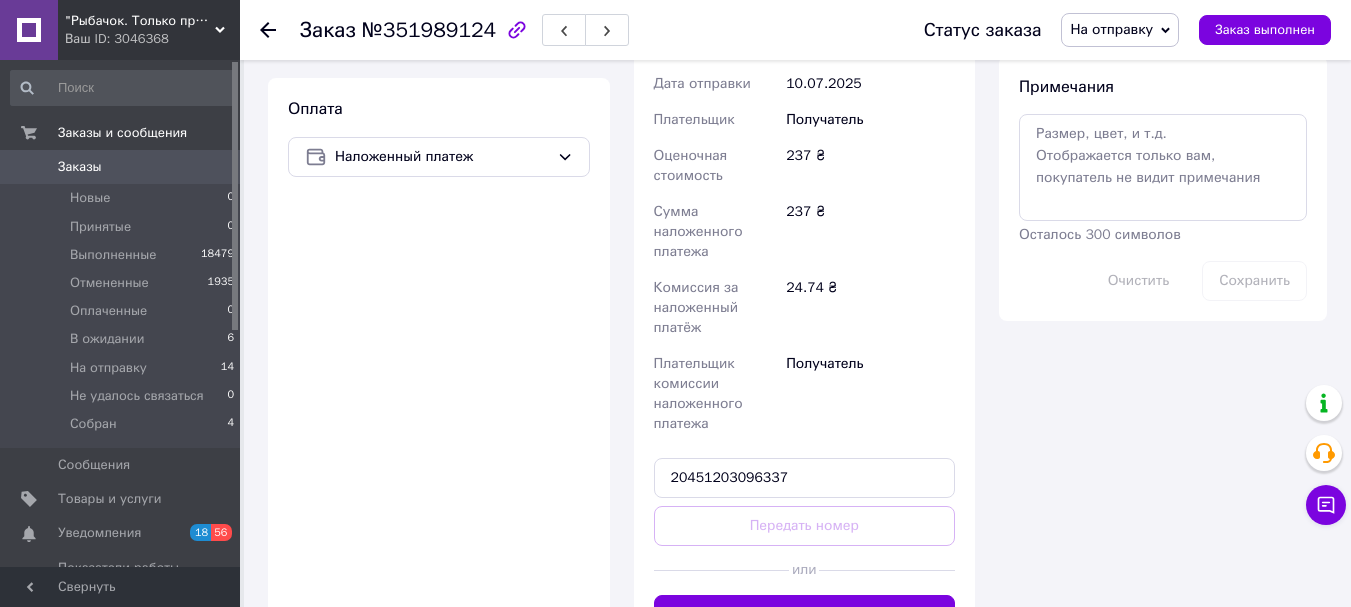 type 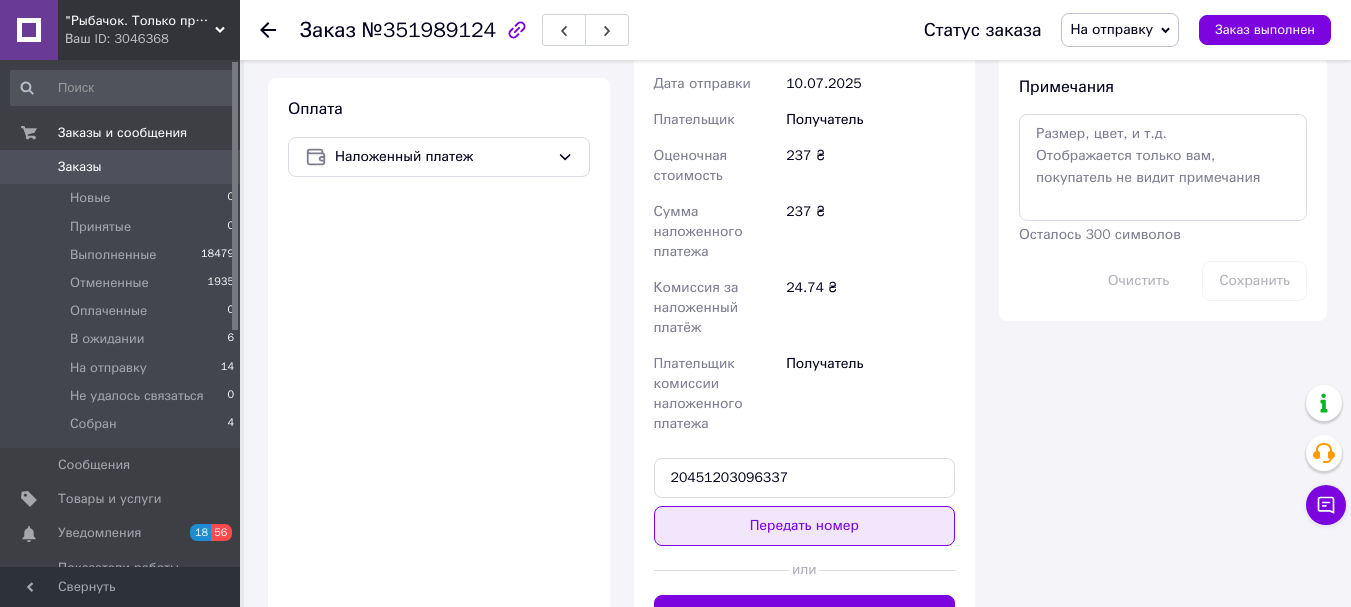 click on "Передать номер" at bounding box center [805, 526] 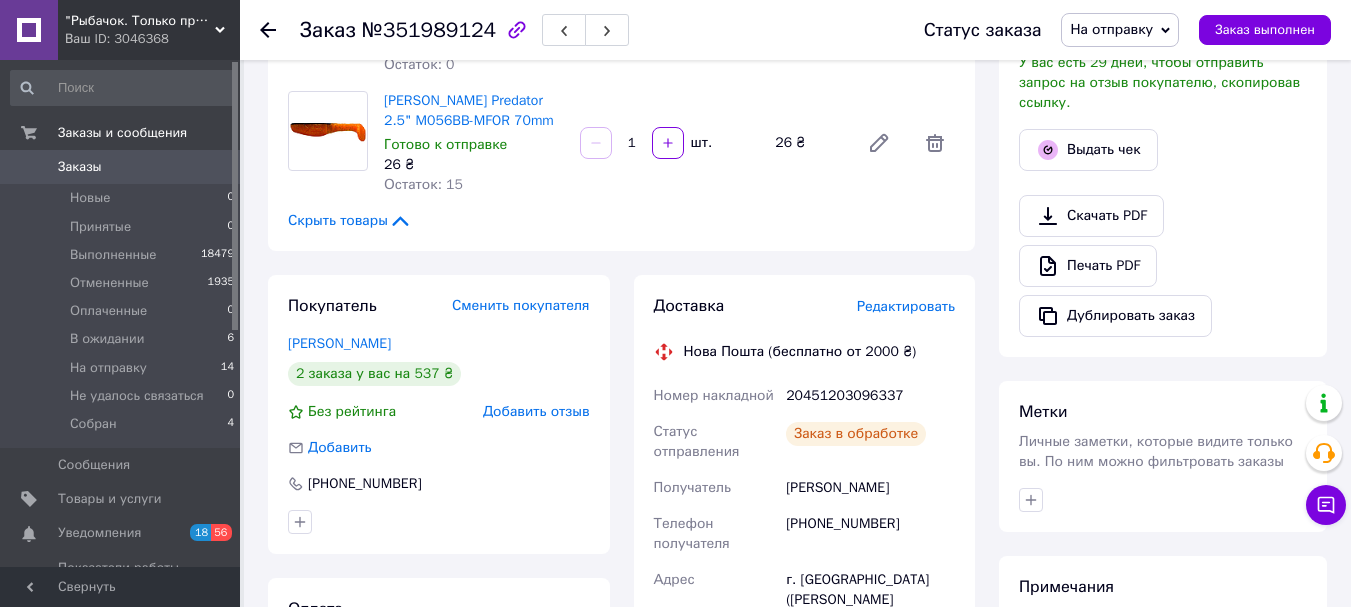 scroll, scrollTop: 200, scrollLeft: 0, axis: vertical 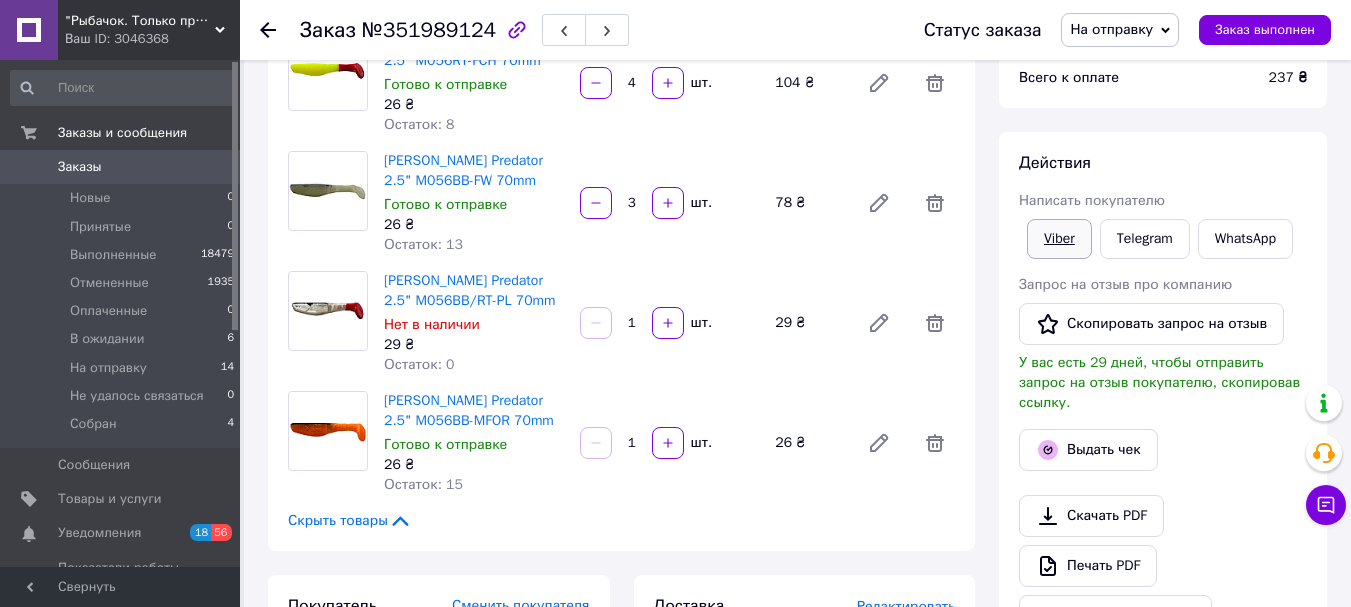 click on "Viber" at bounding box center [1059, 239] 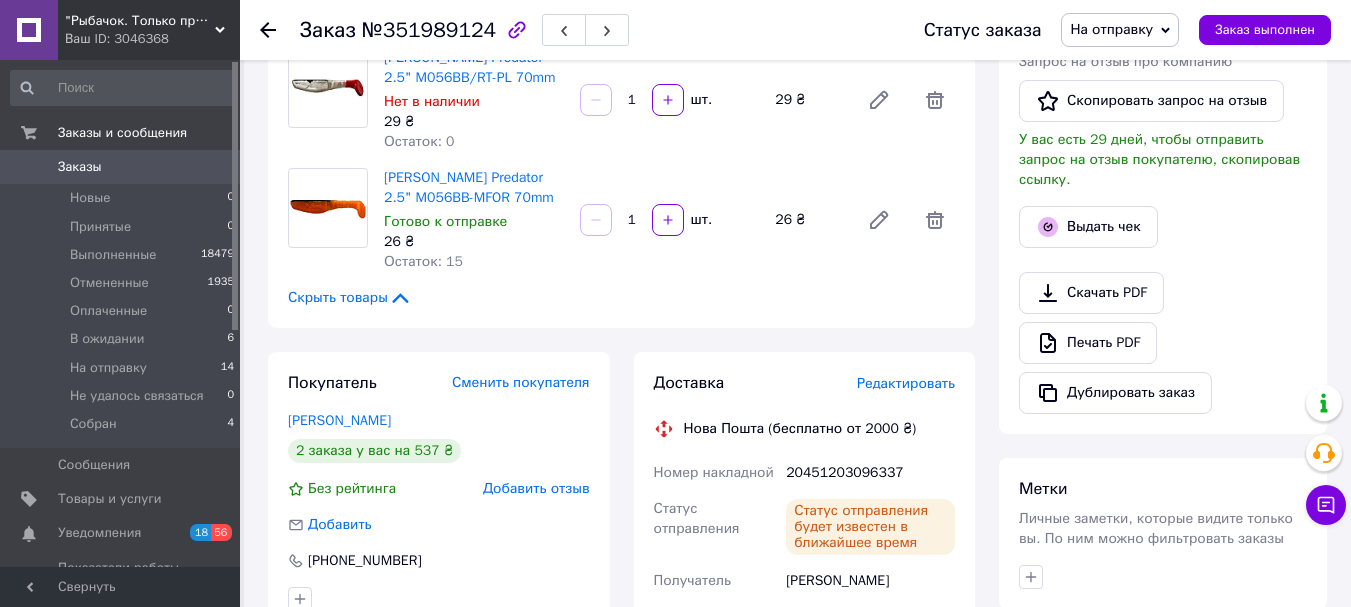 scroll, scrollTop: 700, scrollLeft: 0, axis: vertical 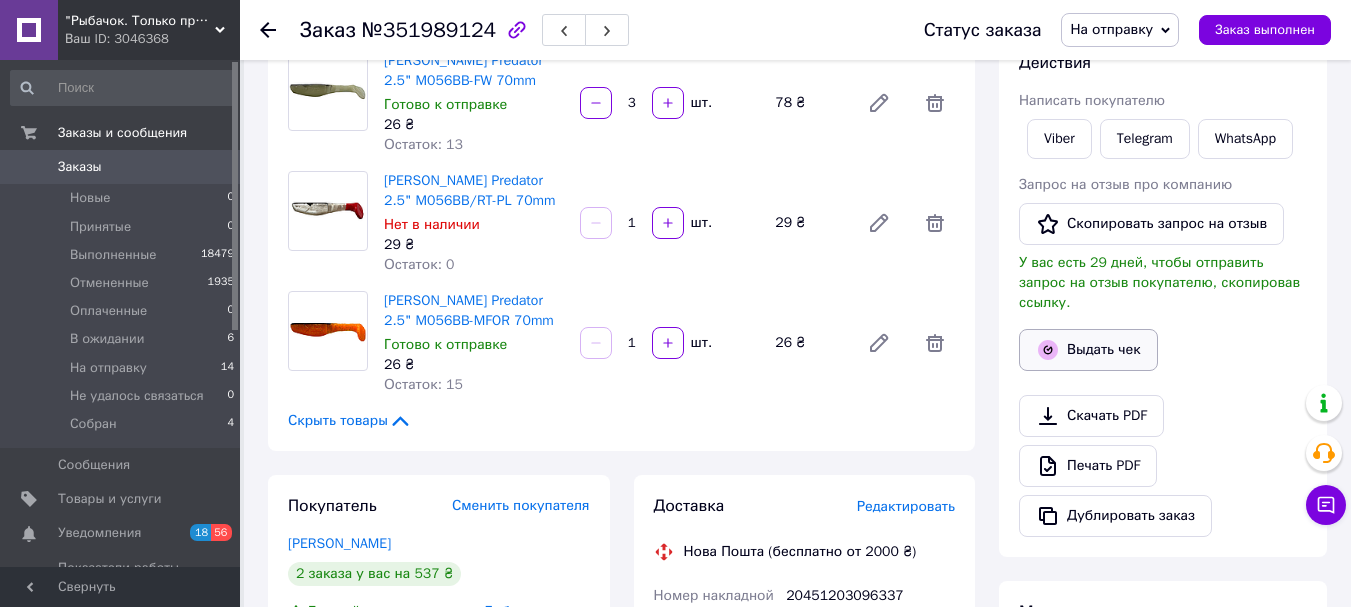 click on "Выдать чек" at bounding box center [1088, 350] 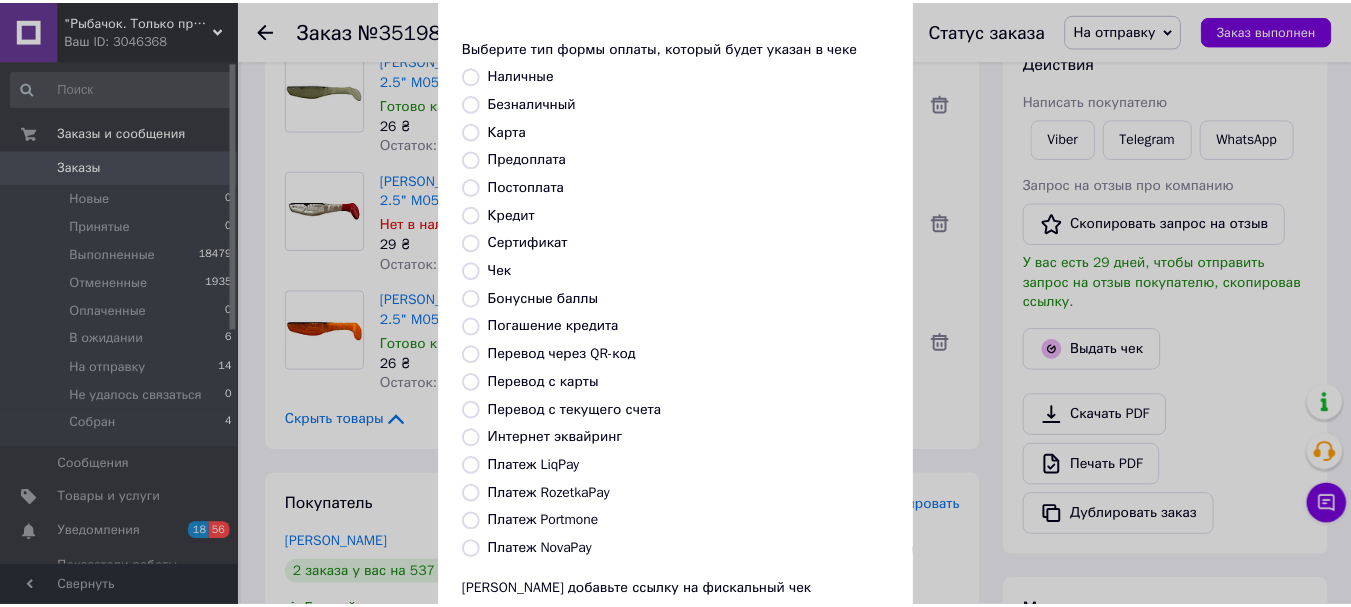 scroll, scrollTop: 252, scrollLeft: 0, axis: vertical 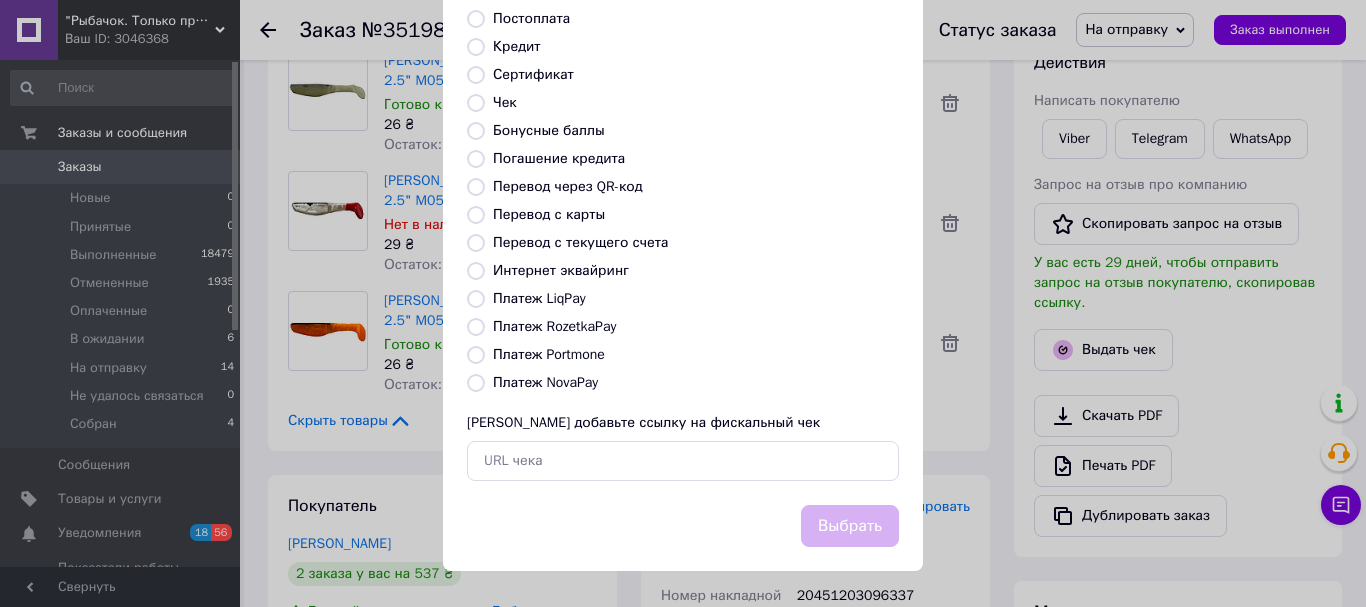 click on "Платеж NovaPay" at bounding box center [545, 382] 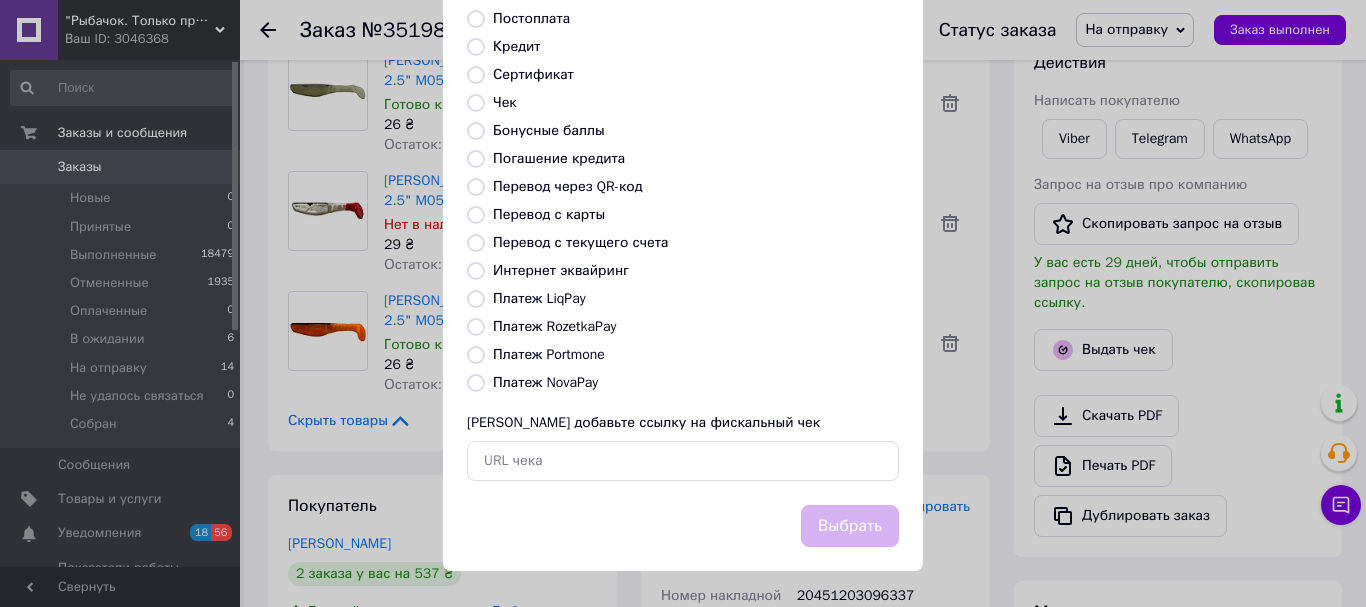 radio on "true" 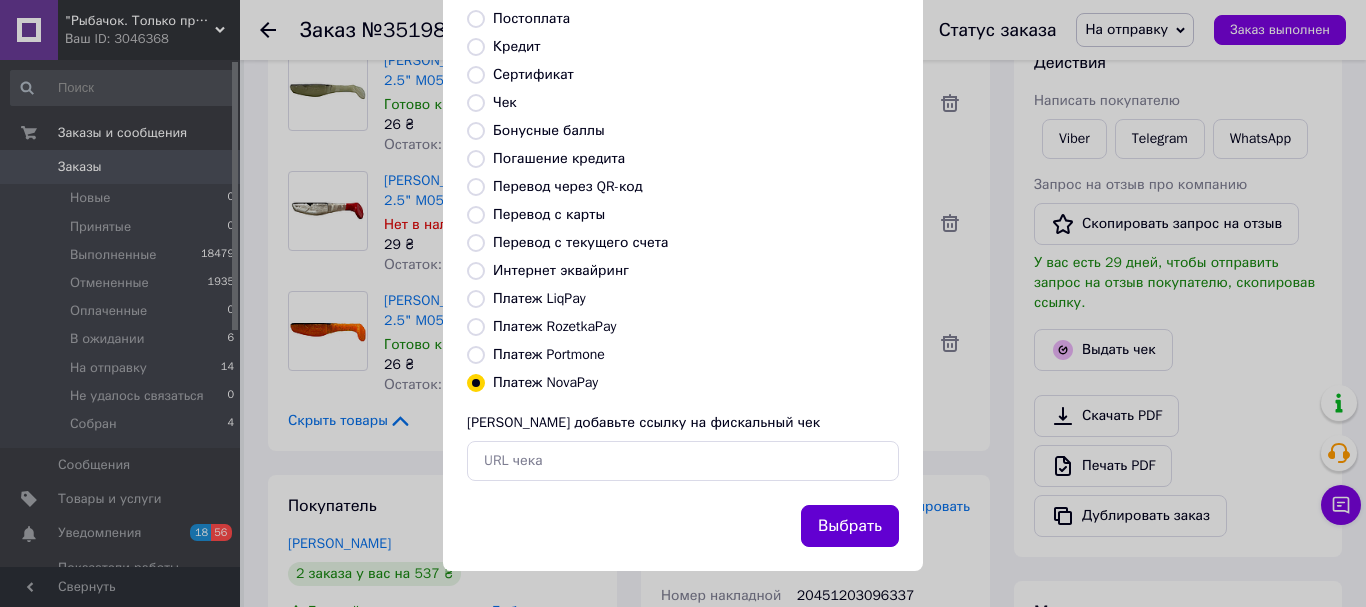 click on "Выбрать" at bounding box center (850, 526) 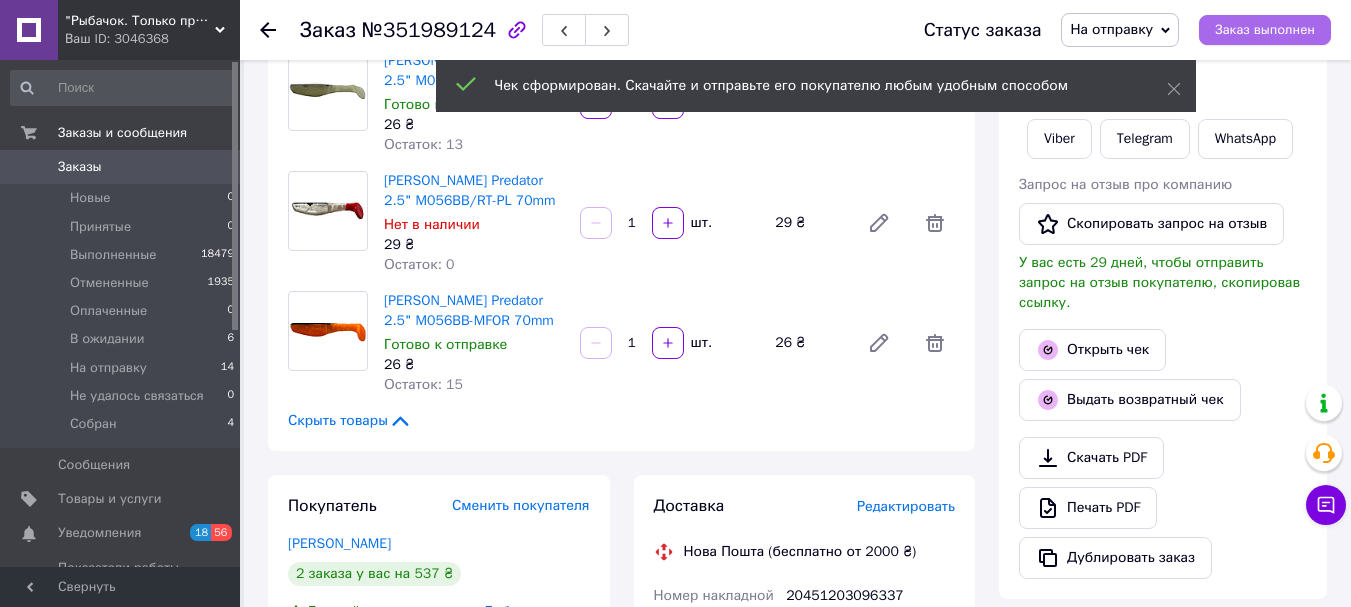 click on "Заказ выполнен" at bounding box center [1265, 30] 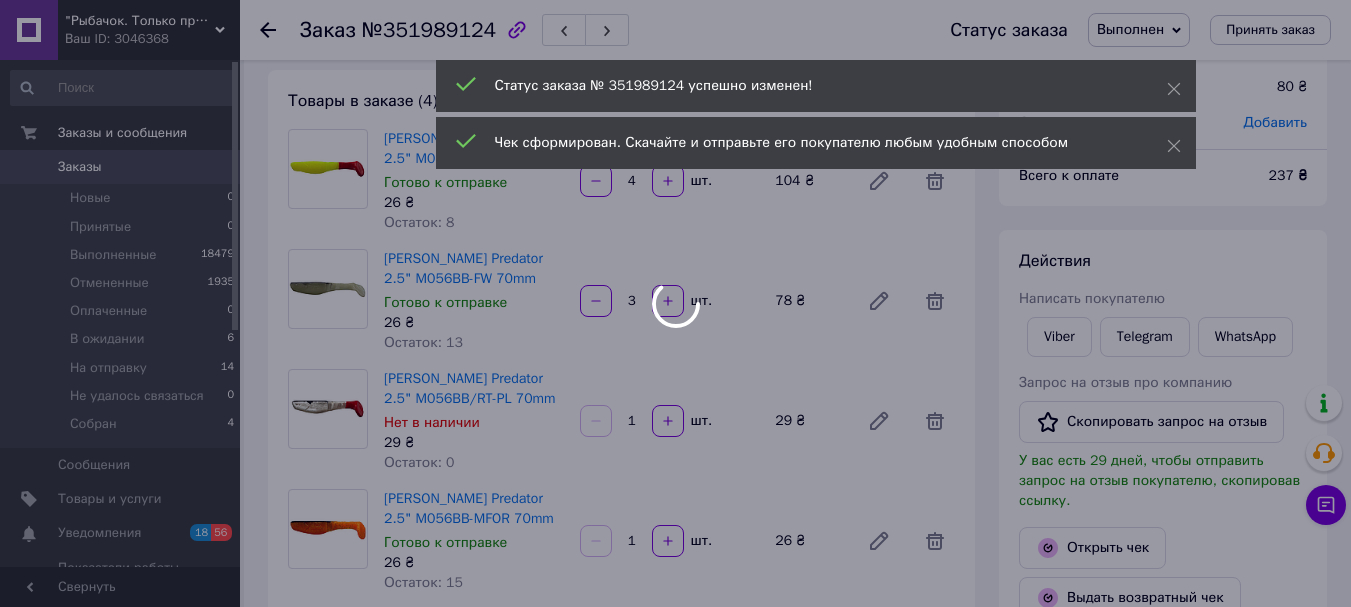 scroll, scrollTop: 100, scrollLeft: 0, axis: vertical 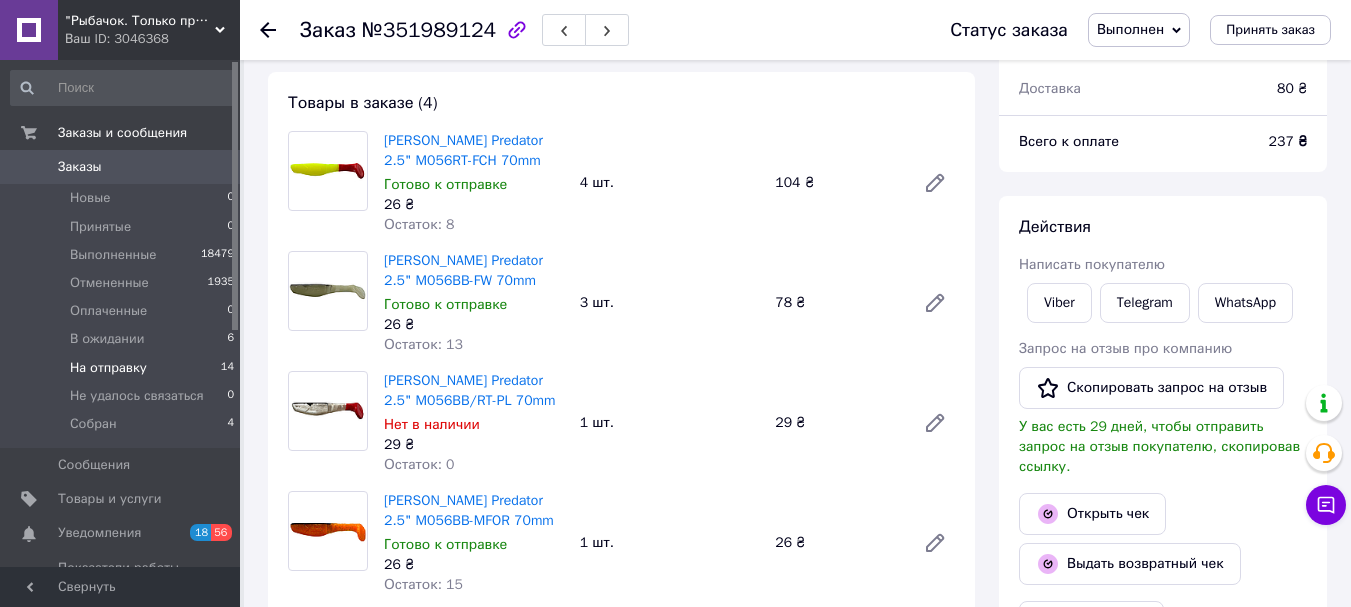 click on "На отправку" at bounding box center (108, 368) 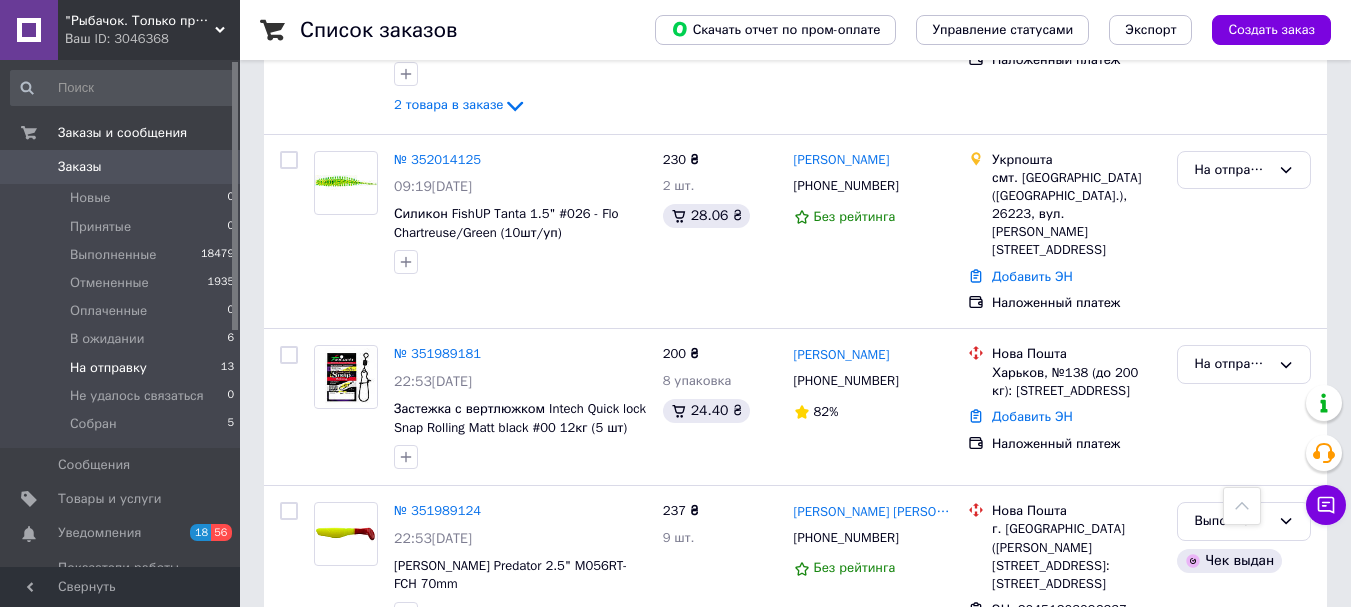 scroll, scrollTop: 1500, scrollLeft: 0, axis: vertical 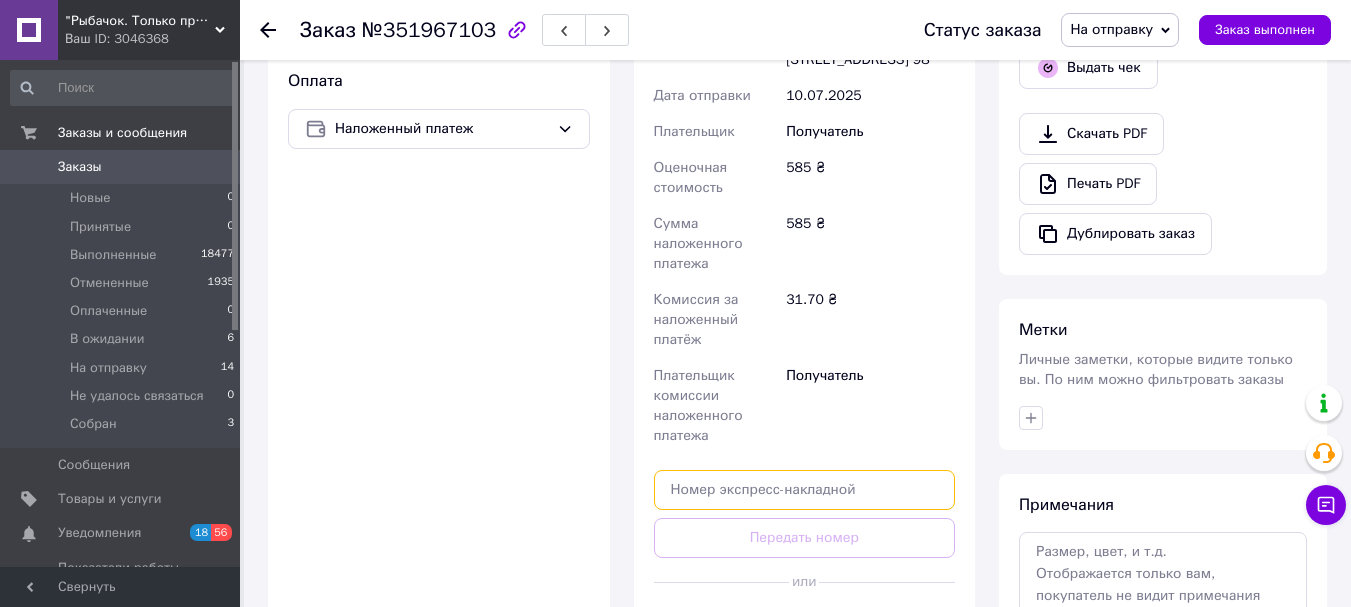 click at bounding box center (805, 490) 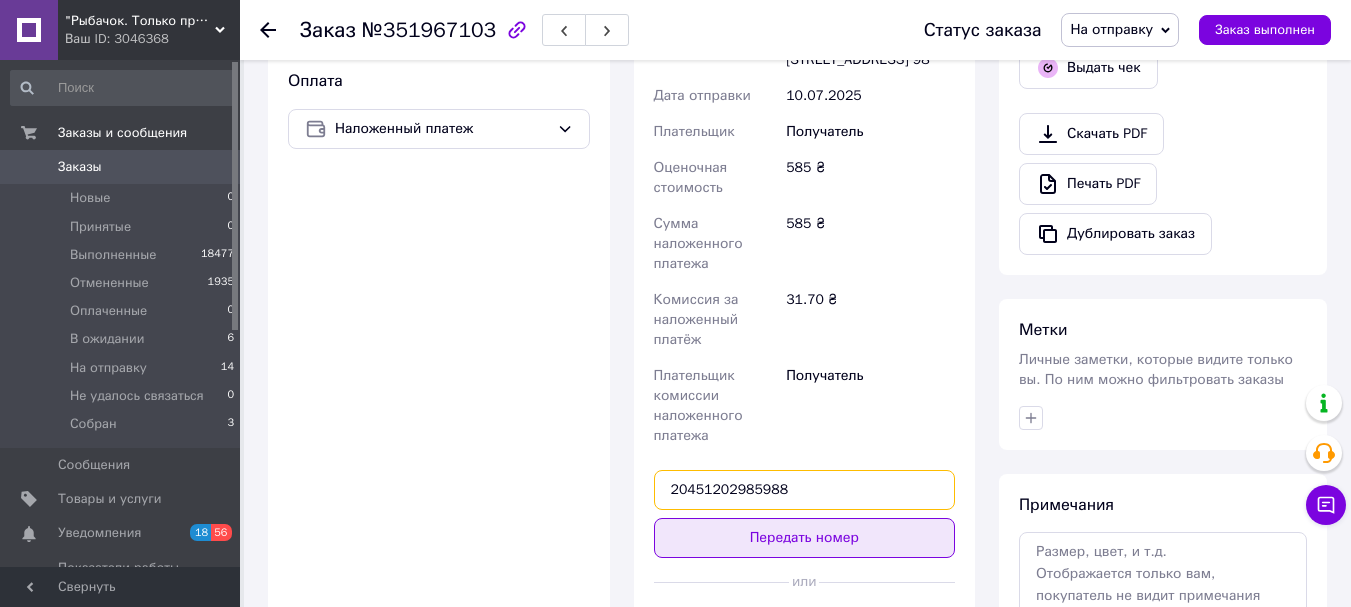 type on "20451202985988" 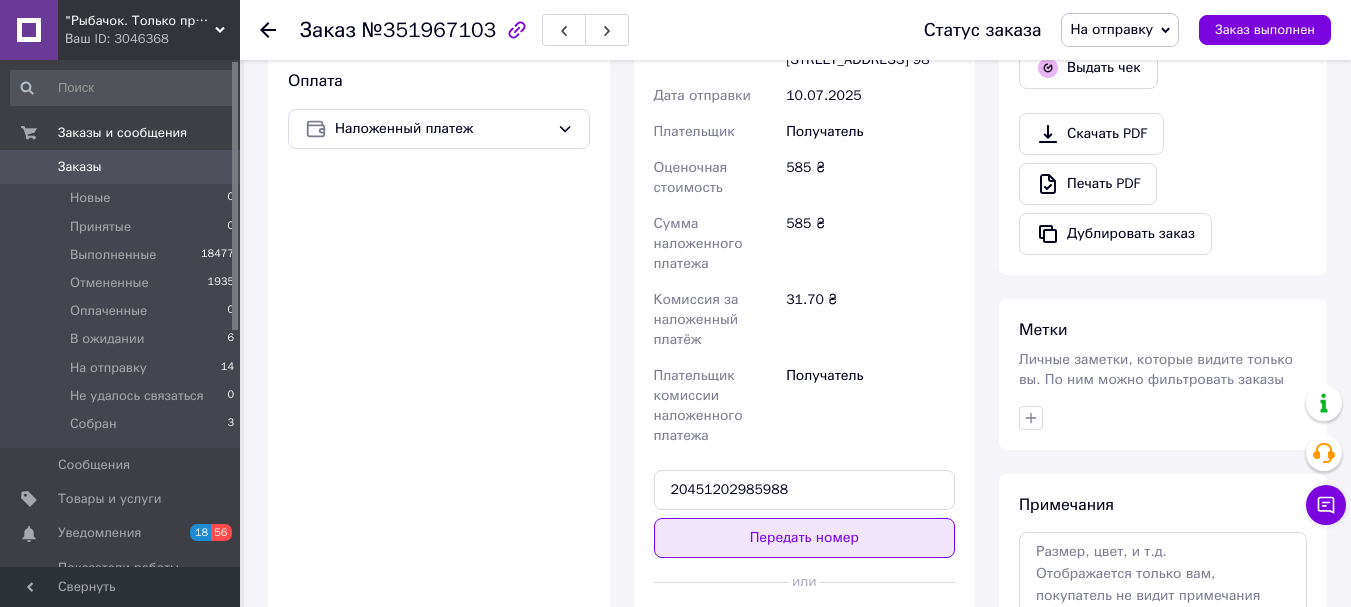 click on "Передать номер" at bounding box center (805, 538) 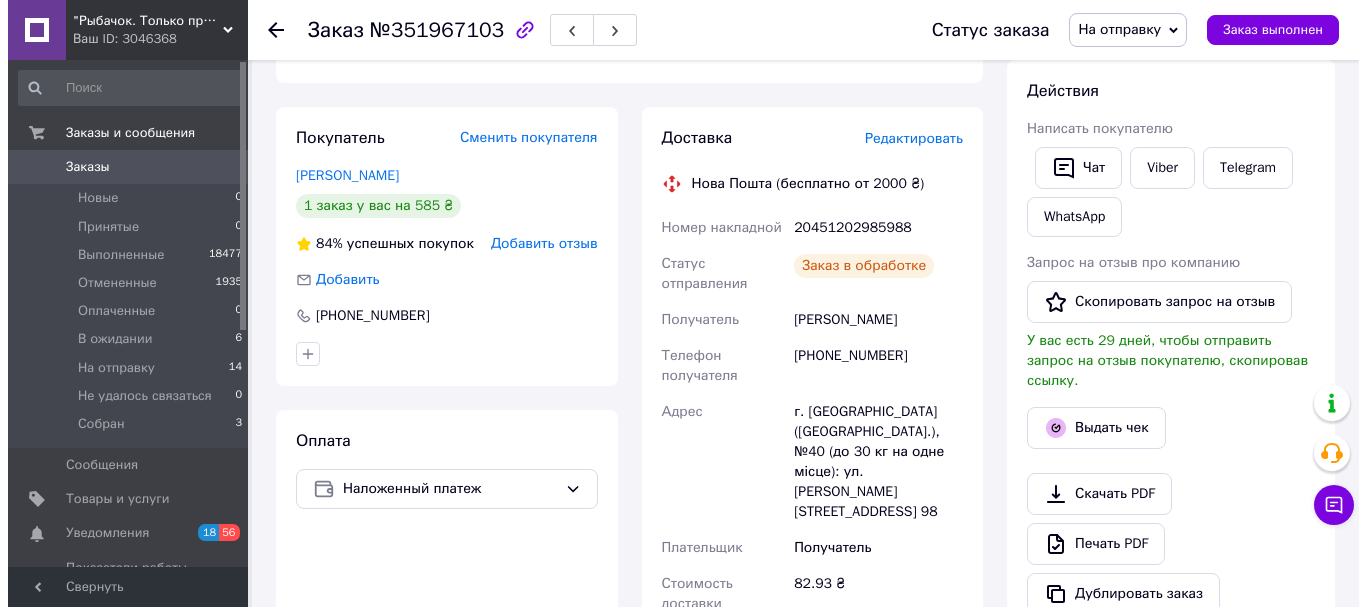 scroll, scrollTop: 300, scrollLeft: 0, axis: vertical 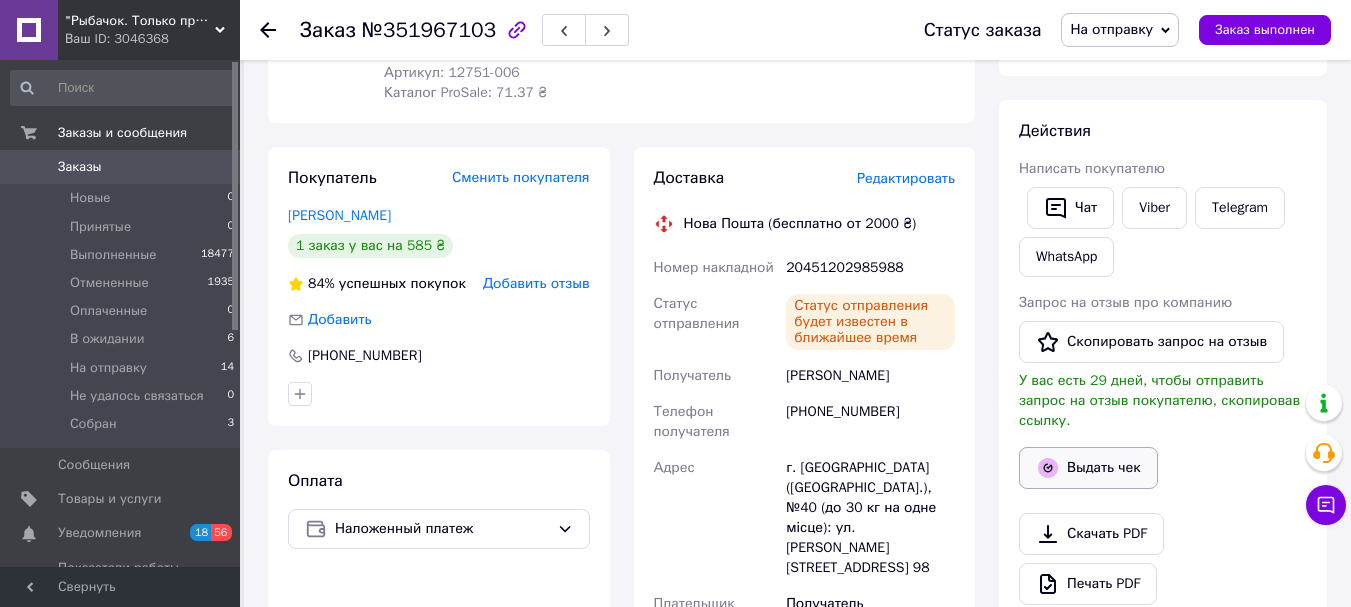 click on "Выдать чек" at bounding box center [1088, 468] 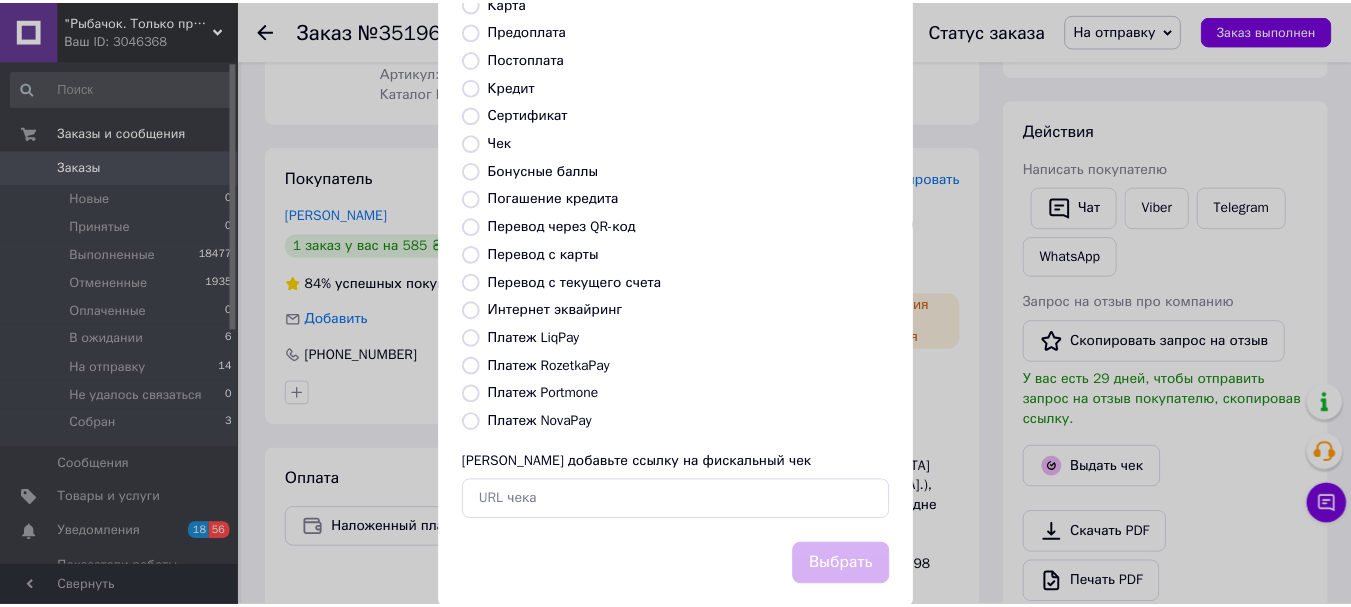 scroll, scrollTop: 252, scrollLeft: 0, axis: vertical 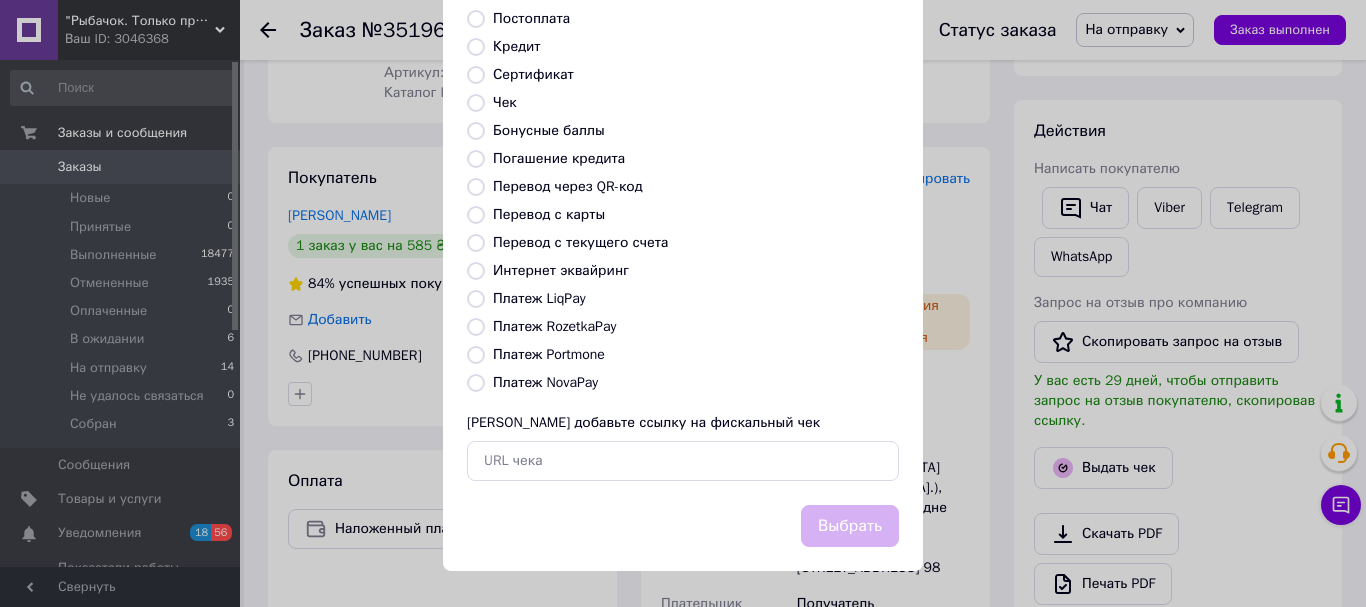 click on "Платеж NovaPay" at bounding box center (545, 382) 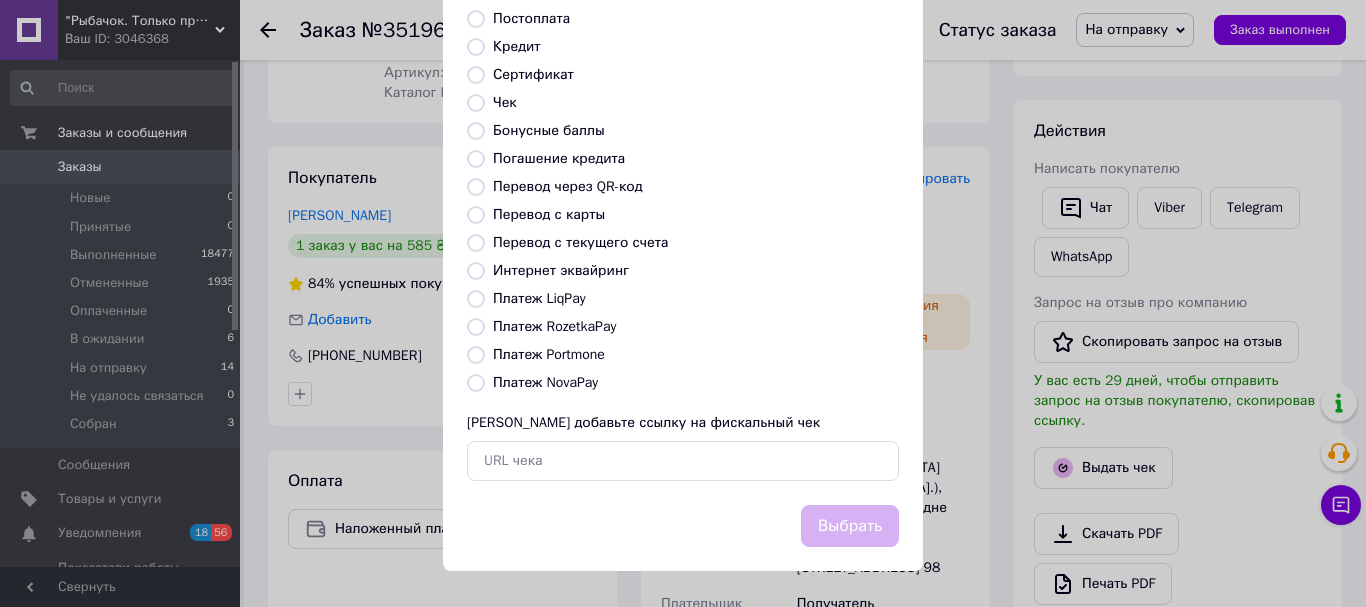 radio on "true" 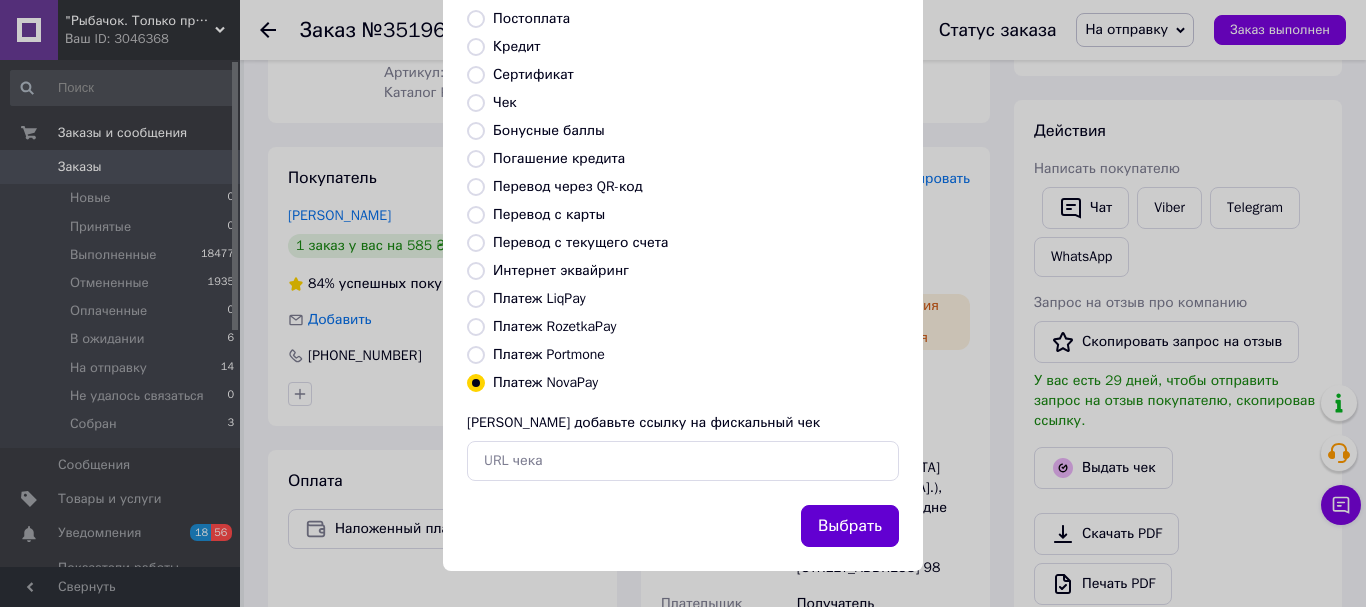 click on "Выбрать" at bounding box center [850, 526] 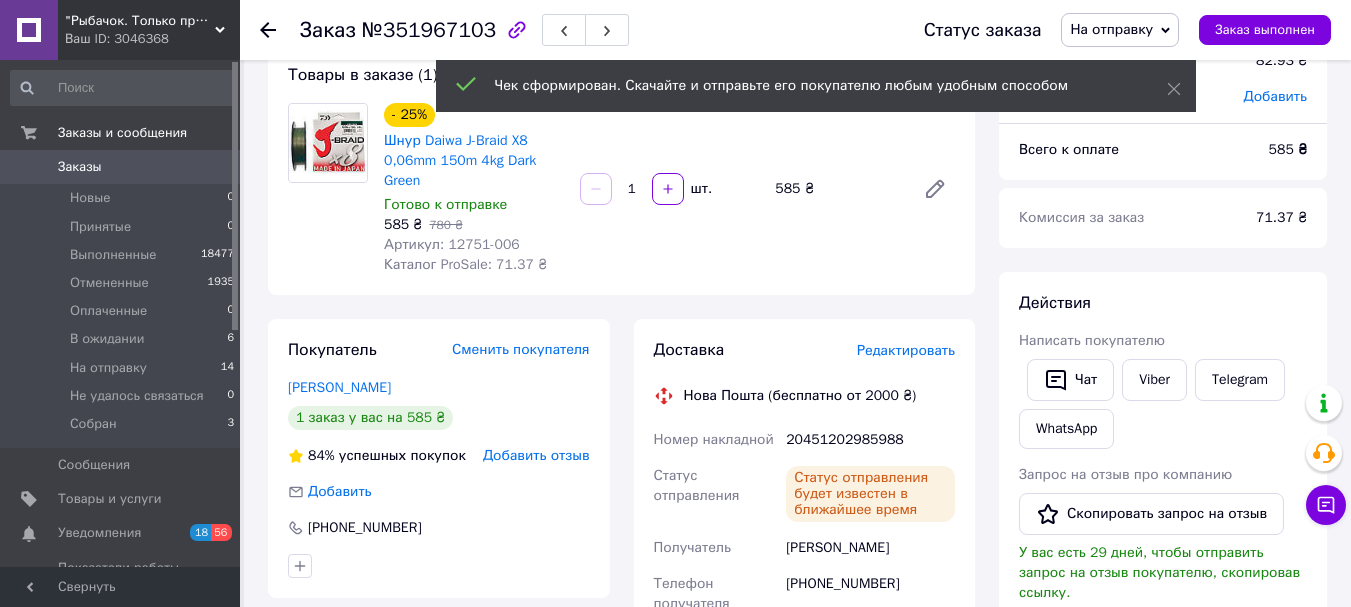 scroll, scrollTop: 100, scrollLeft: 0, axis: vertical 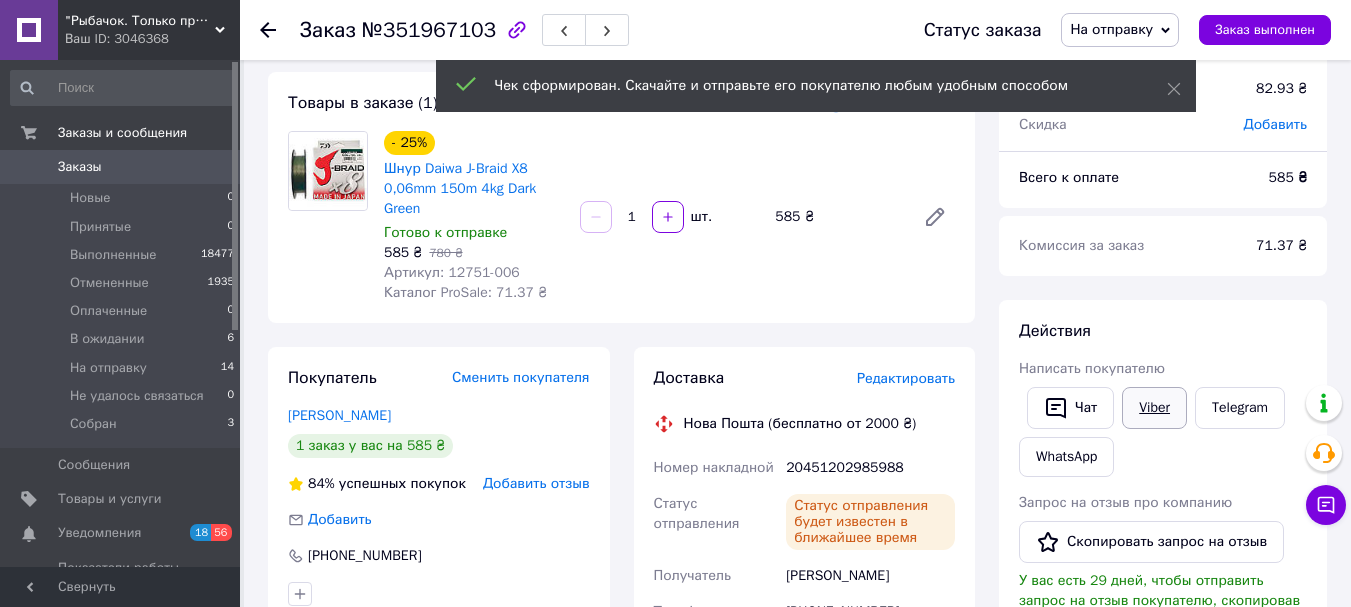 click on "Viber" at bounding box center [1154, 408] 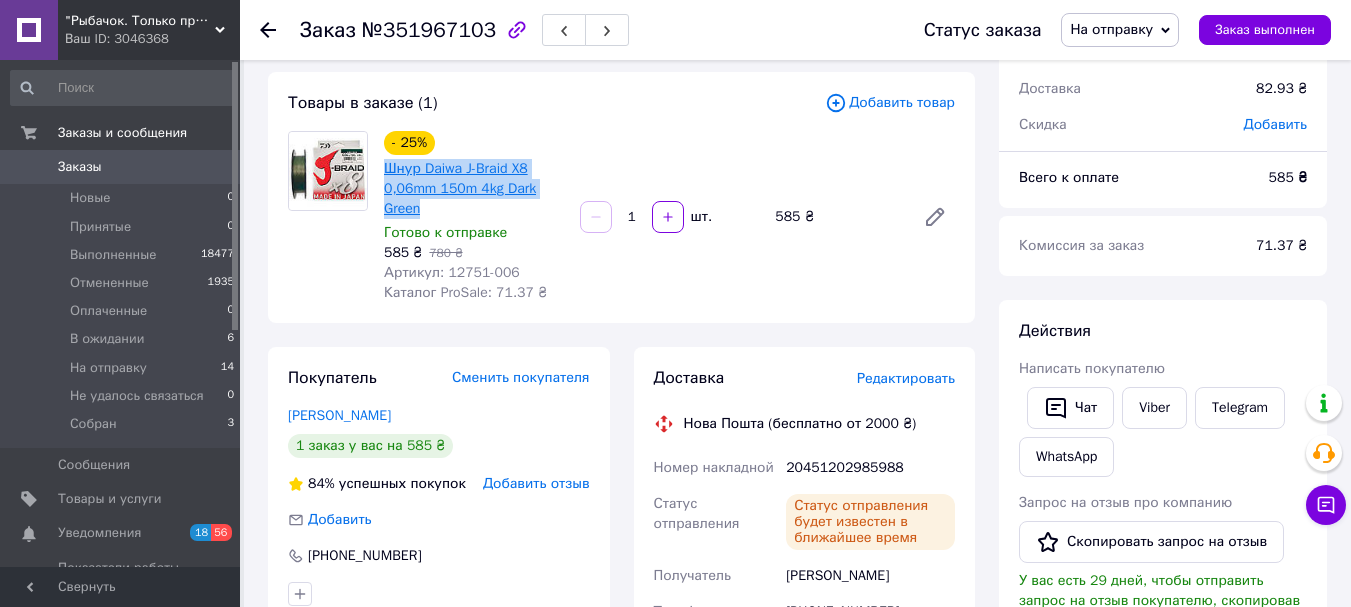 drag, startPoint x: 434, startPoint y: 209, endPoint x: 389, endPoint y: 173, distance: 57.628117 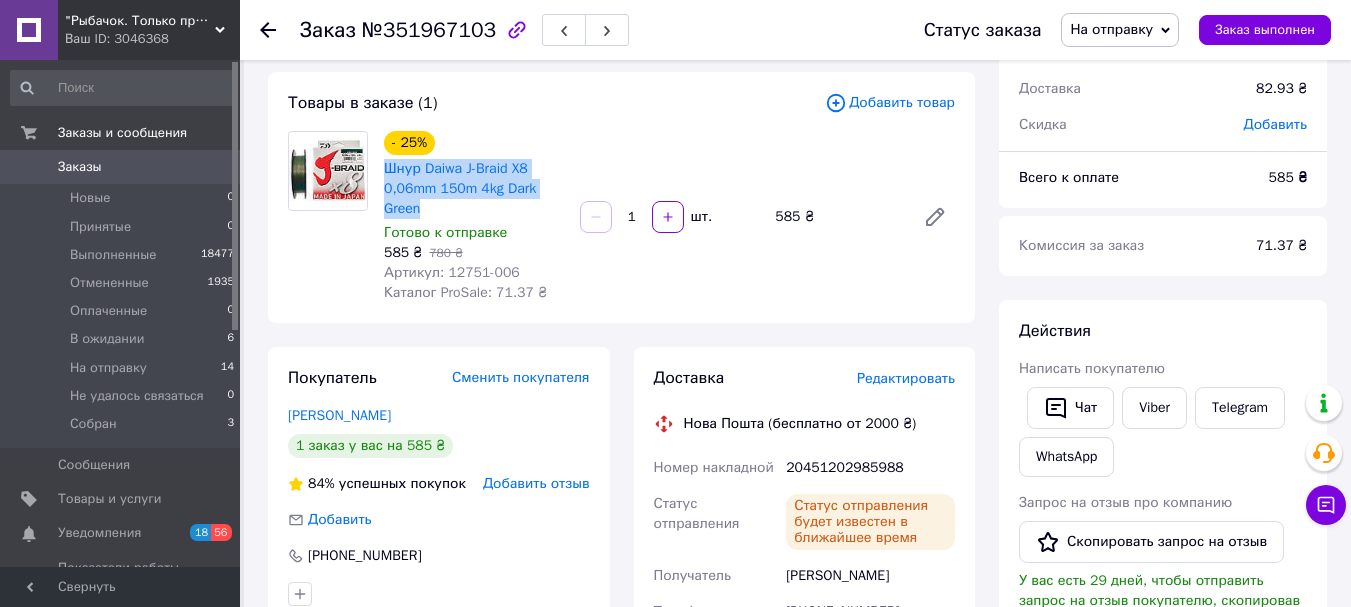 copy on "Шнур Daiwa J-Braid X8 0,06mm 150m 4kg Dark Green" 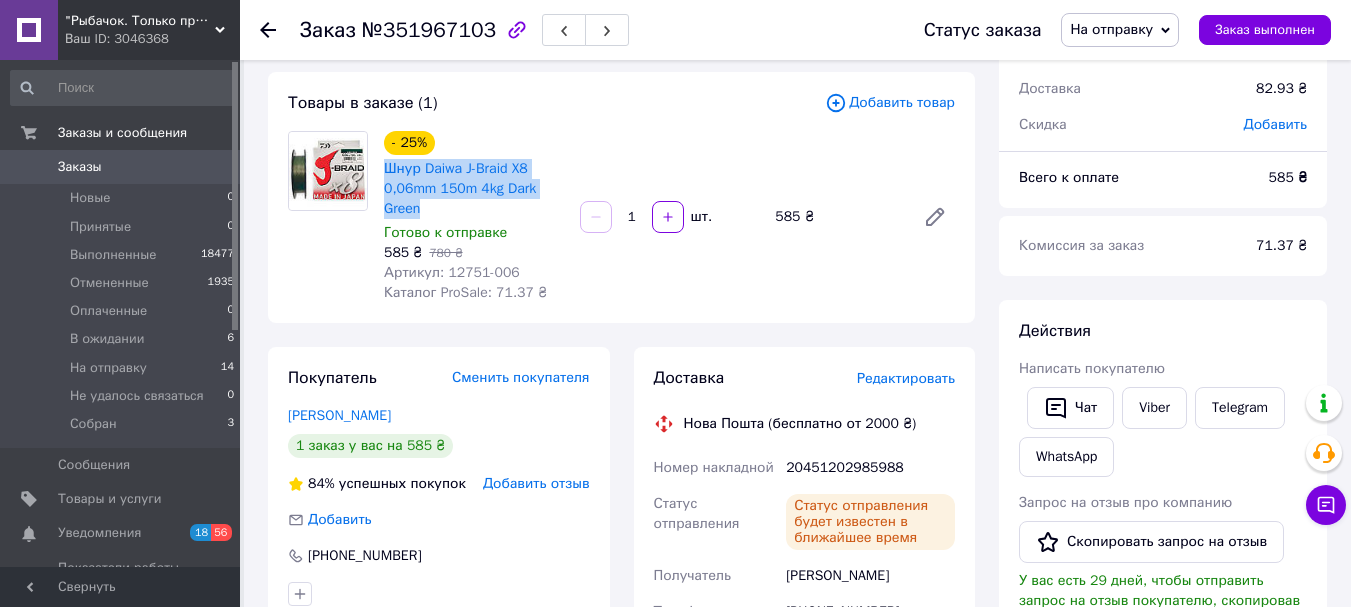 scroll, scrollTop: 300, scrollLeft: 0, axis: vertical 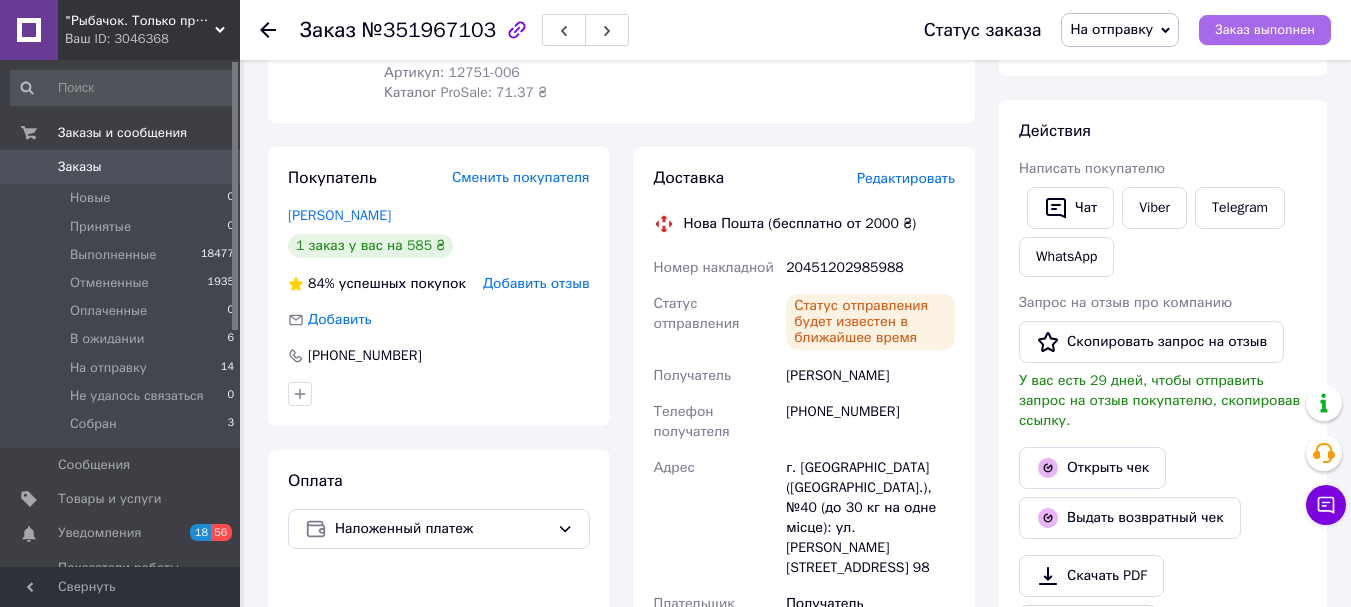 click on "Заказ выполнен" at bounding box center (1265, 30) 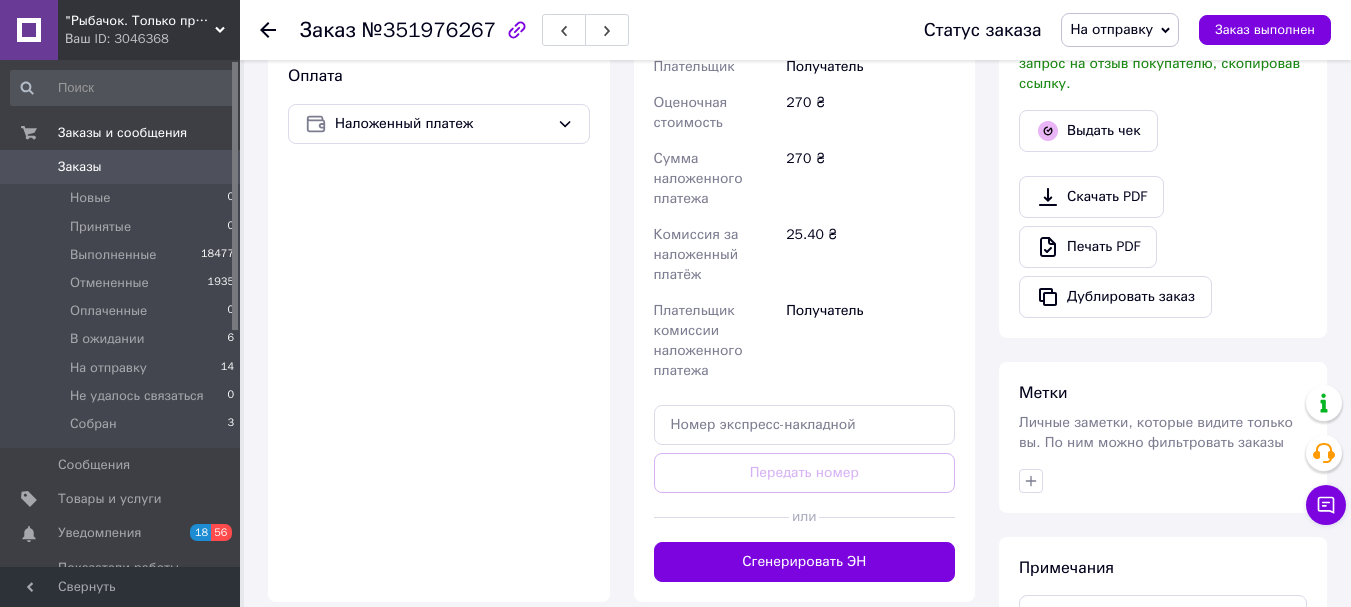 scroll, scrollTop: 700, scrollLeft: 0, axis: vertical 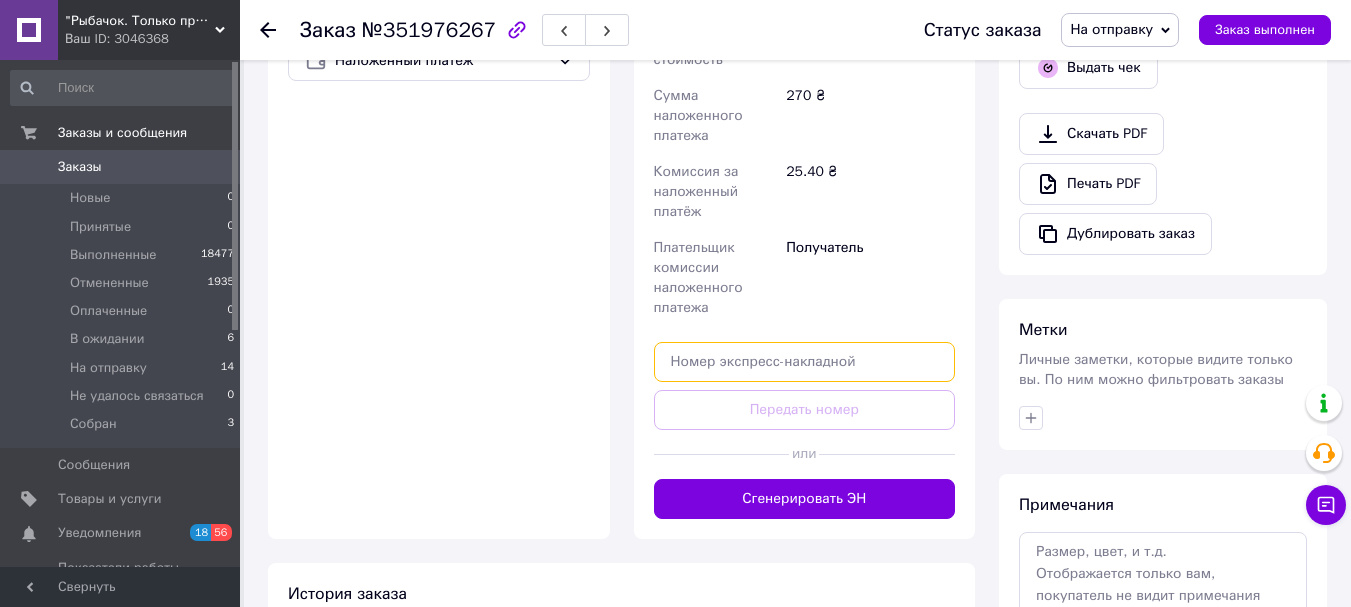 click at bounding box center [805, 362] 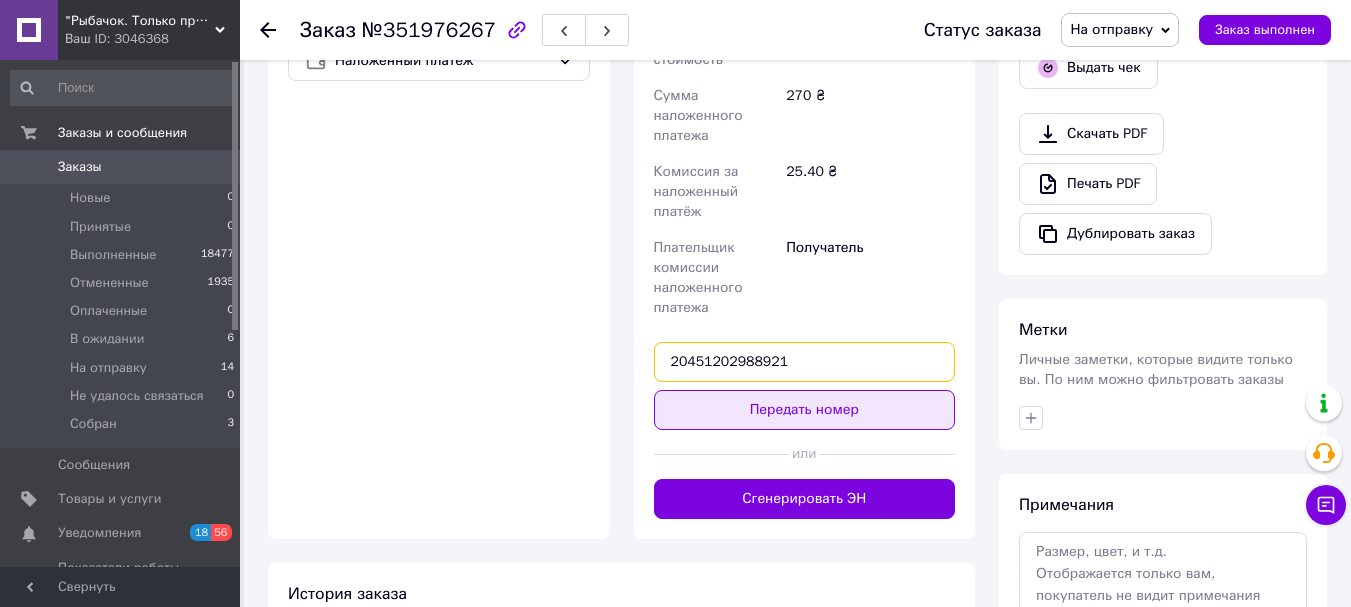 type on "20451202988921" 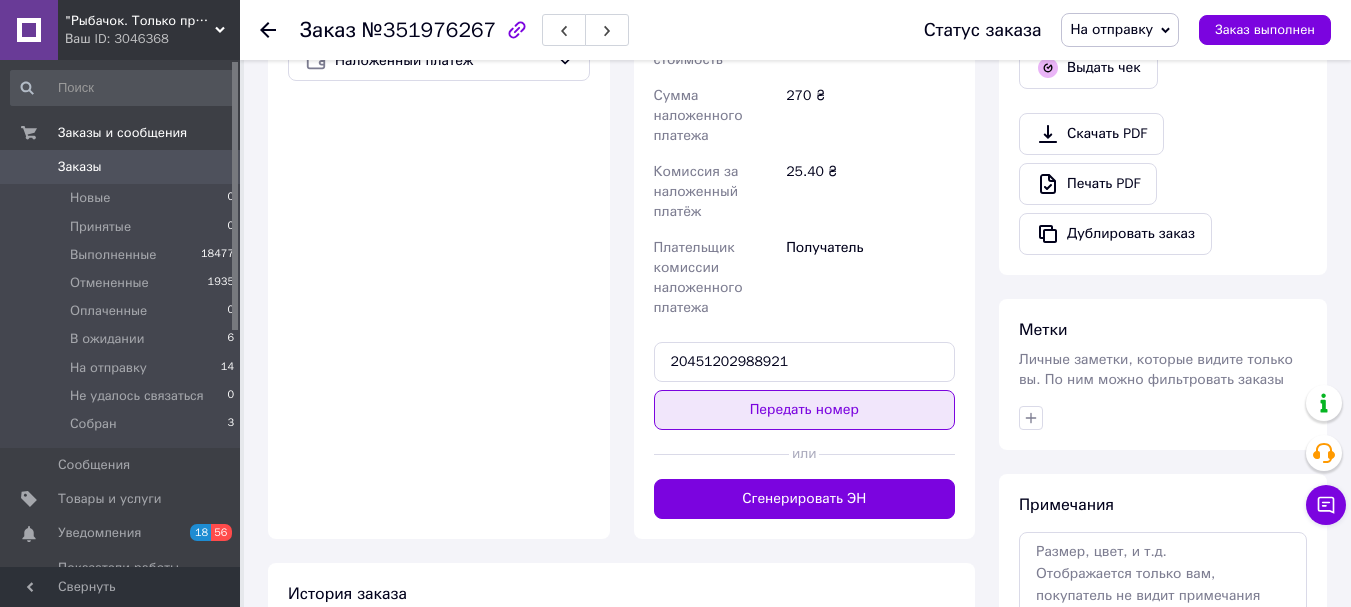 click on "Передать номер" at bounding box center [805, 410] 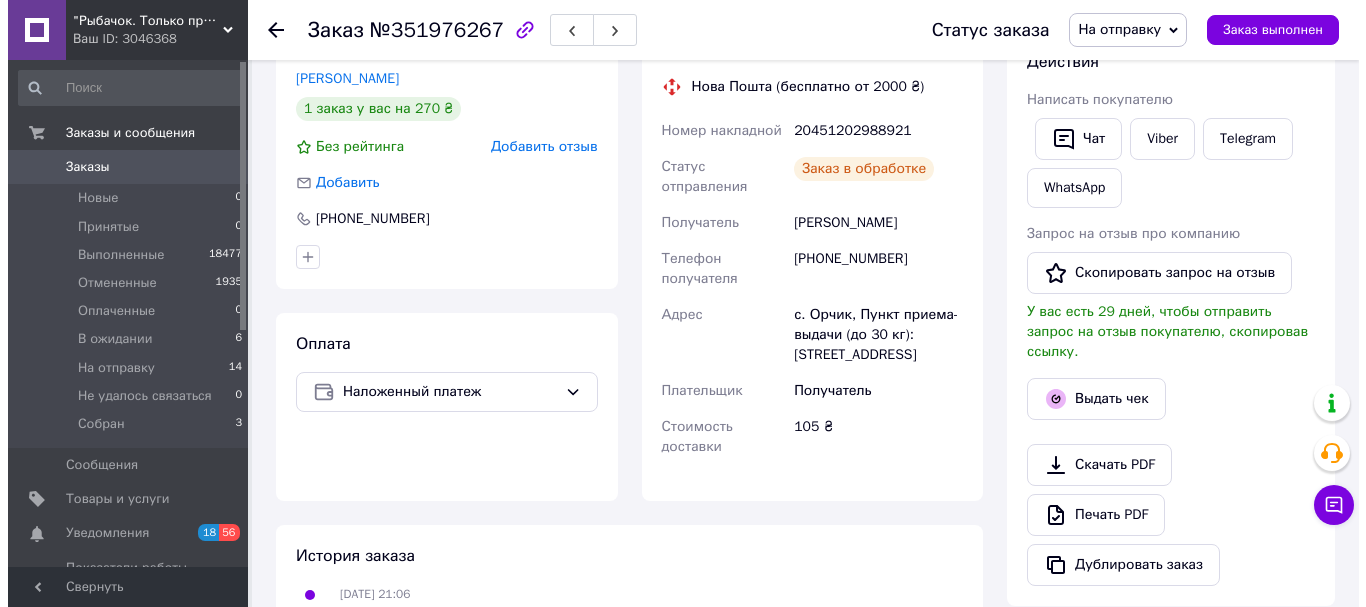 scroll, scrollTop: 300, scrollLeft: 0, axis: vertical 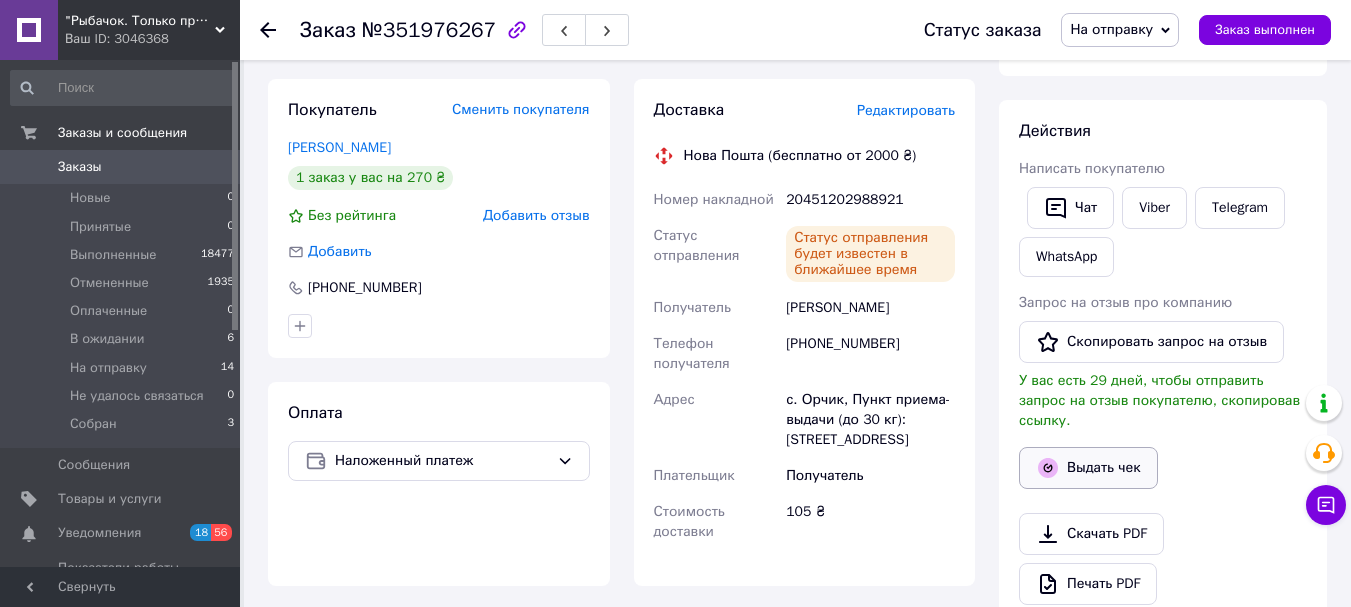 click on "Выдать чек" at bounding box center [1088, 468] 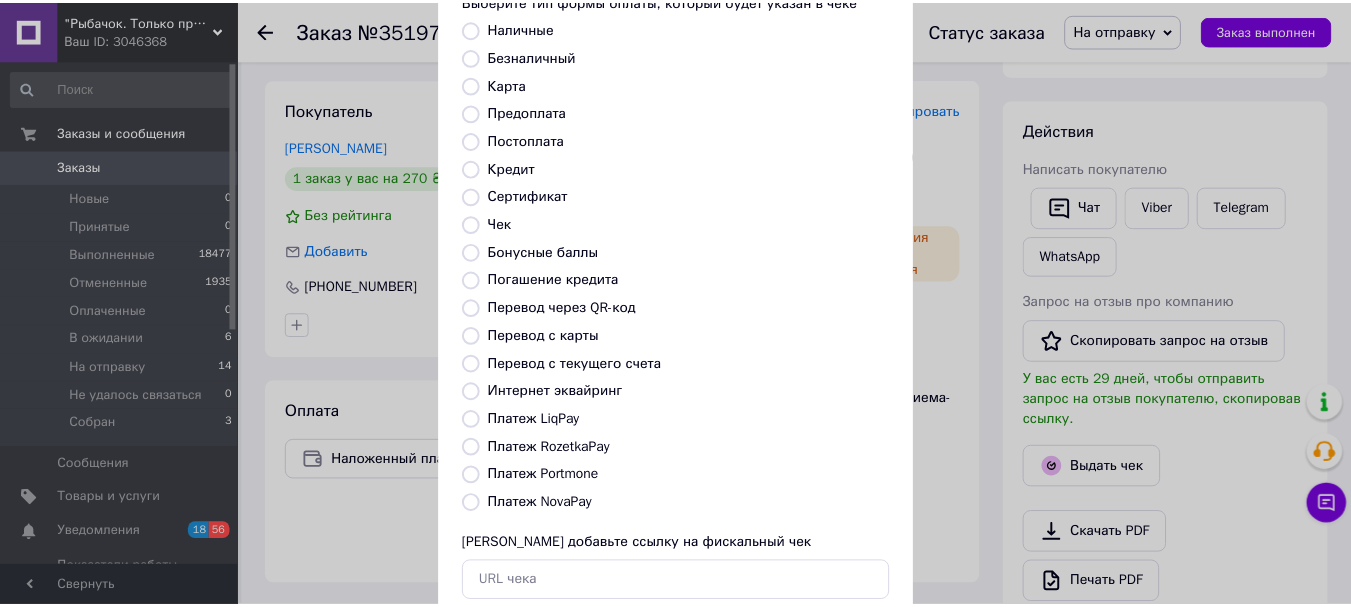 scroll, scrollTop: 252, scrollLeft: 0, axis: vertical 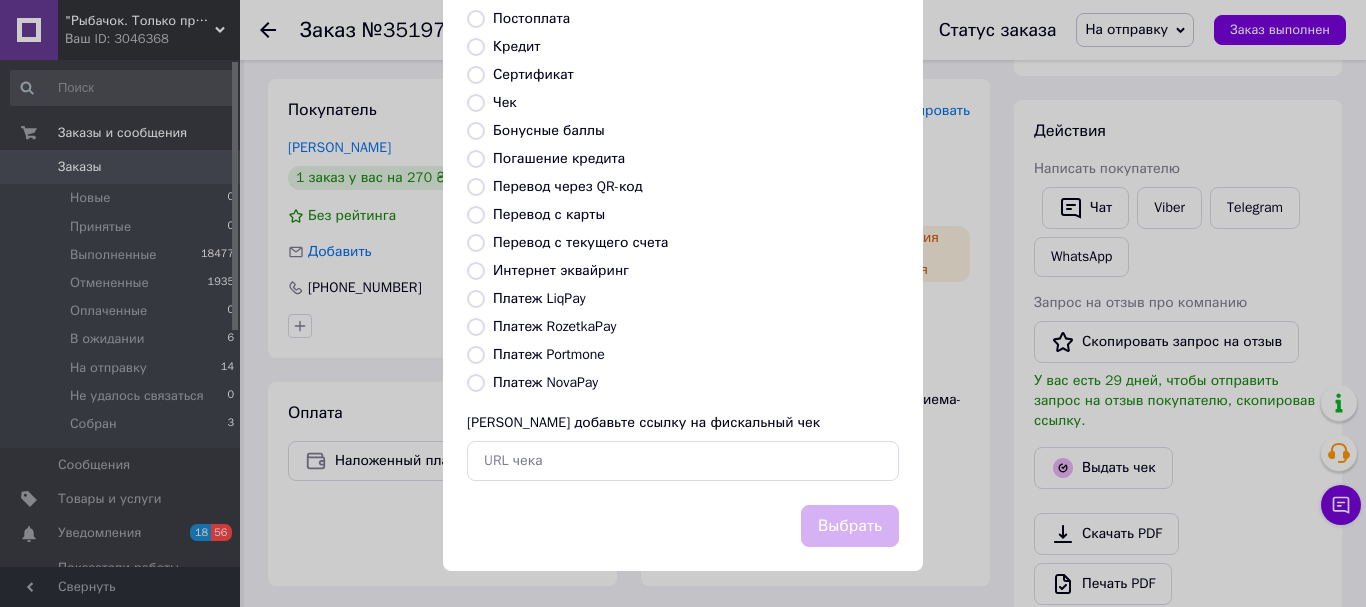 click on "Платеж NovaPay" at bounding box center [545, 382] 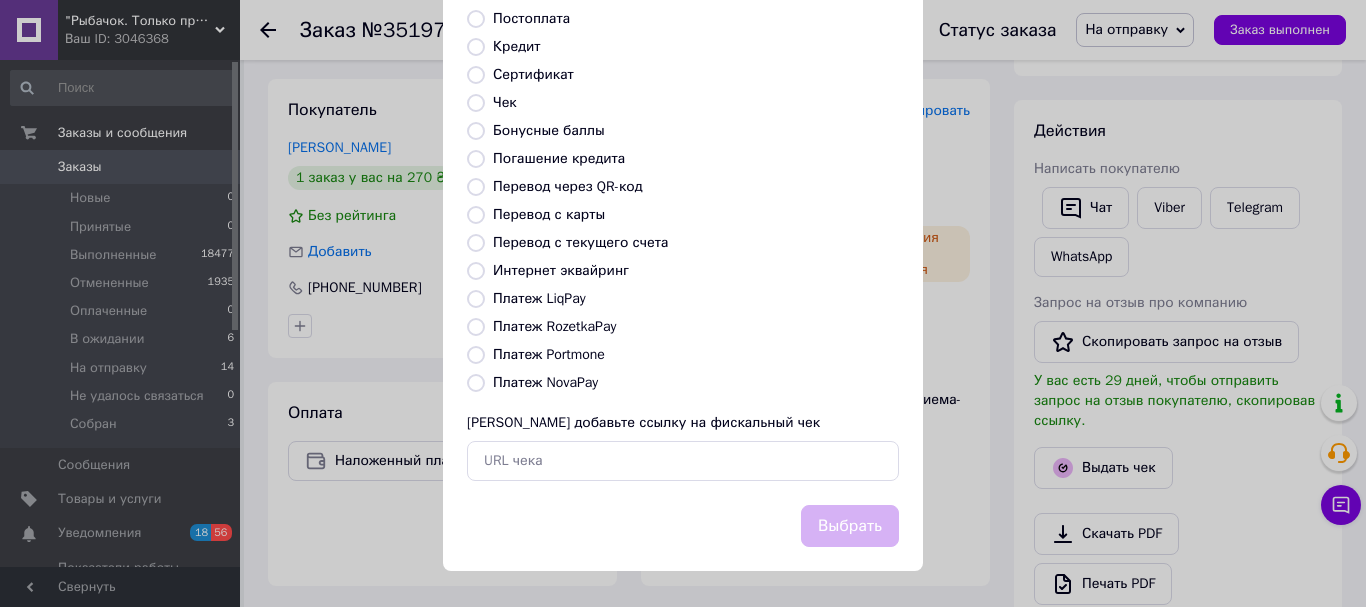 radio on "true" 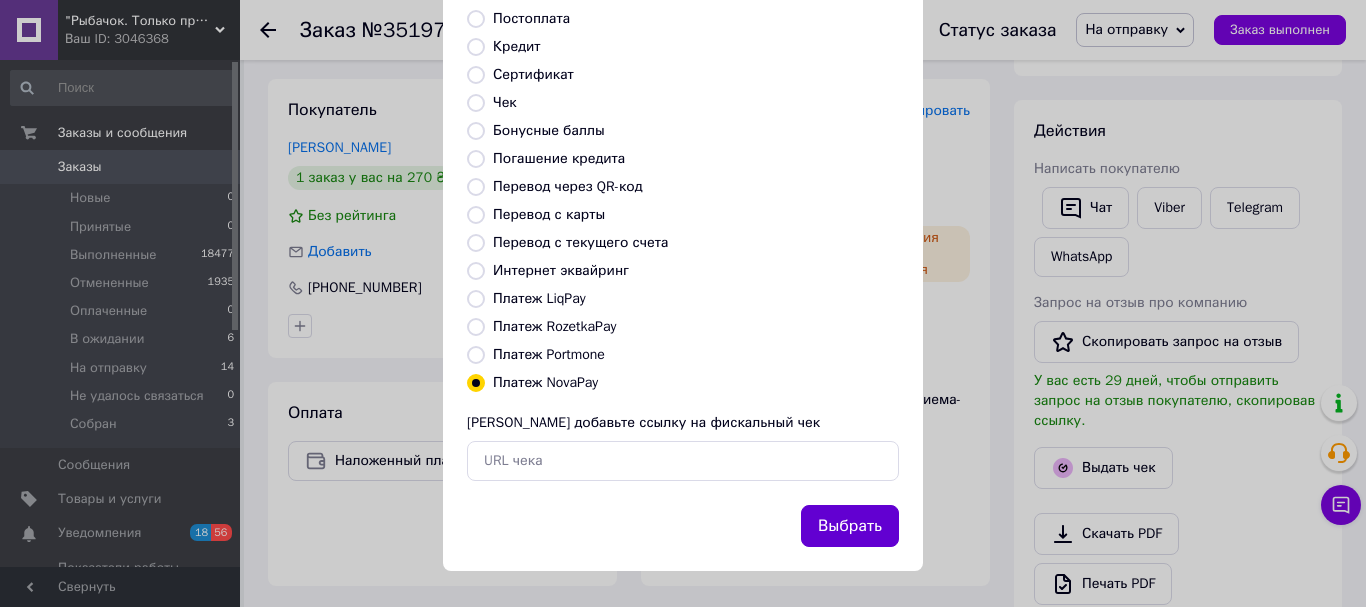 click on "Выбрать" at bounding box center [850, 526] 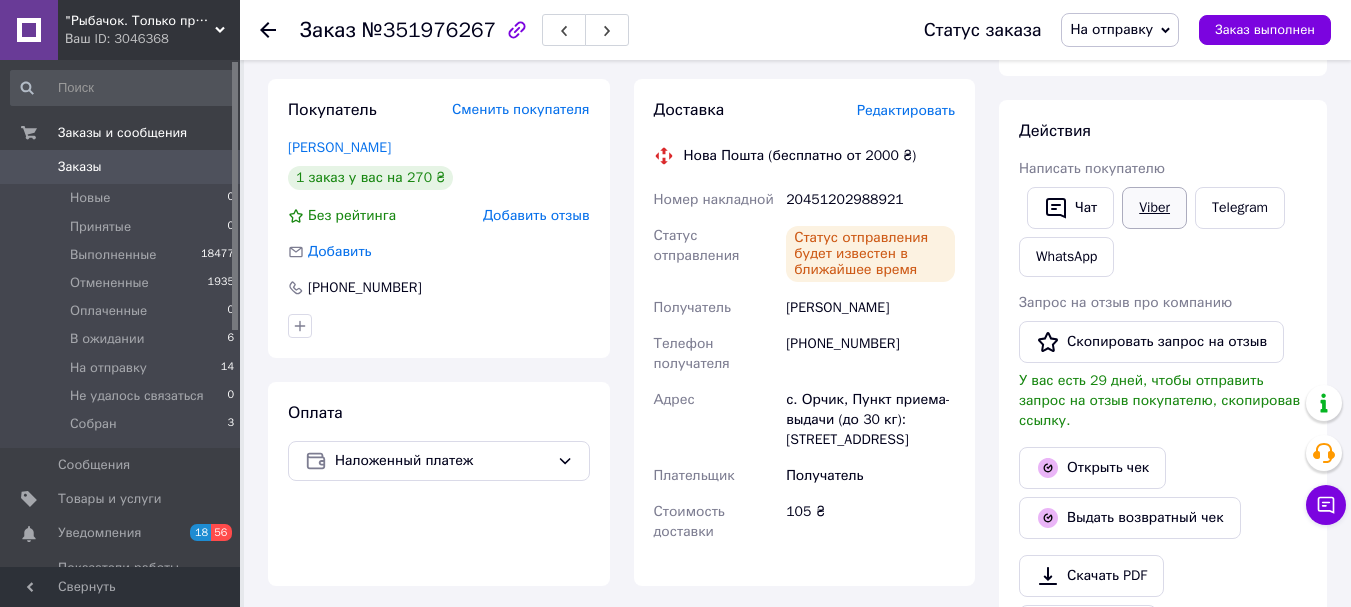 click on "Viber" at bounding box center (1154, 208) 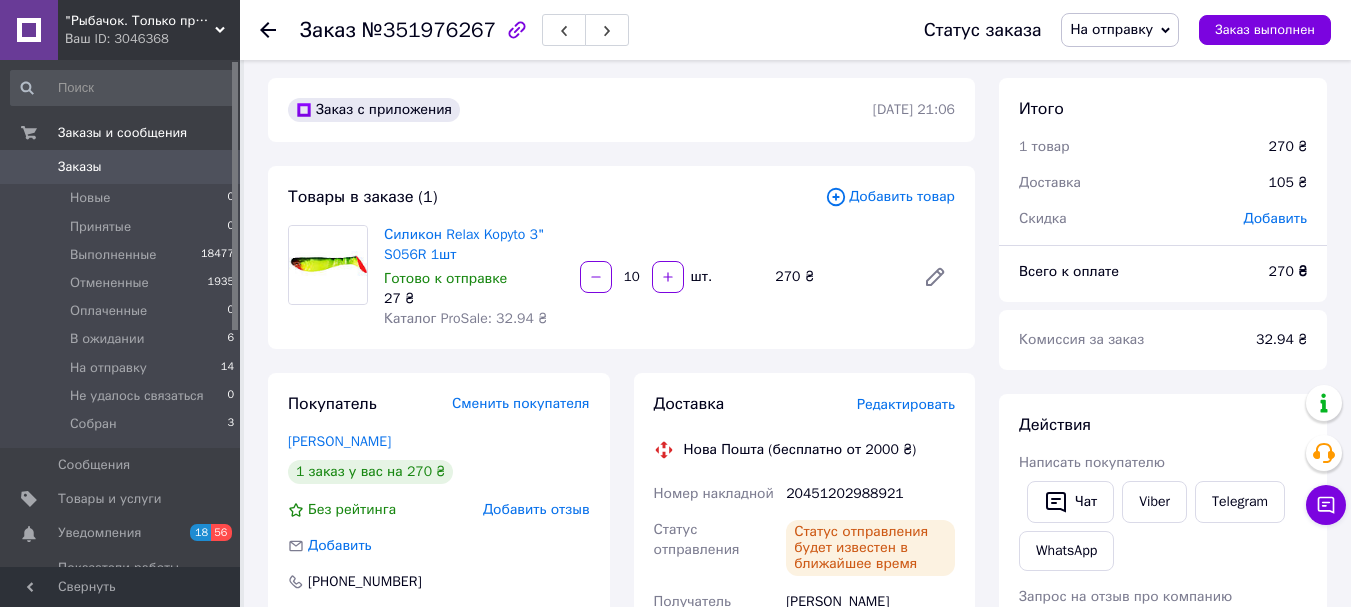 scroll, scrollTop: 0, scrollLeft: 0, axis: both 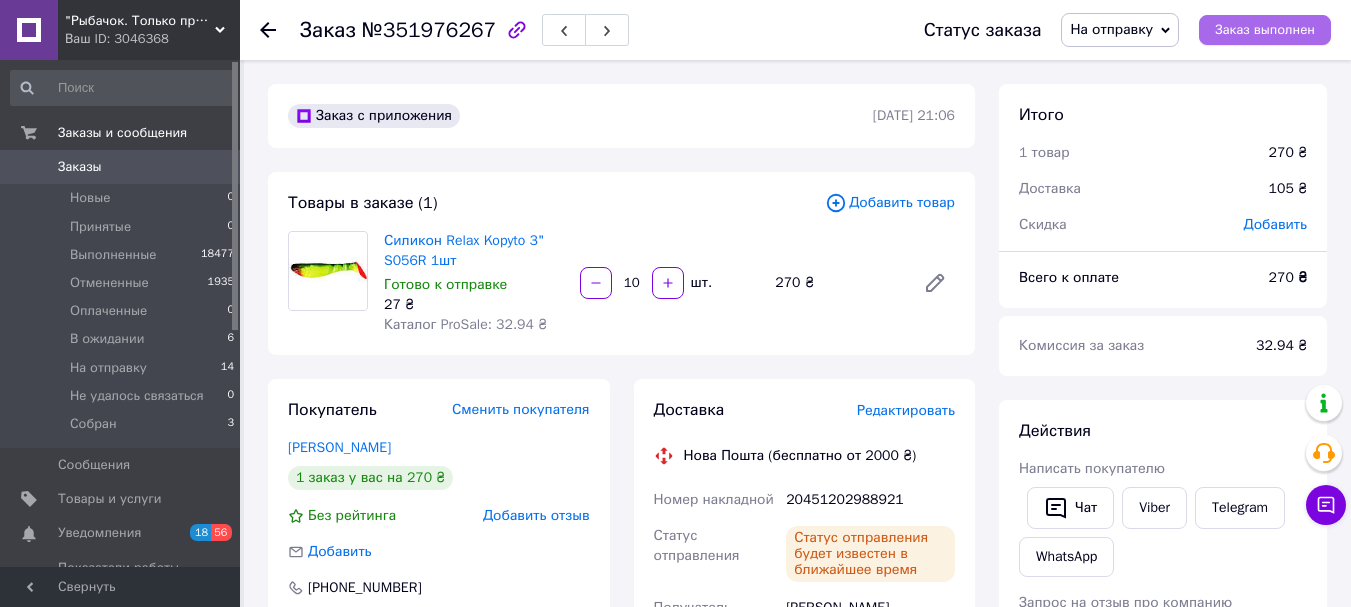 click on "Заказ выполнен" at bounding box center [1265, 30] 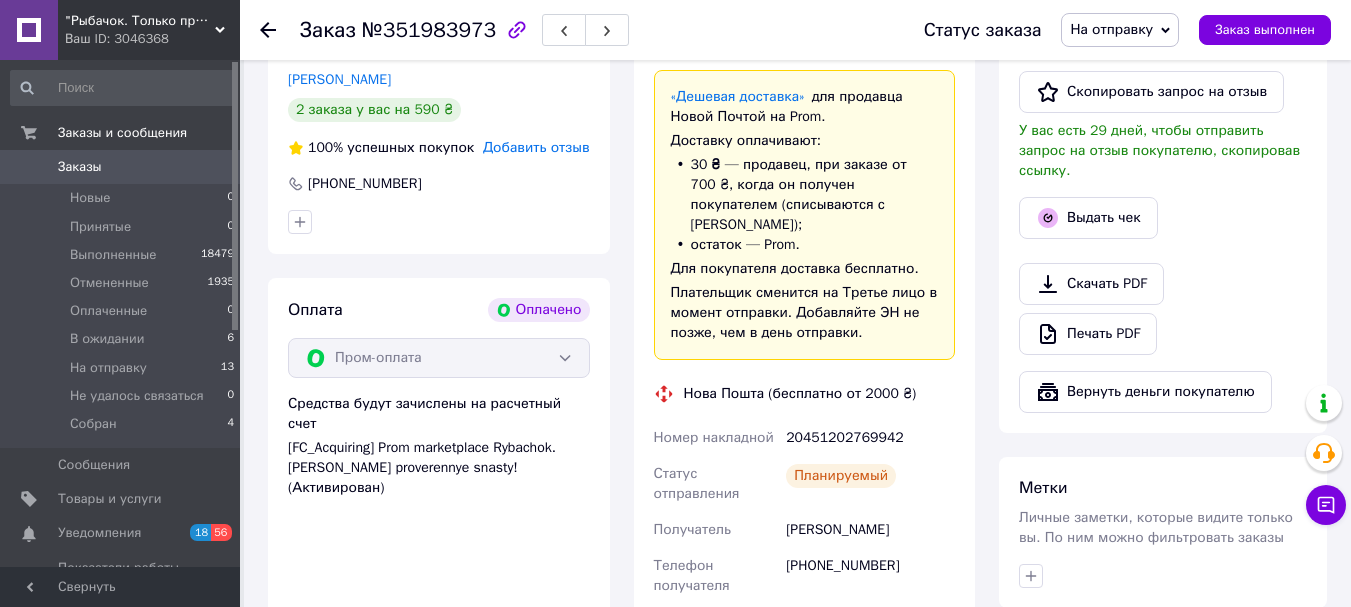 scroll, scrollTop: 700, scrollLeft: 0, axis: vertical 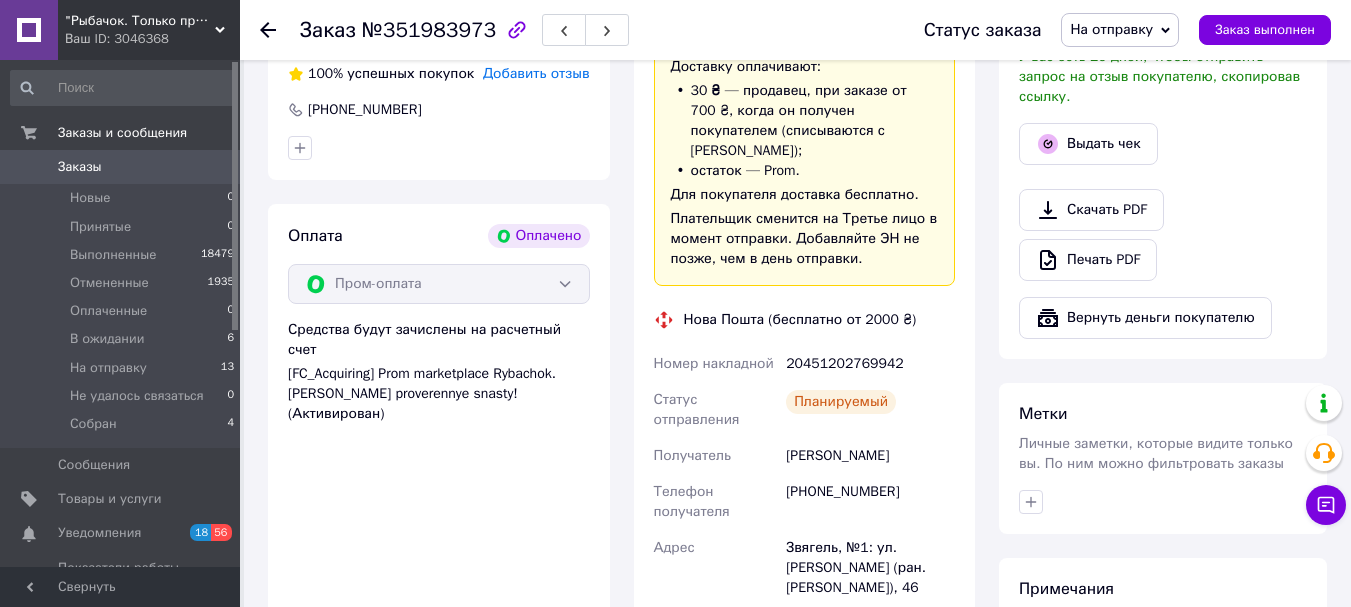 click on "20451202769942" at bounding box center [870, 364] 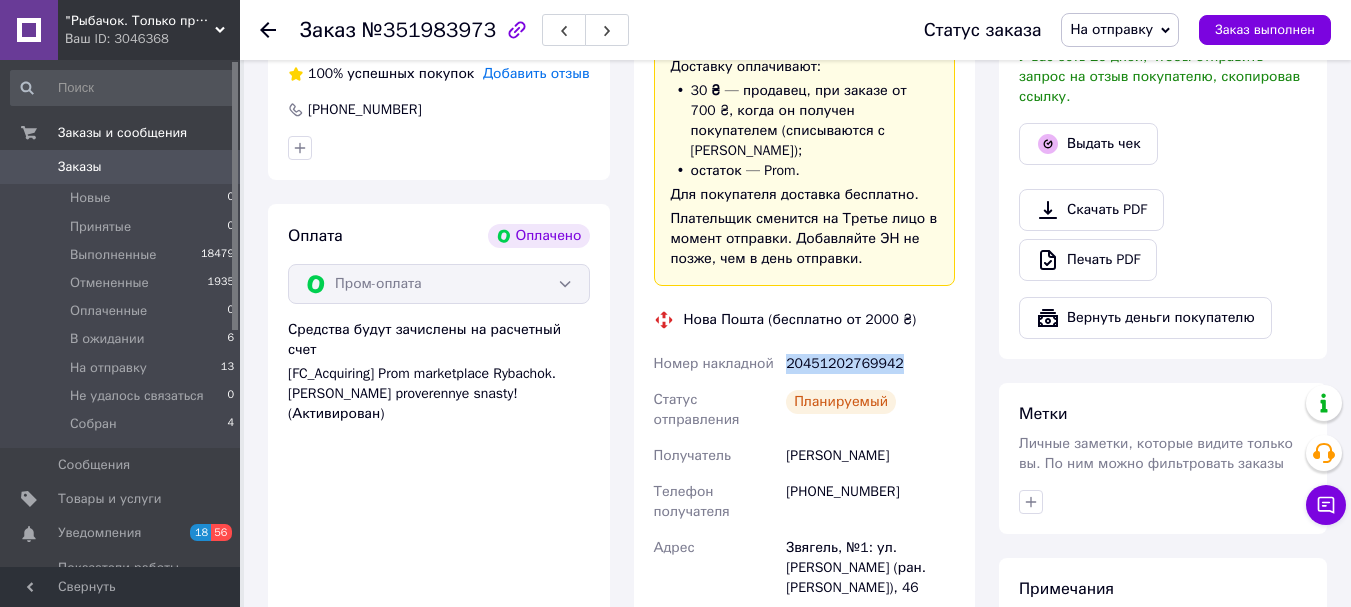 click on "20451202769942" at bounding box center [870, 364] 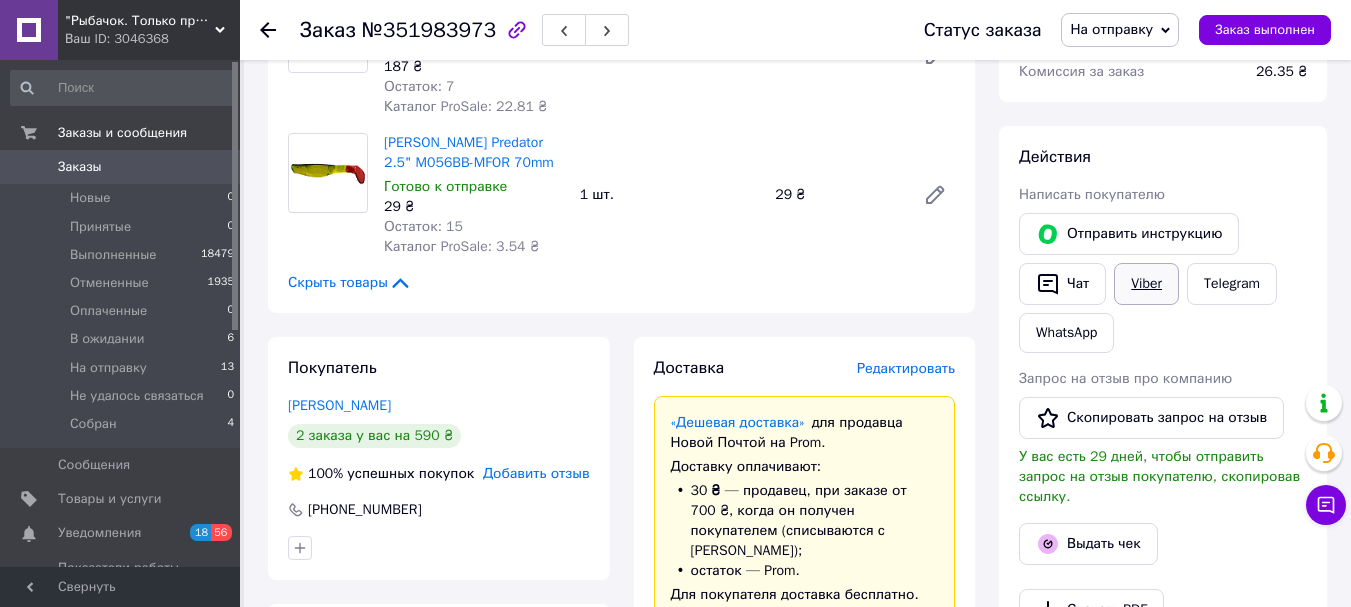 click on "Viber" at bounding box center [1146, 284] 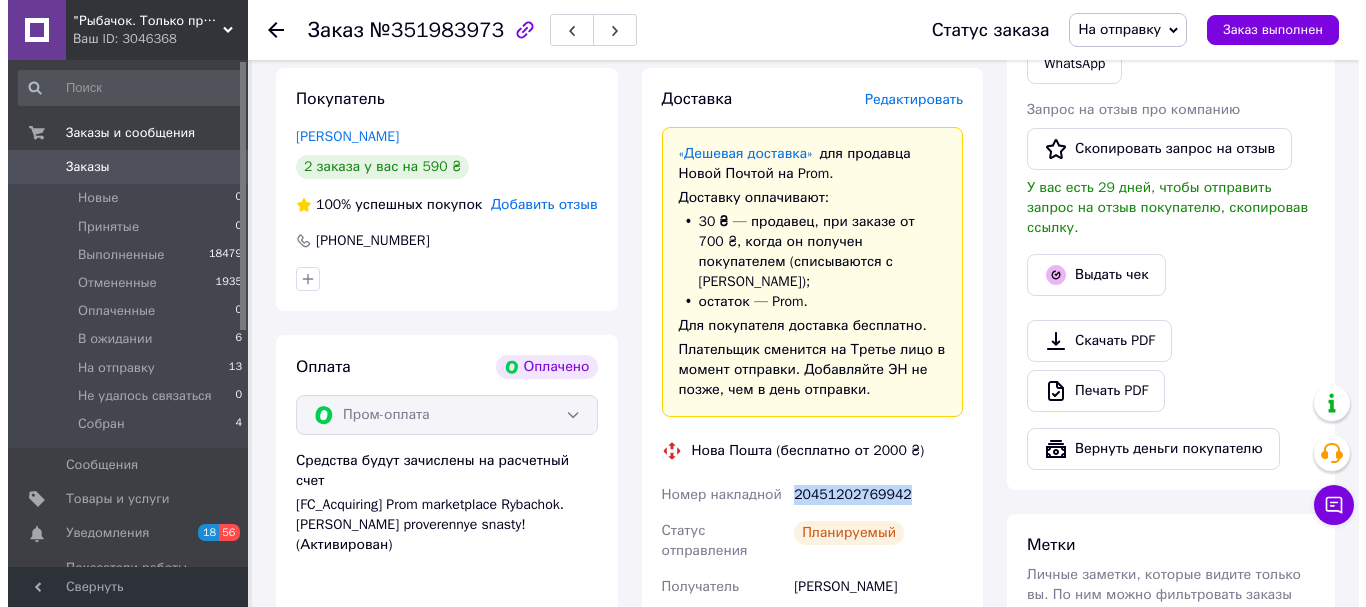 scroll, scrollTop: 600, scrollLeft: 0, axis: vertical 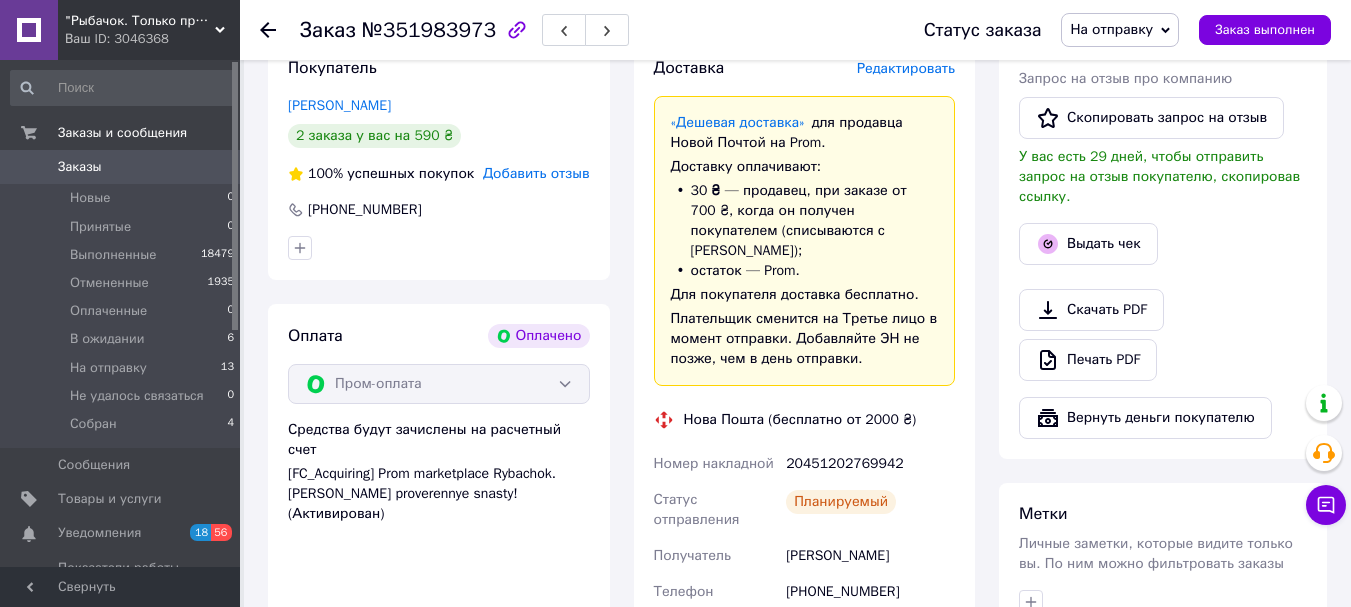 click on "Доставка Редактировать «Дешевая доставка»   для продавца Новой Почтой на Prom. Доставку оплачивают: 30 ₴   — продавец , при заказе от 700 ₴, когда он
получен покупателем (списываются с Баланса); остаток — Prom. Для покупателя доставка бесплатно. Плательщик сменится на Третье лицо в момент отправки.
Добавляйте ЭН не позже, чем в день отправки. Нова Пошта (бесплатно от 2000 ₴) Номер накладной 20451202769942 Статус отправления Планируемый Получатель Зарицький Микола Телефон получателя +380937657570 Адрес Звягель, №1: ул. Александра Чернявского (ран. Ушакова), 46   216" at bounding box center [805, 435] 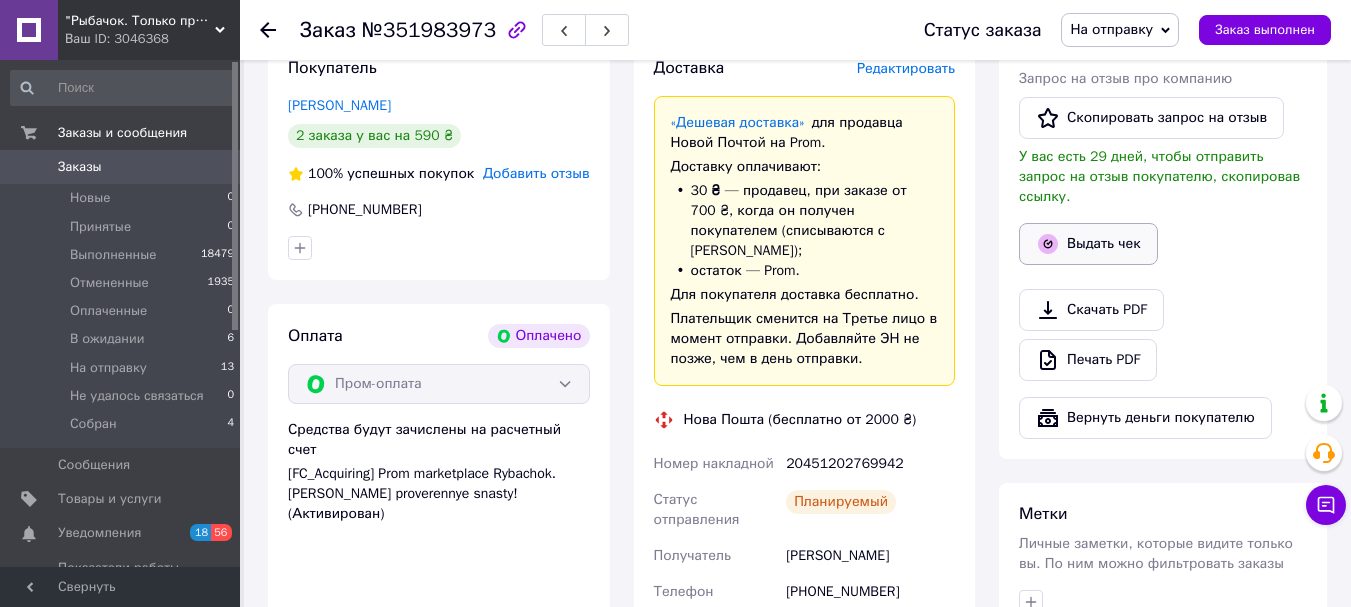 click on "Выдать чек" at bounding box center [1088, 244] 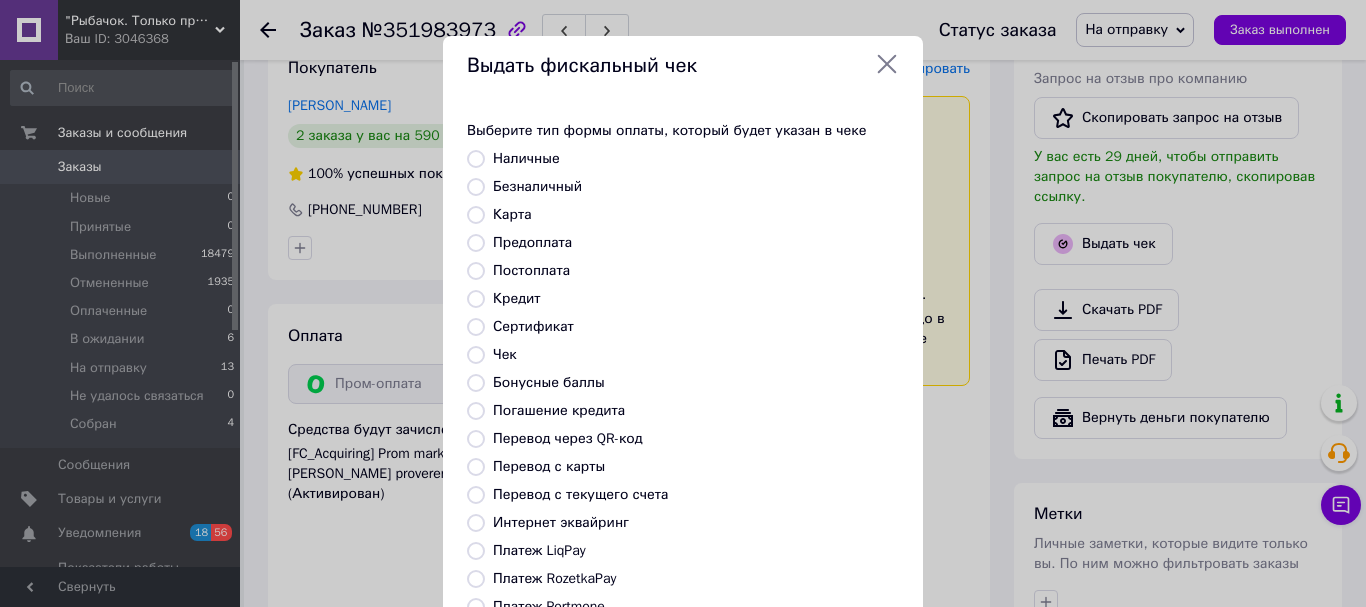click on "Безналичный" at bounding box center (537, 186) 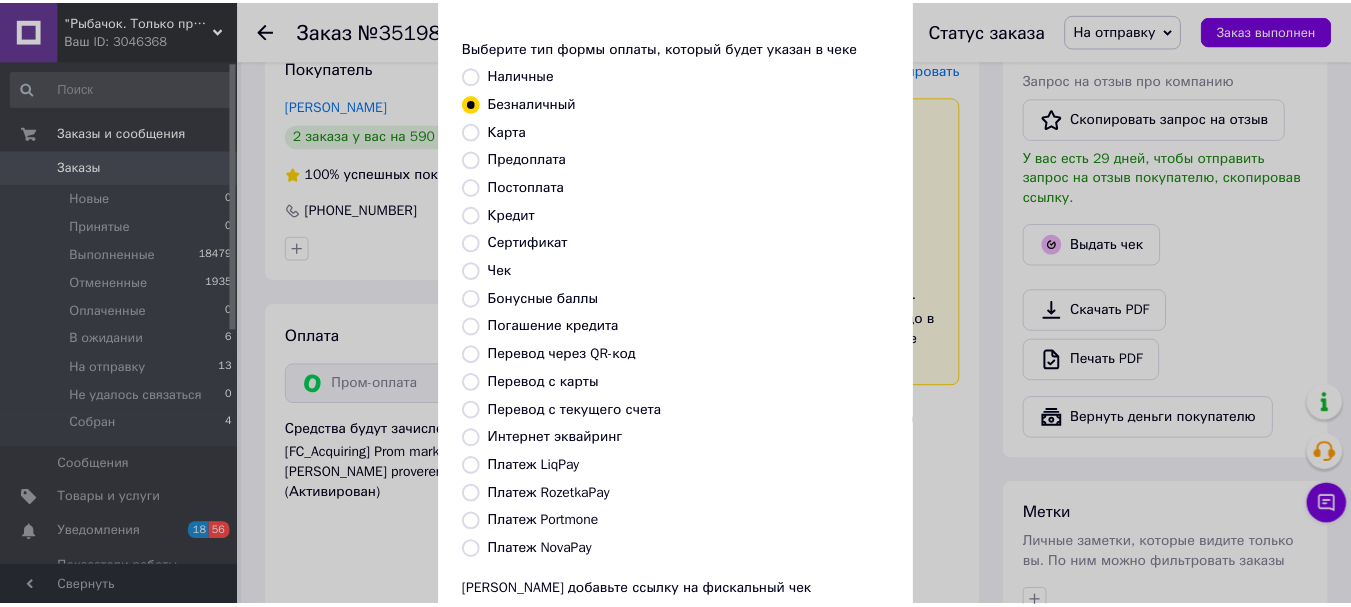 scroll, scrollTop: 252, scrollLeft: 0, axis: vertical 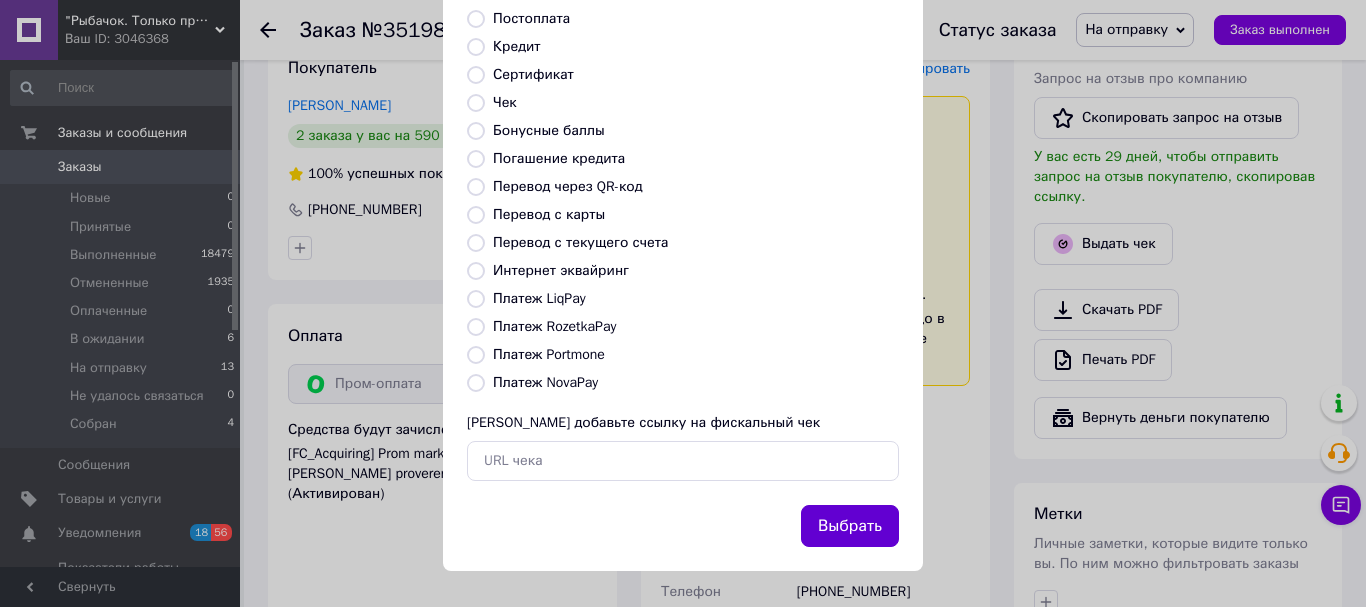 click on "Выбрать" at bounding box center [850, 526] 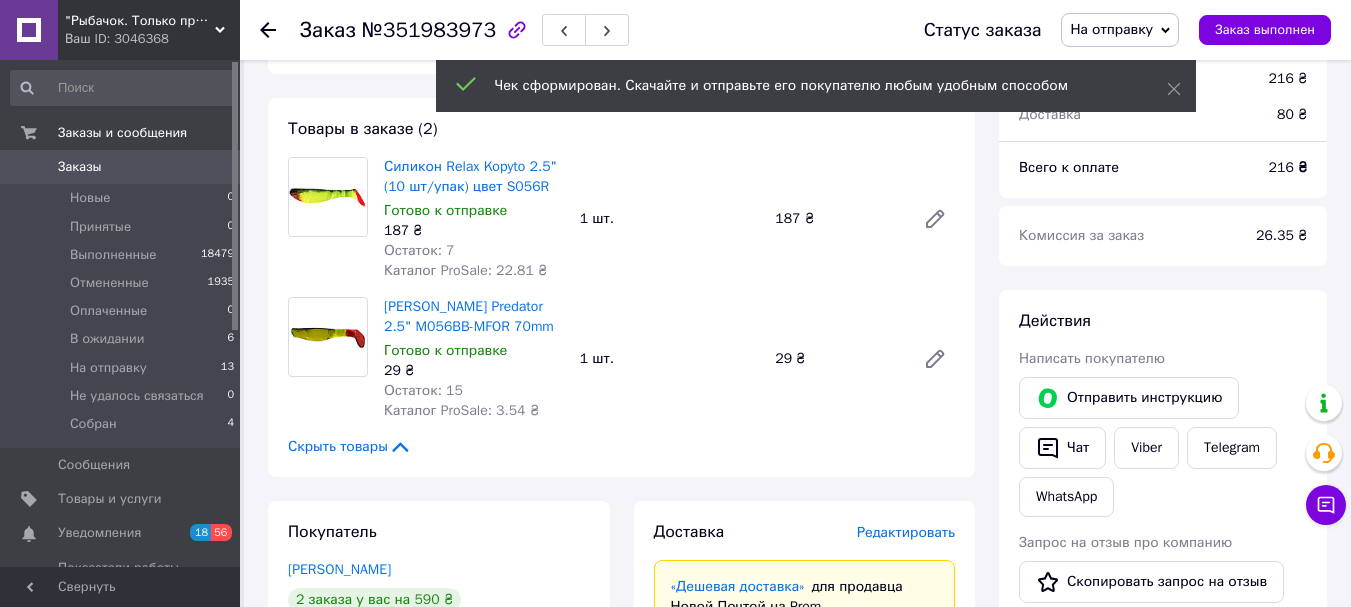 scroll, scrollTop: 100, scrollLeft: 0, axis: vertical 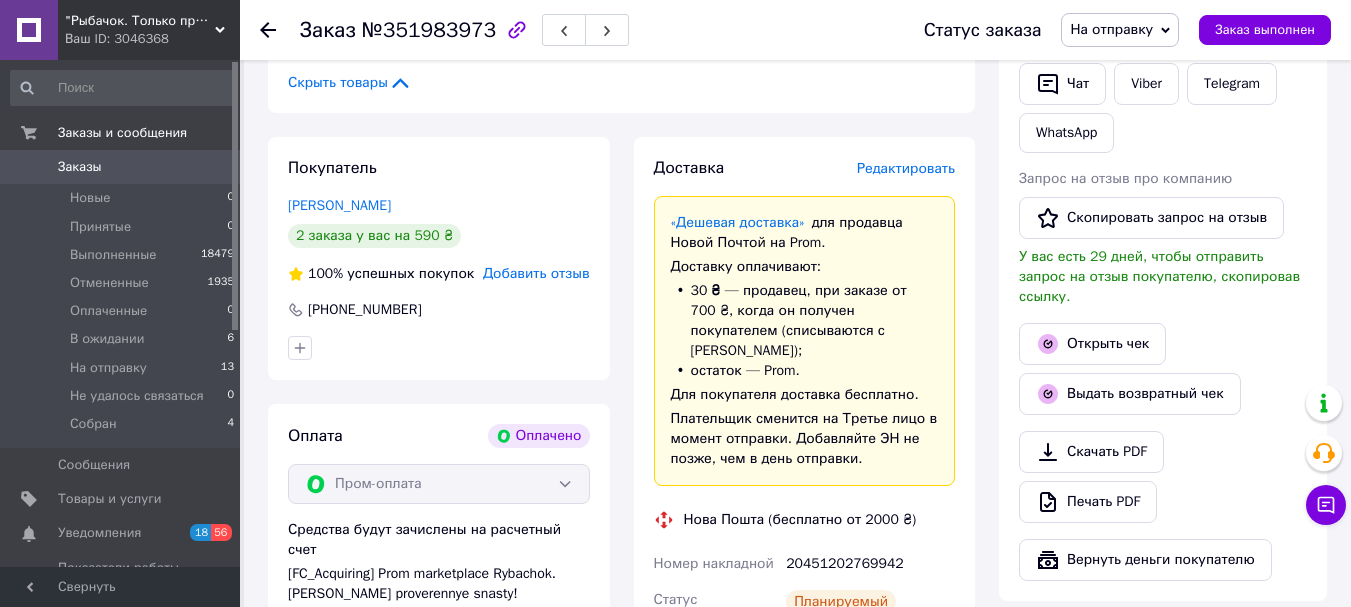 click on "На отправку" at bounding box center (1111, 29) 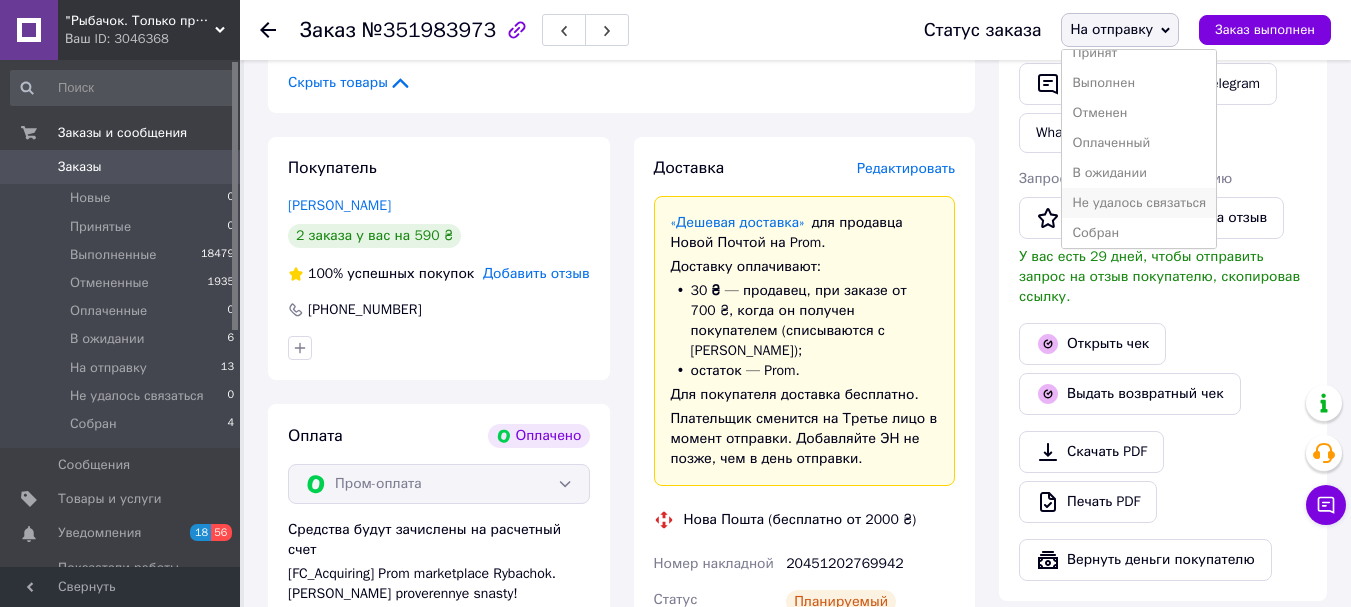 scroll, scrollTop: 22, scrollLeft: 0, axis: vertical 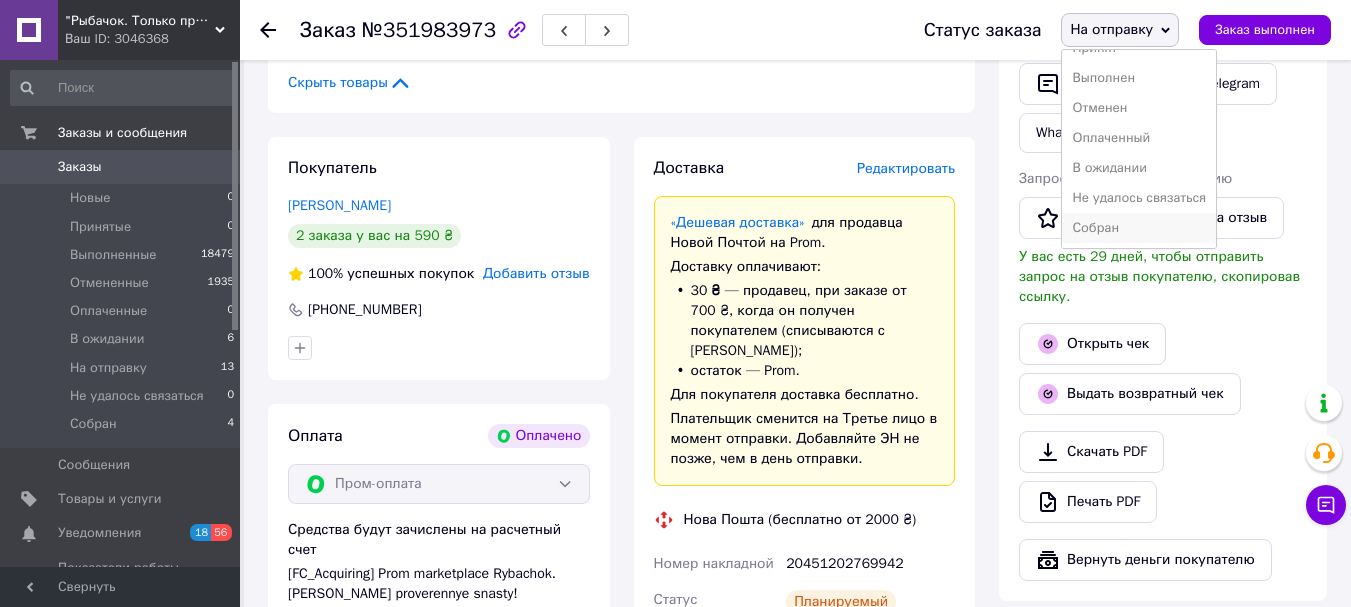 click on "Собран" at bounding box center (1139, 228) 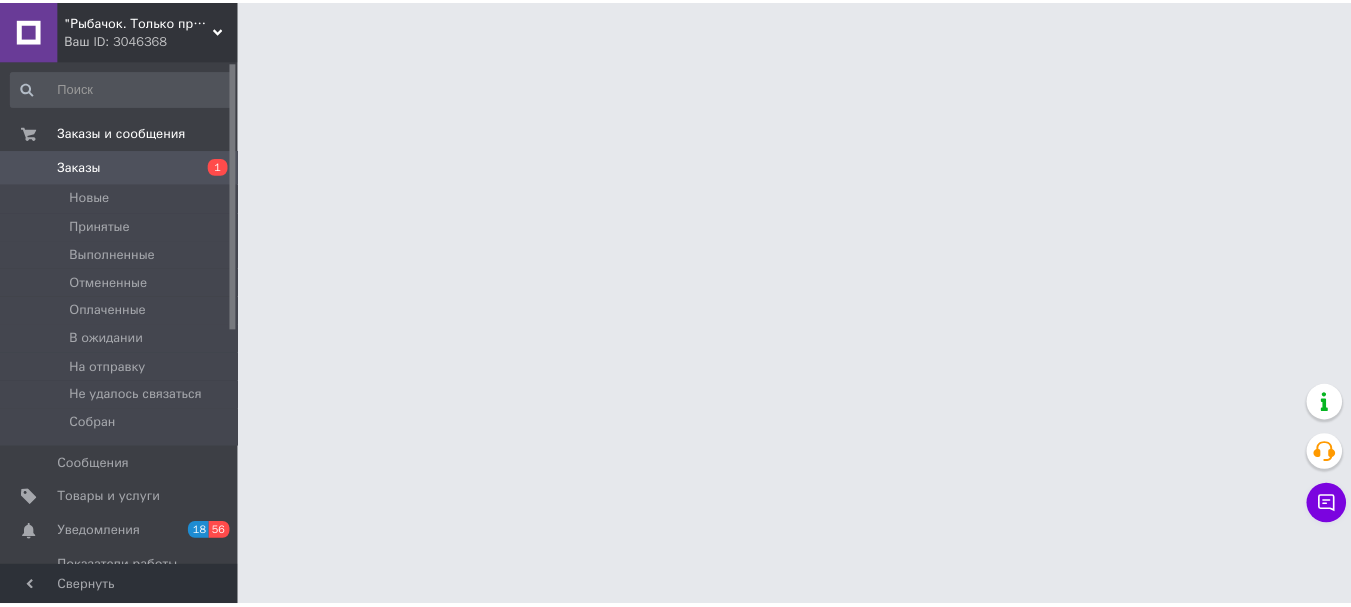 scroll, scrollTop: 0, scrollLeft: 0, axis: both 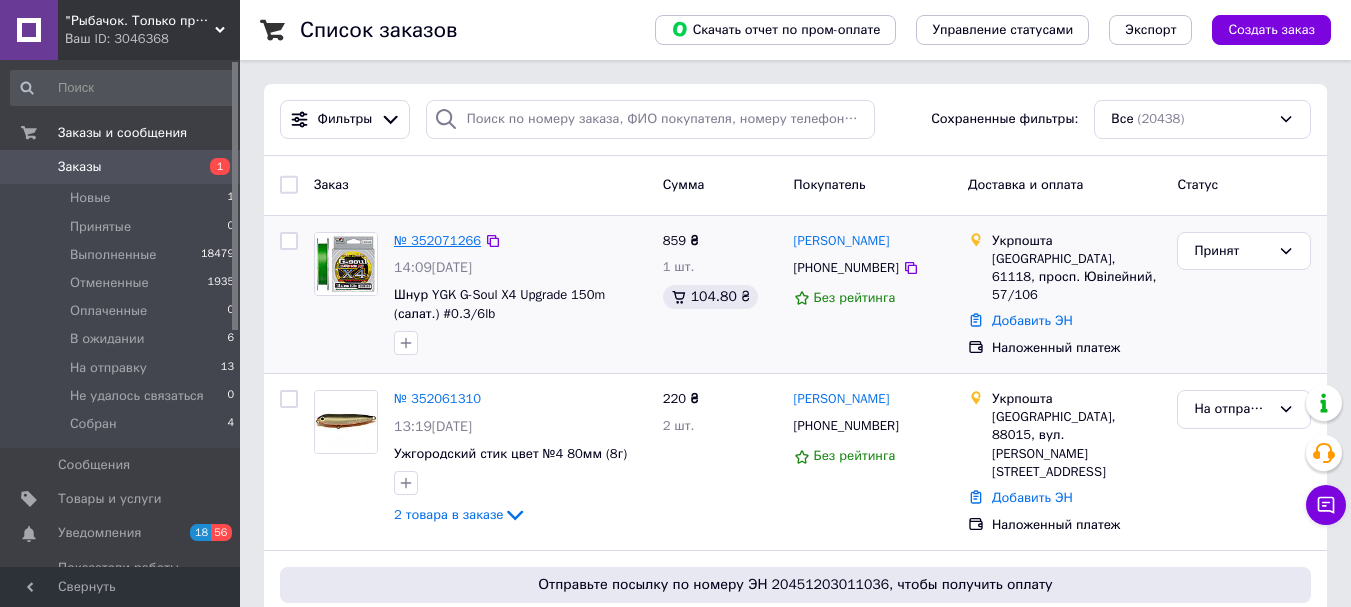 click on "№ 352071266" at bounding box center (437, 240) 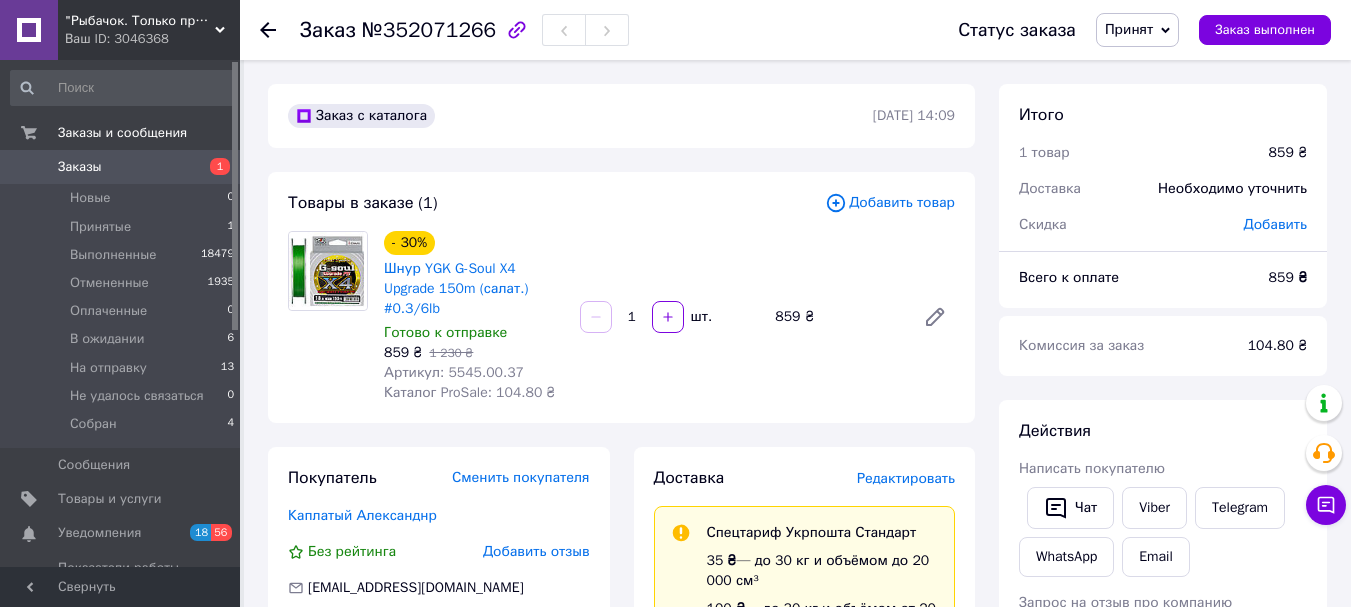 click on "Артикул: 5545.00.37" at bounding box center (454, 372) 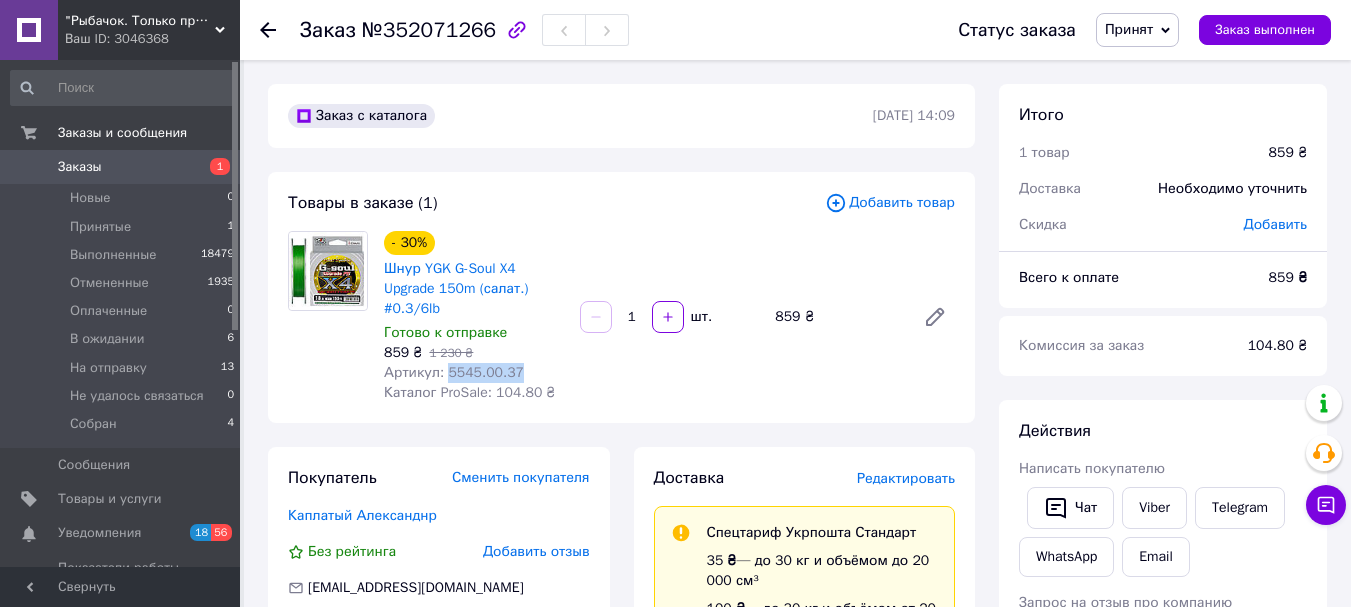 click on "Артикул: 5545.00.37" at bounding box center (454, 372) 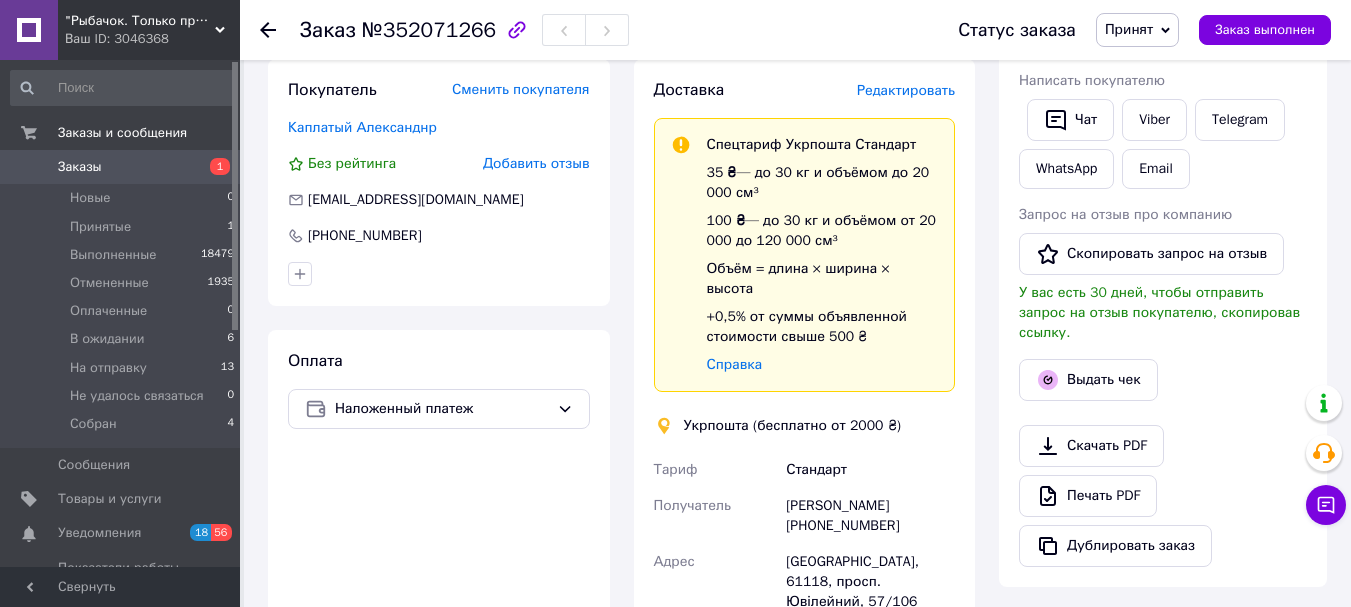 scroll, scrollTop: 600, scrollLeft: 0, axis: vertical 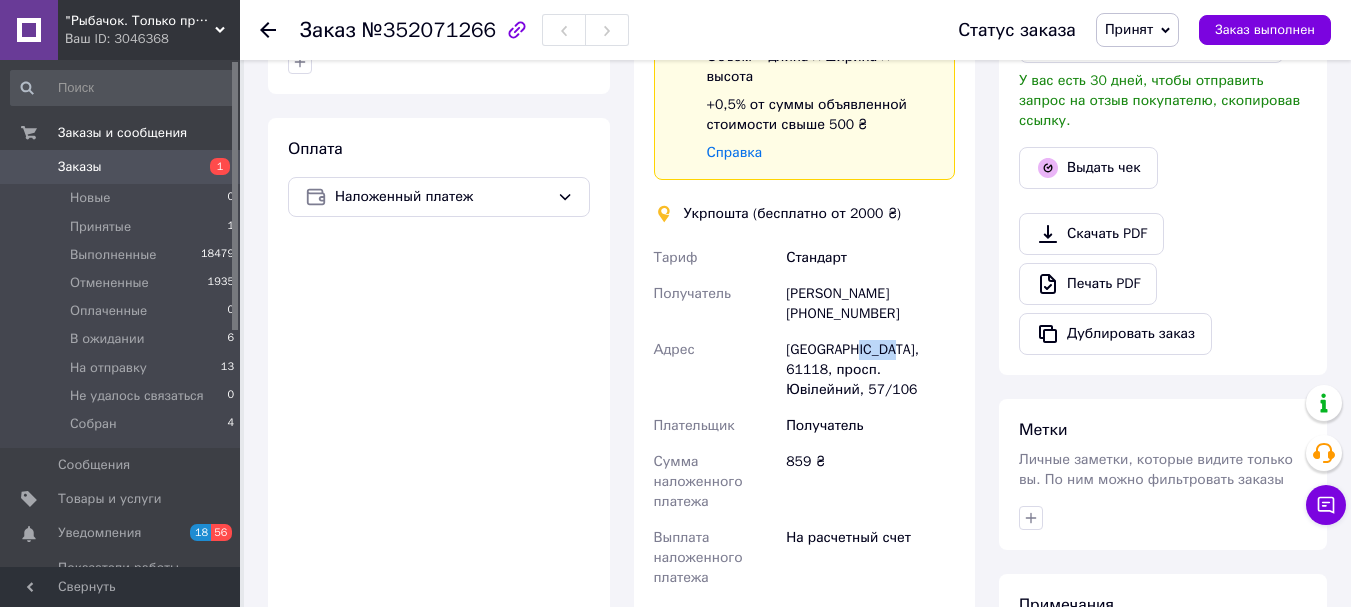 drag, startPoint x: 884, startPoint y: 328, endPoint x: 849, endPoint y: 328, distance: 35 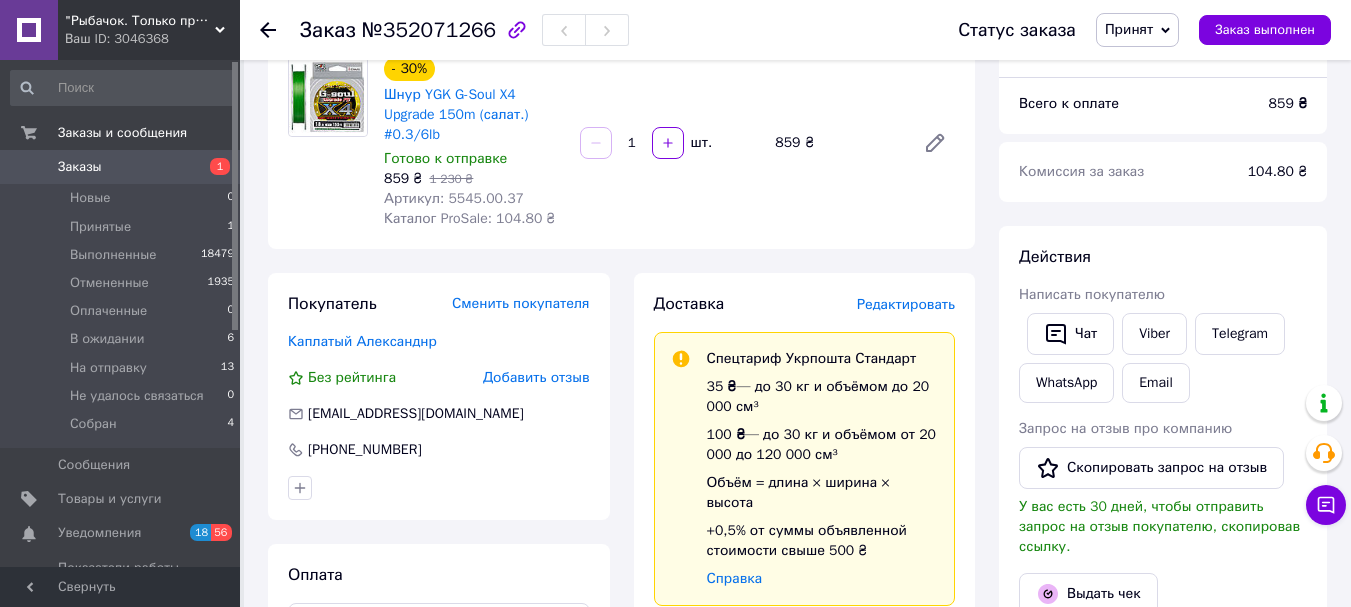 scroll, scrollTop: 0, scrollLeft: 0, axis: both 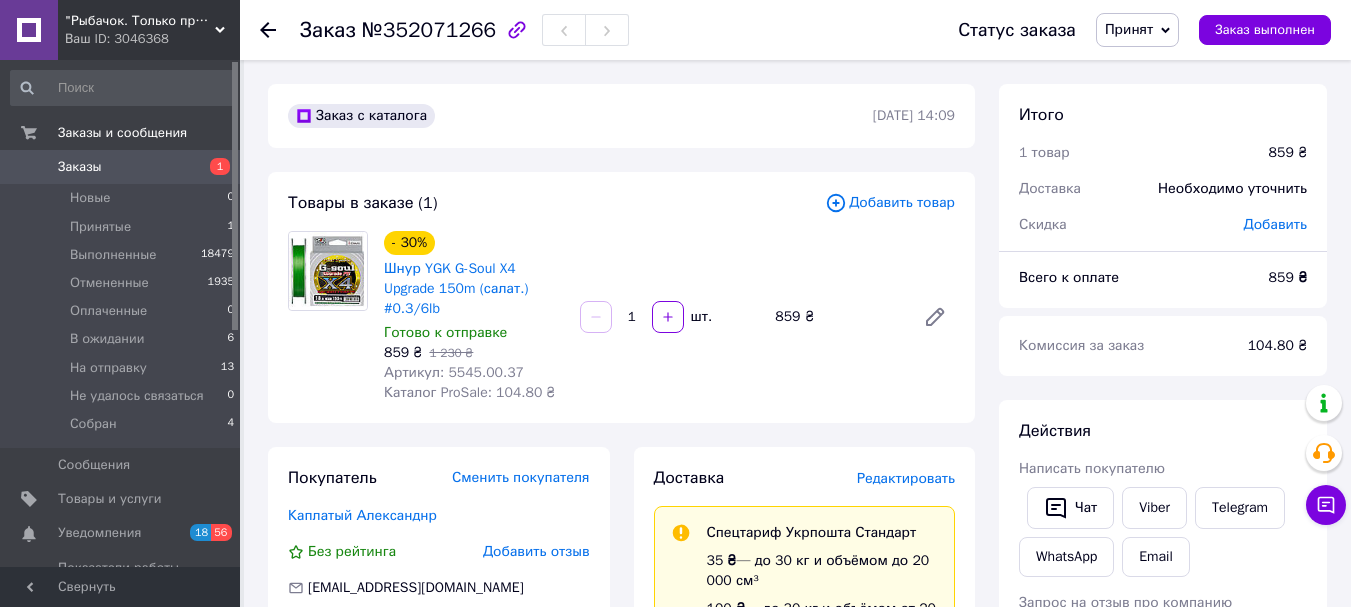 click on "Артикул: 5545.00.37" at bounding box center [454, 372] 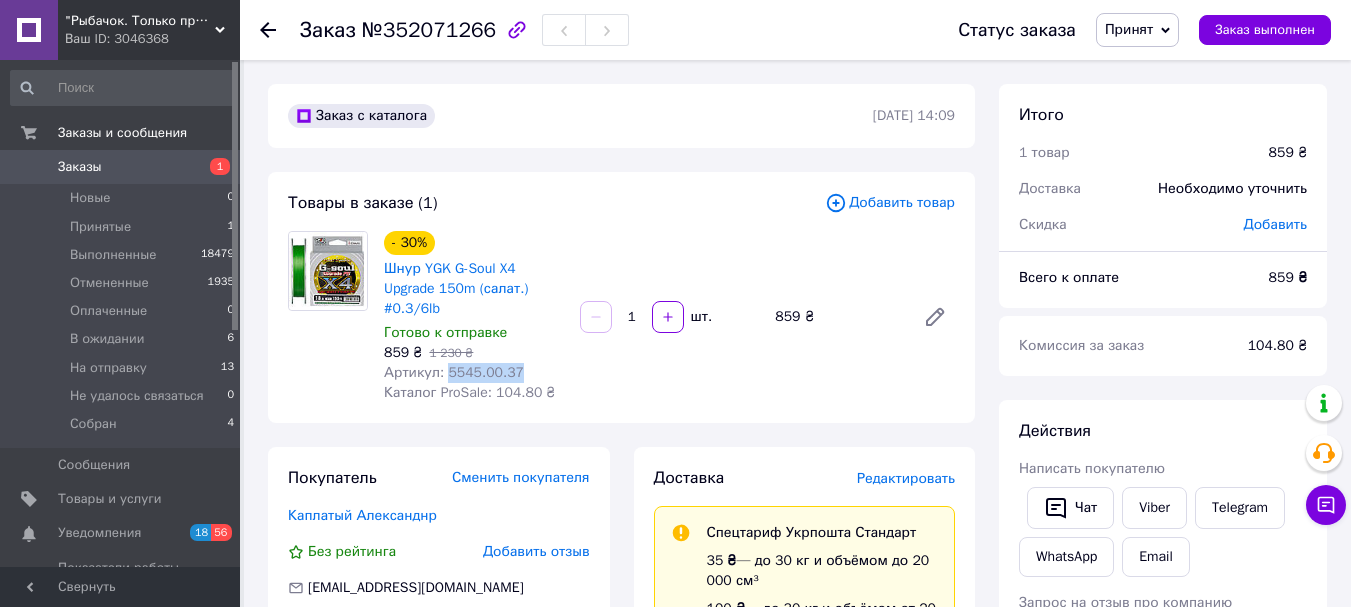 click on "Артикул: 5545.00.37" at bounding box center [454, 372] 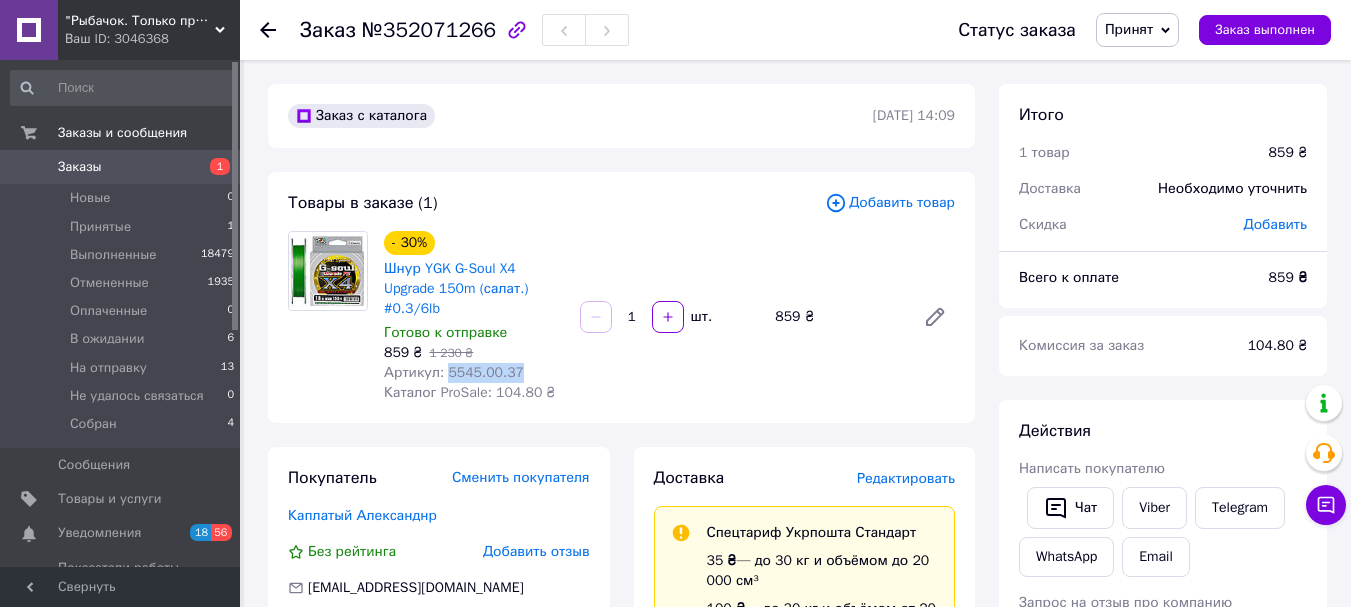click on "Принят" at bounding box center [1129, 29] 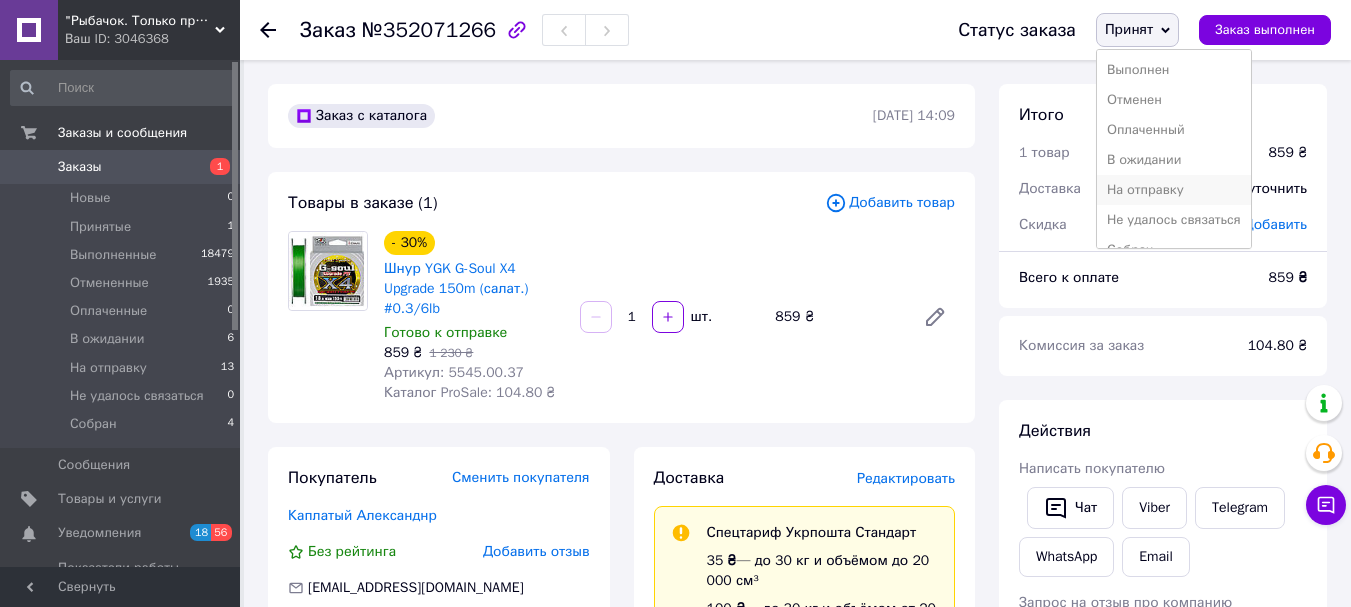 click on "На отправку" at bounding box center (1174, 190) 